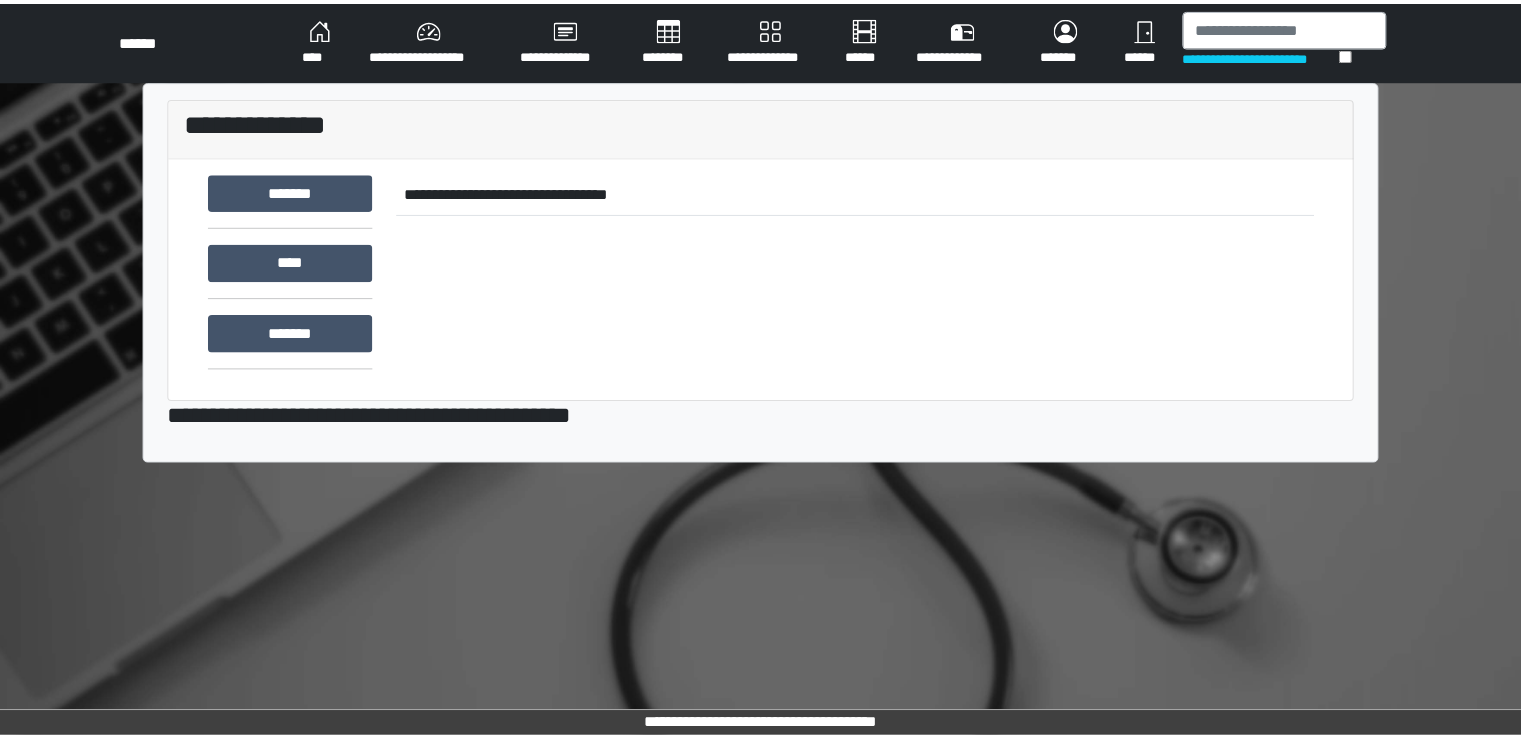 scroll, scrollTop: 0, scrollLeft: 0, axis: both 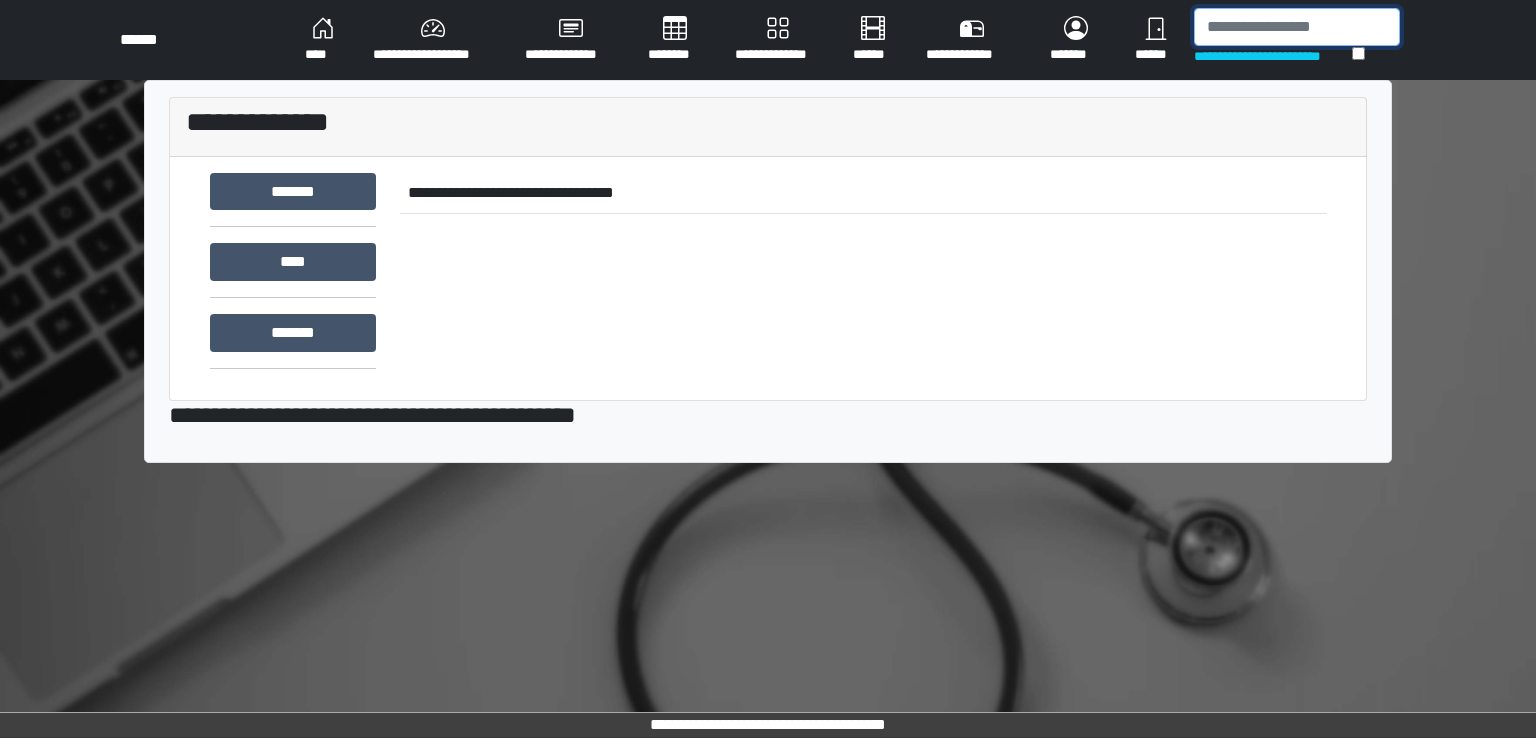 click at bounding box center [1297, 27] 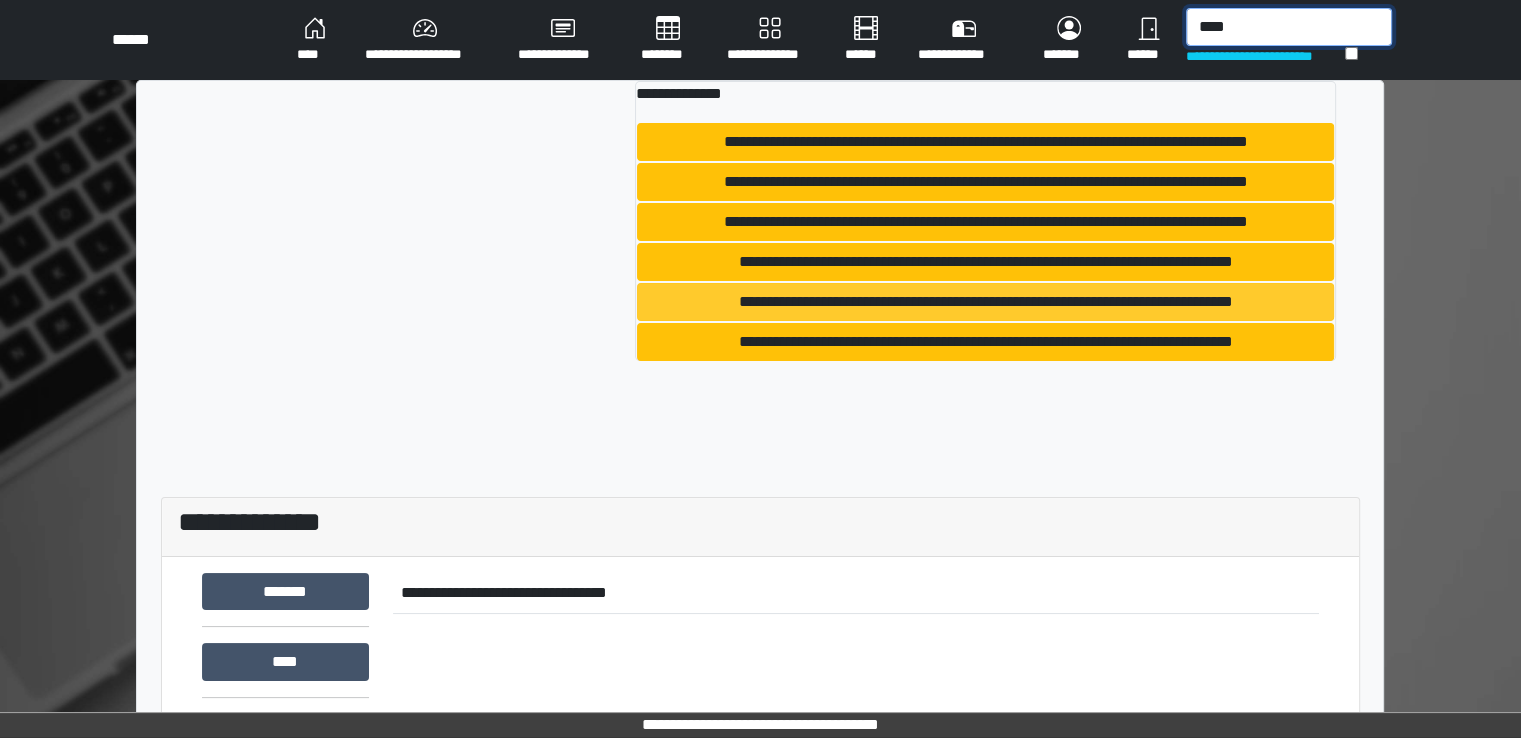 type on "****" 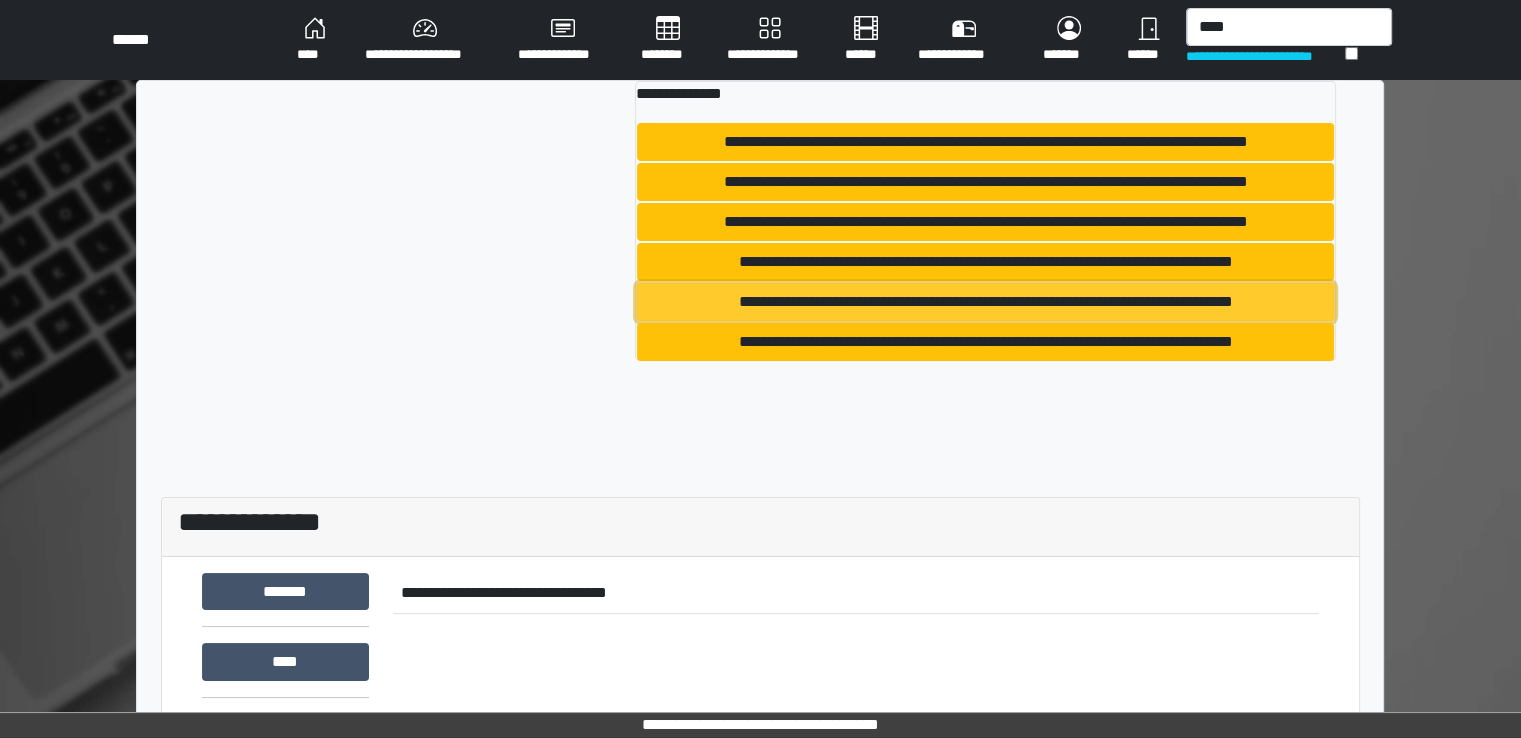 click on "**********" at bounding box center [985, 302] 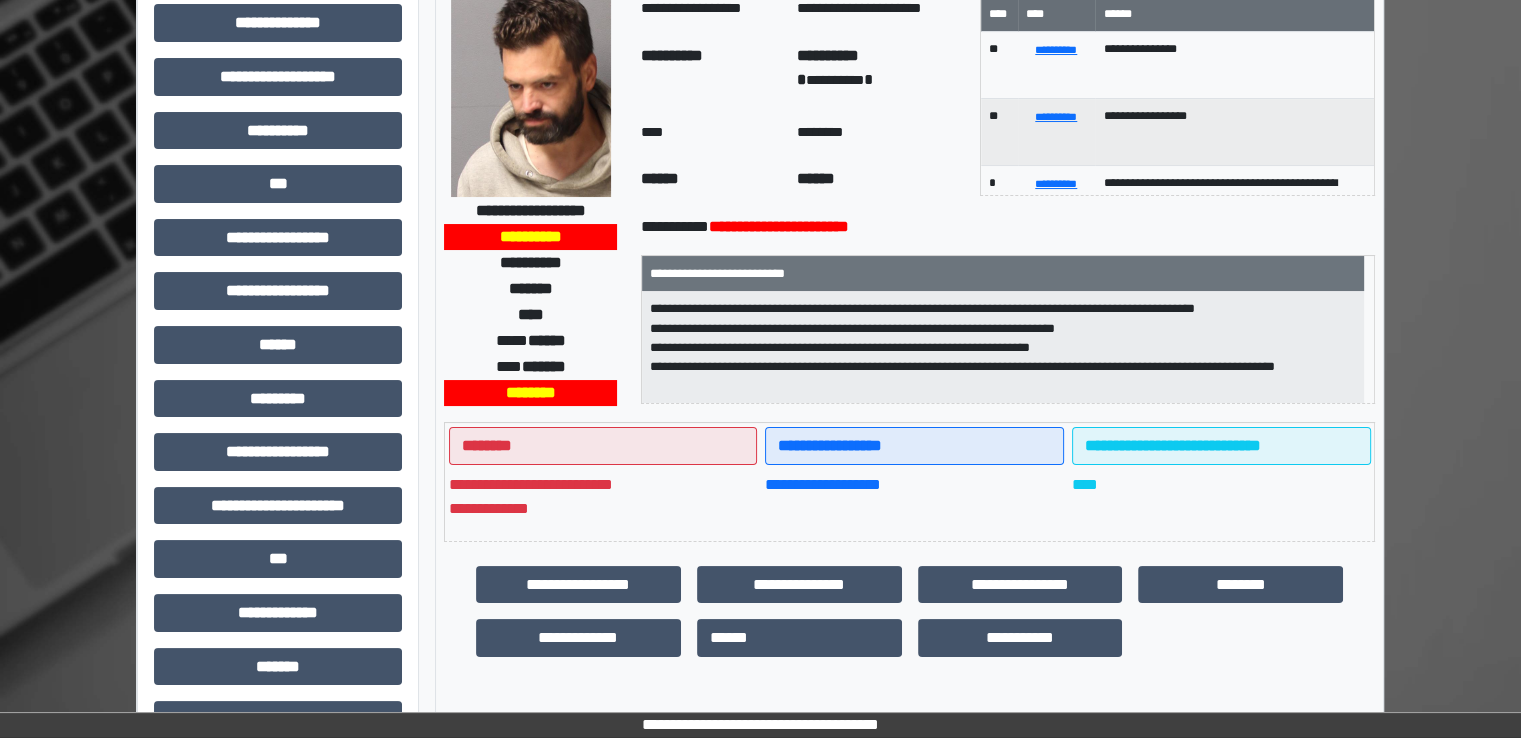 scroll, scrollTop: 0, scrollLeft: 0, axis: both 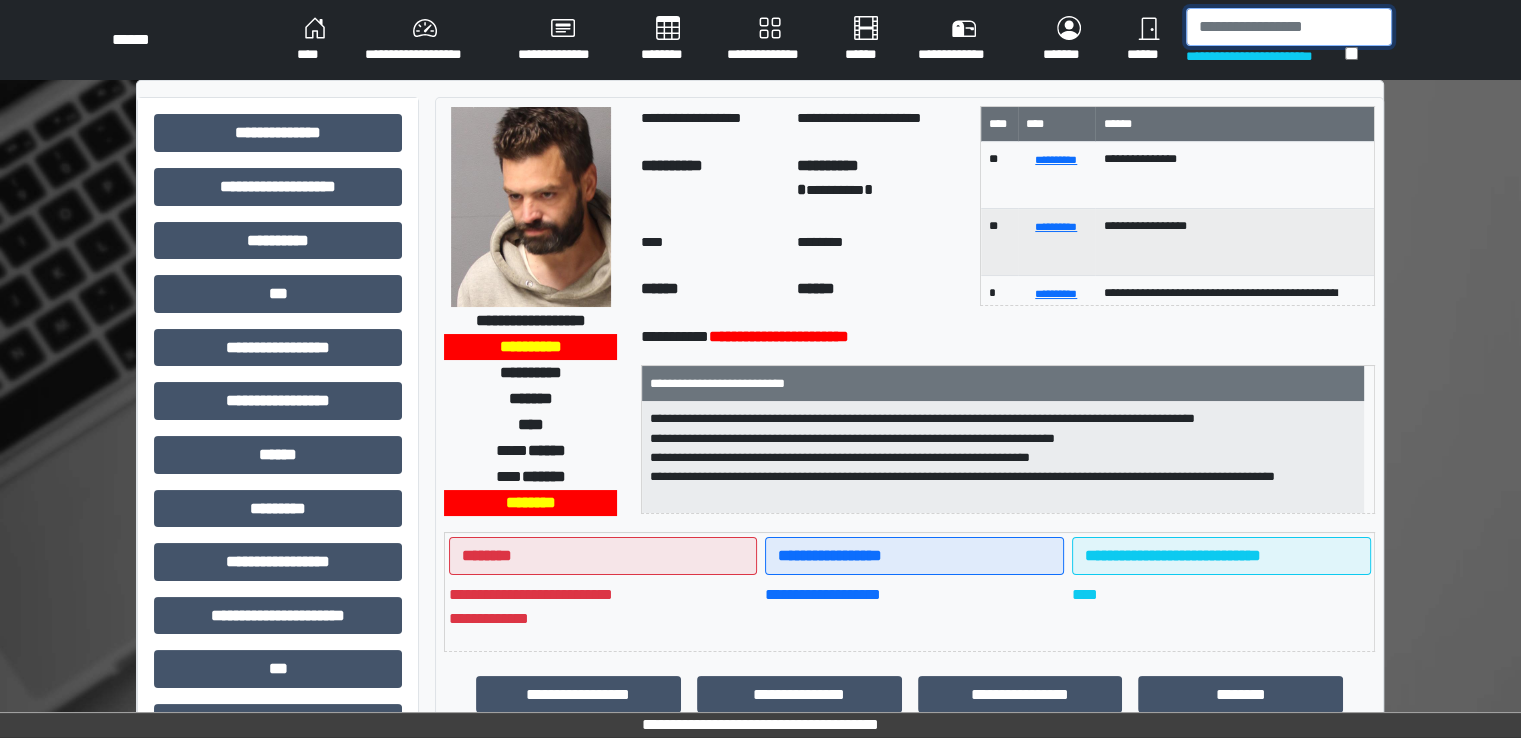 click at bounding box center [1289, 27] 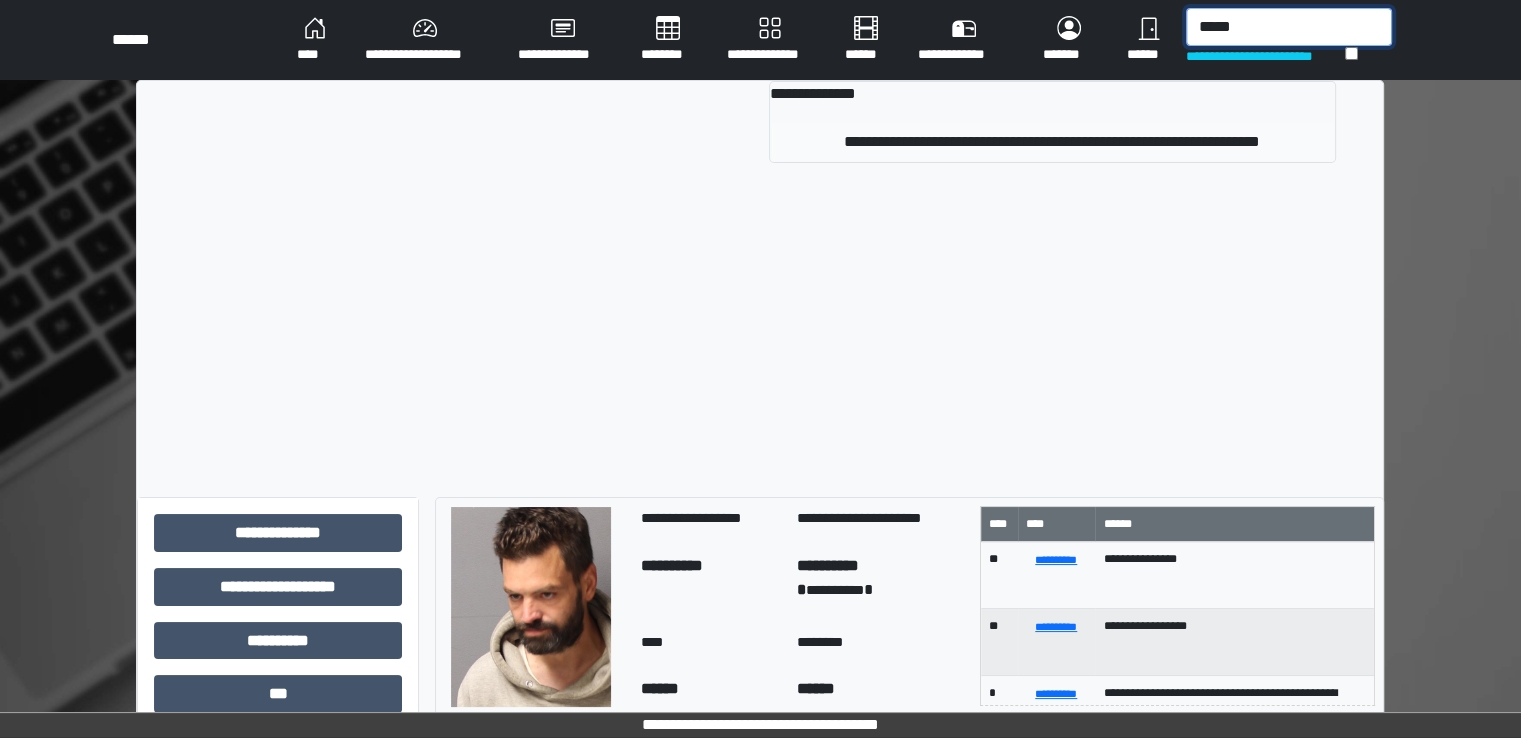 type on "*****" 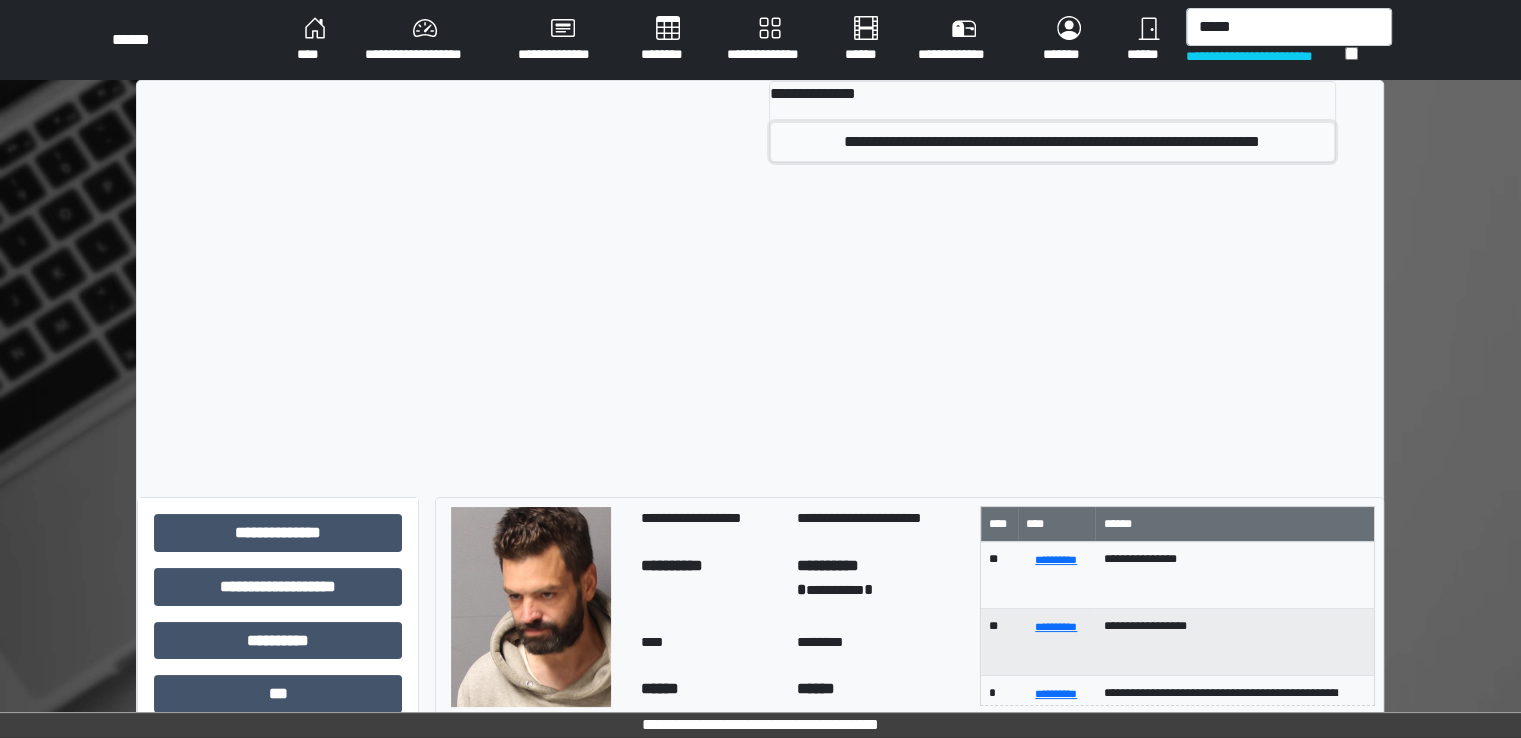 click on "**********" at bounding box center (1052, 142) 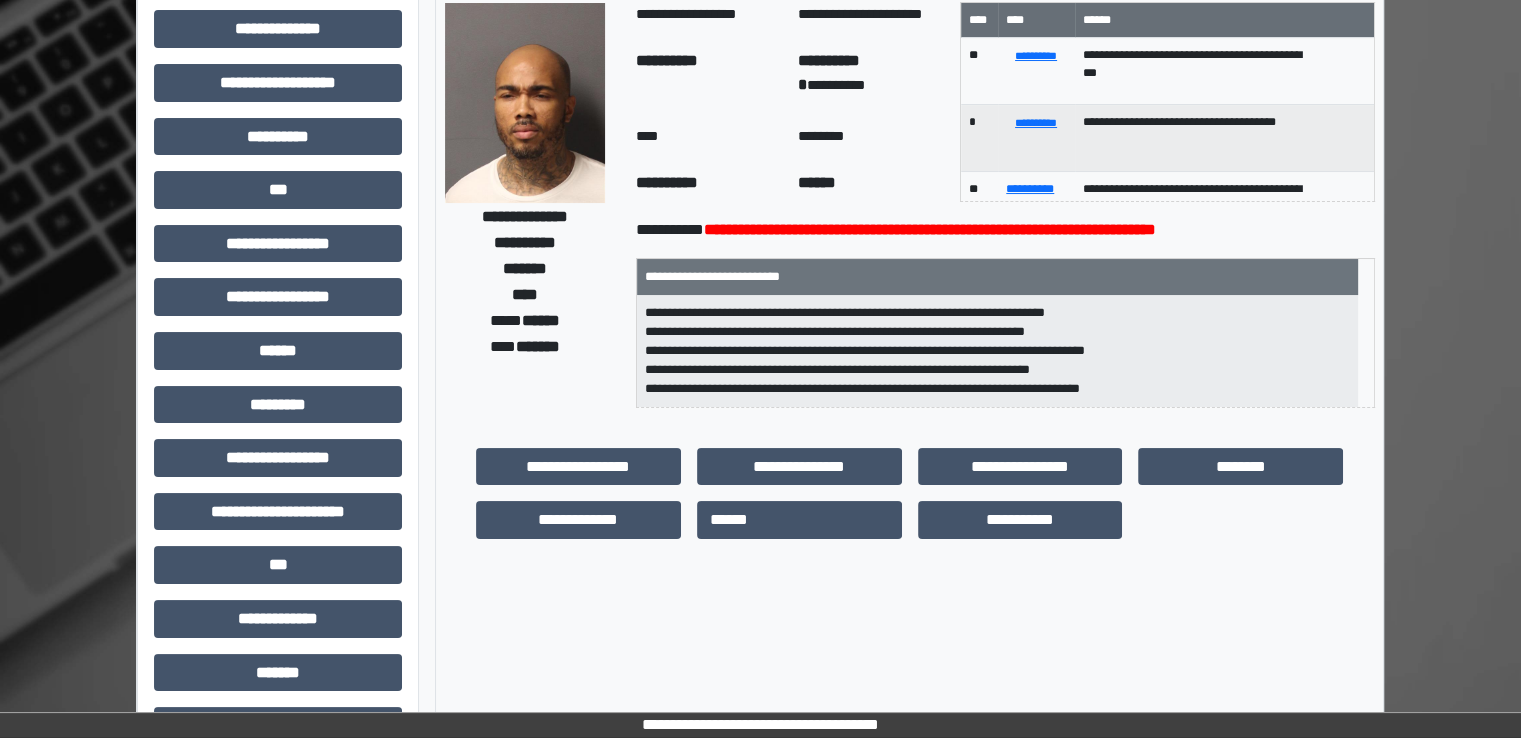 scroll, scrollTop: 428, scrollLeft: 0, axis: vertical 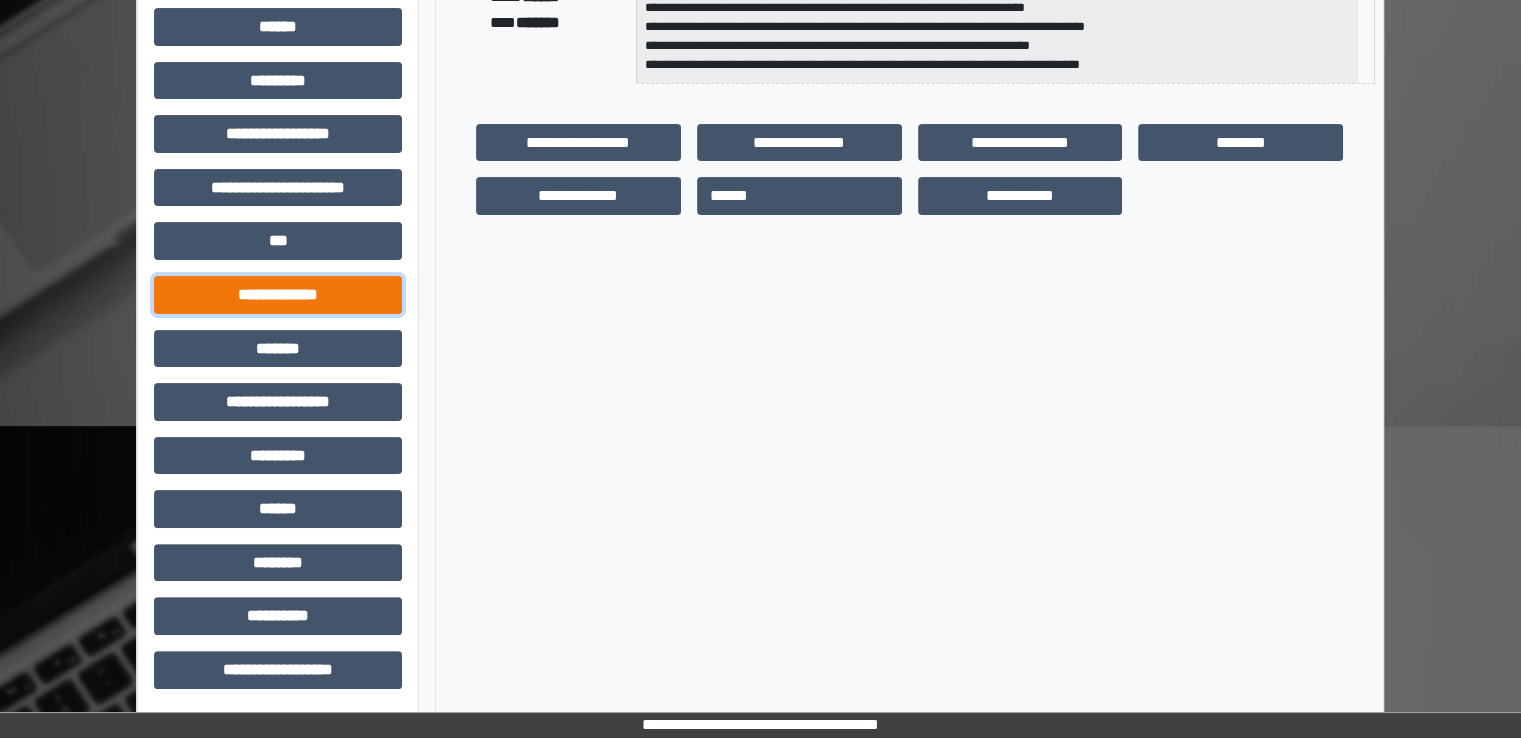 click on "**********" at bounding box center [278, 295] 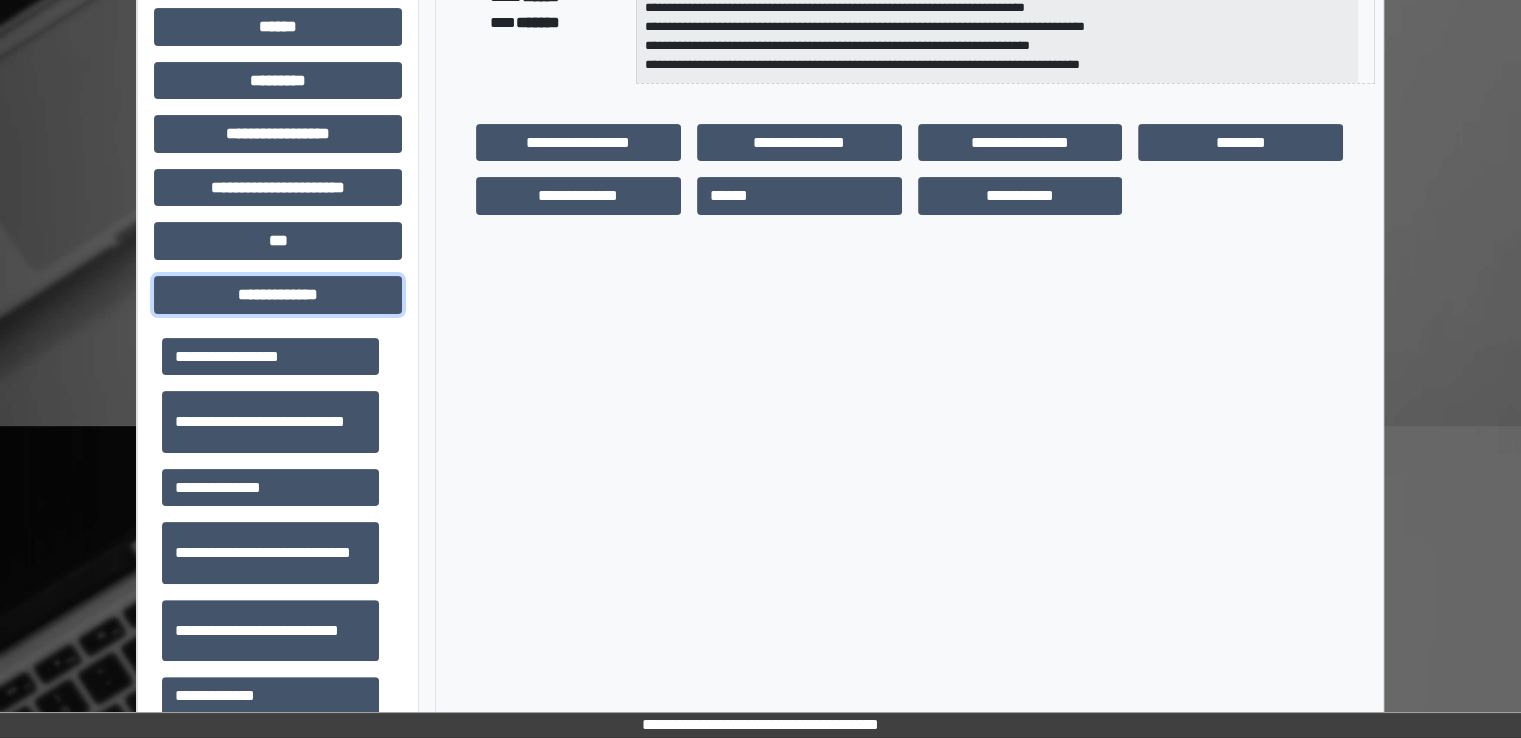 scroll, scrollTop: 698, scrollLeft: 0, axis: vertical 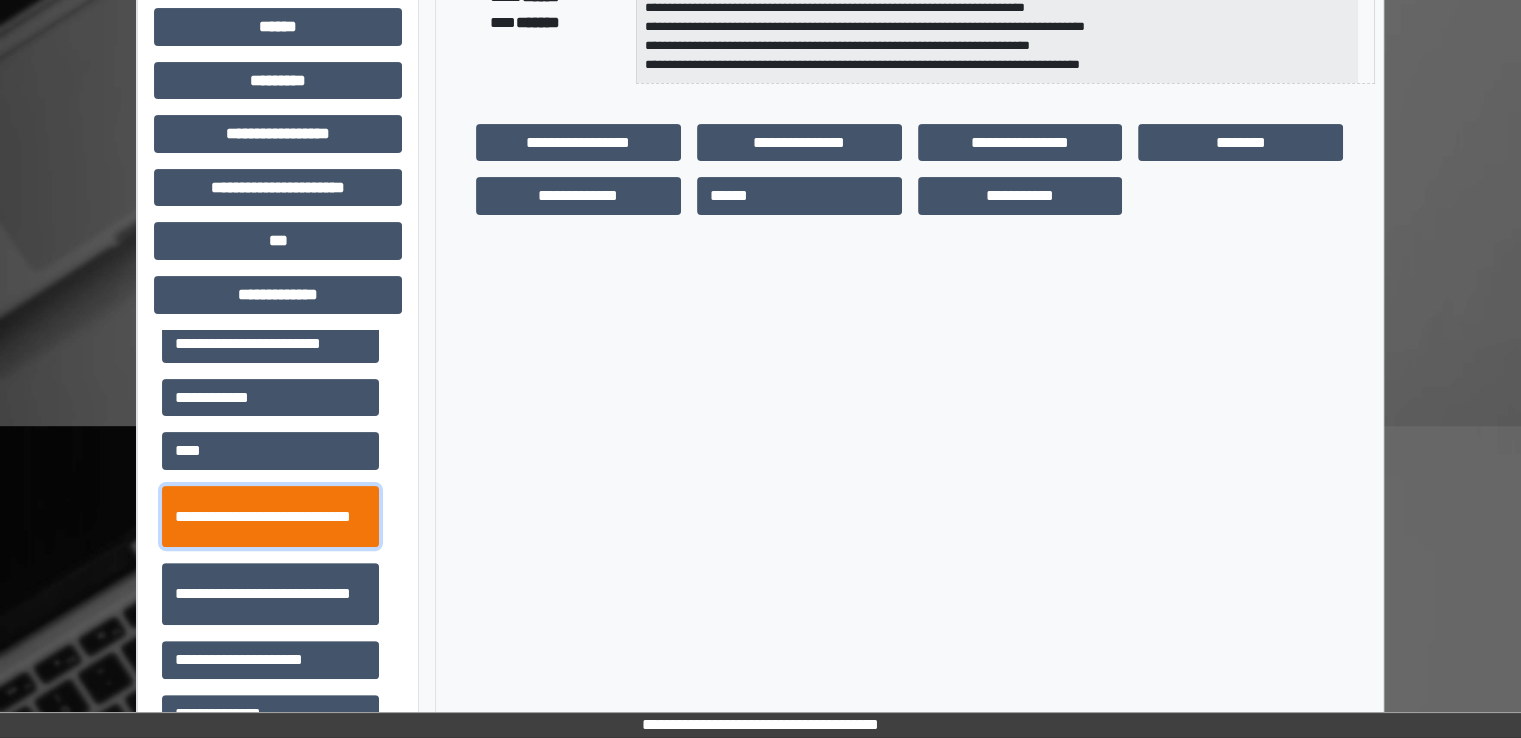 click on "**********" at bounding box center (270, 517) 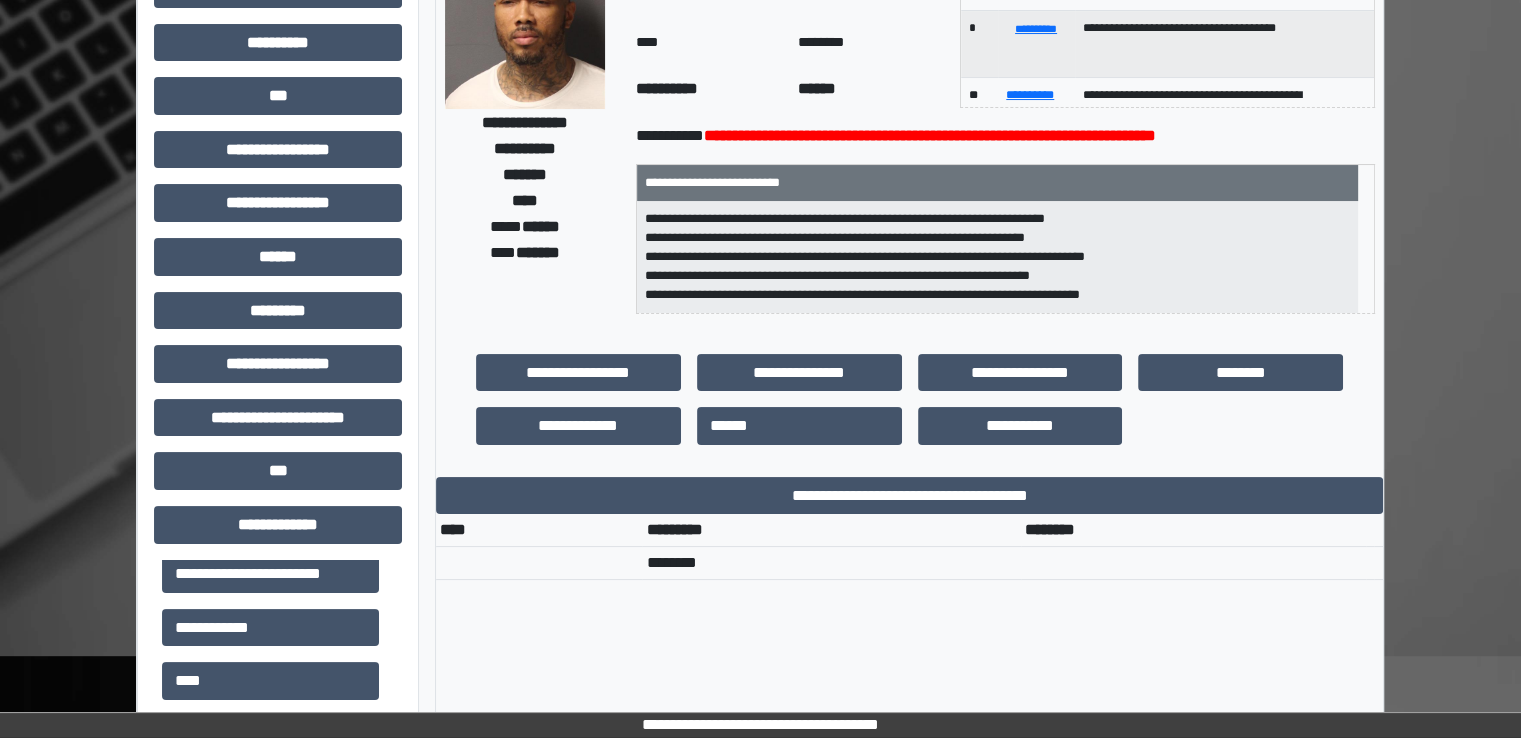 scroll, scrollTop: 0, scrollLeft: 0, axis: both 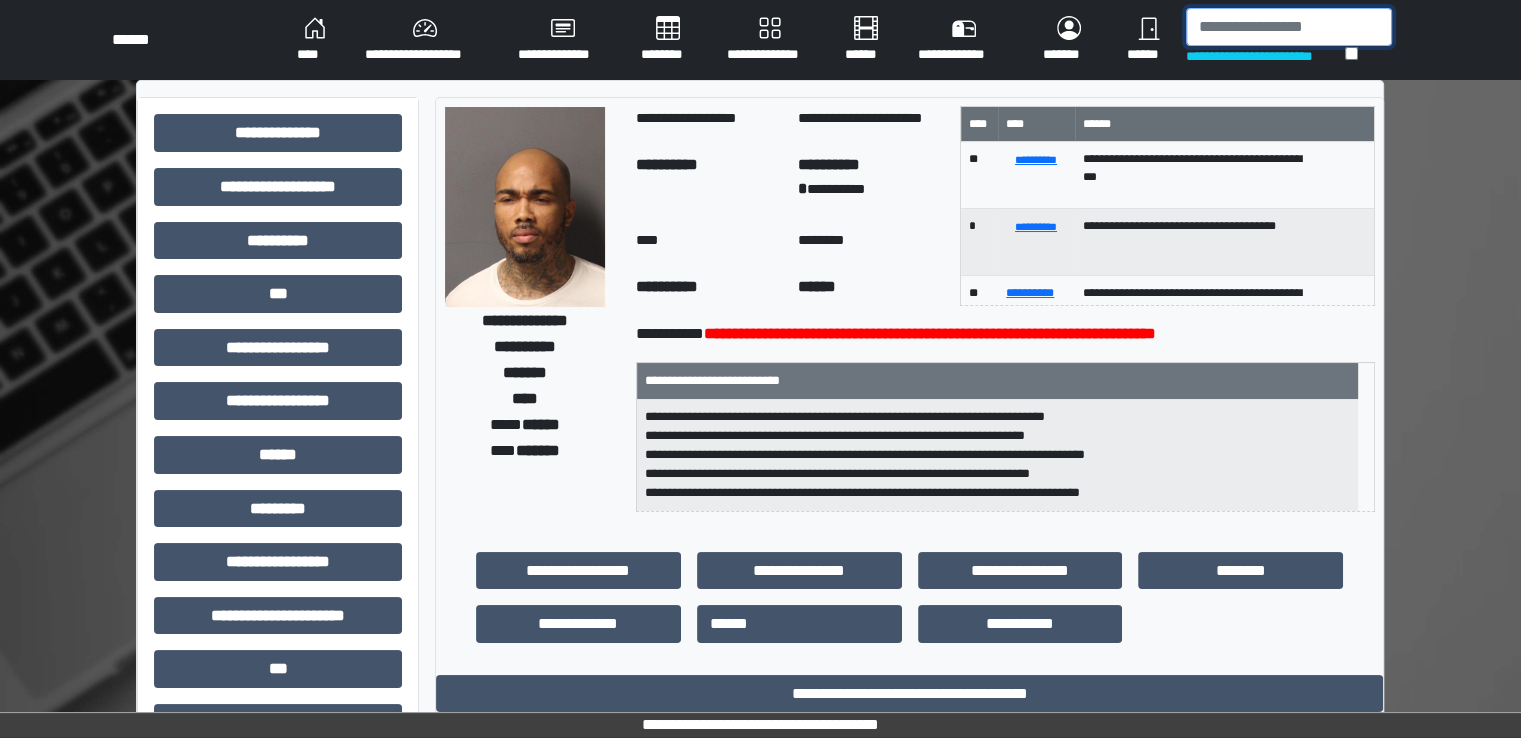 click at bounding box center [1289, 27] 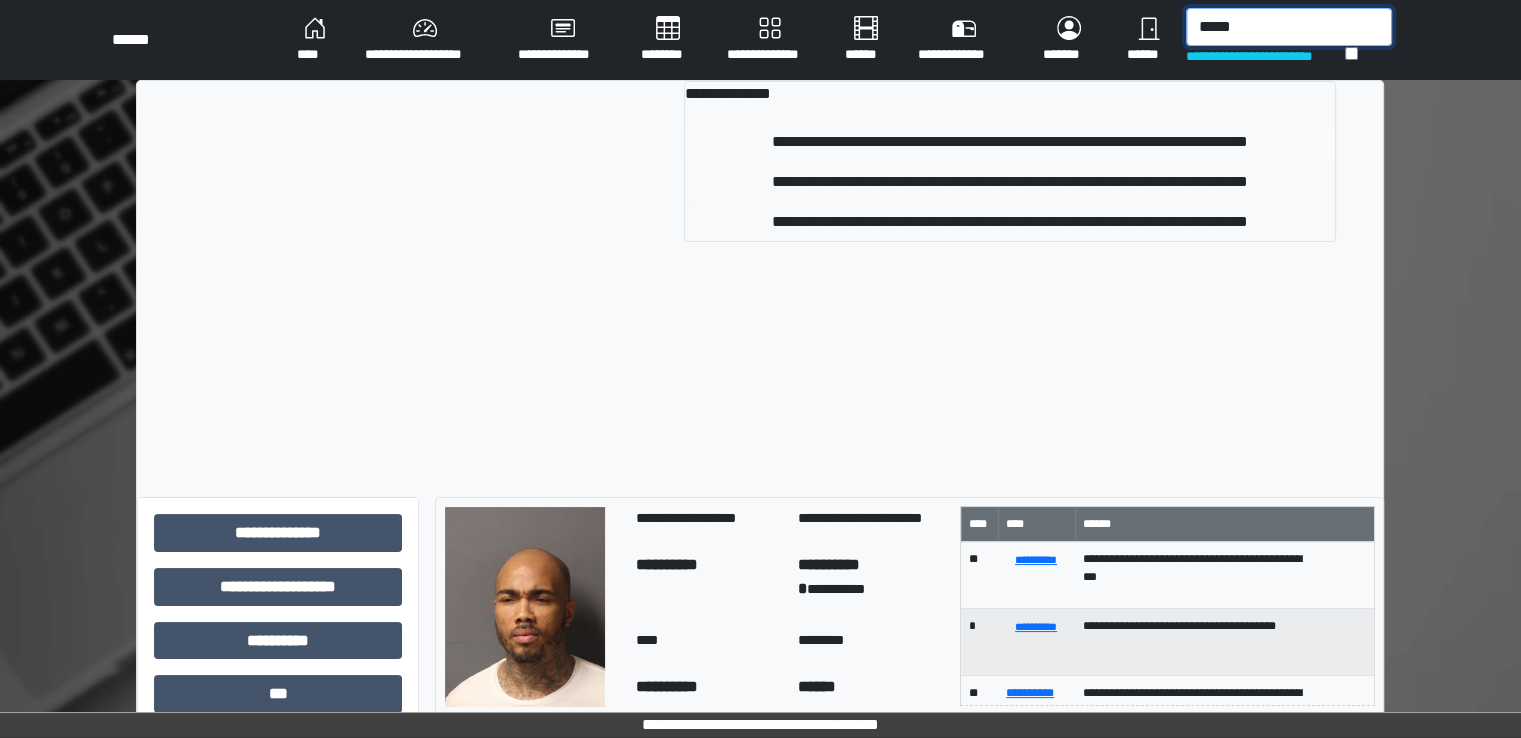 type on "*****" 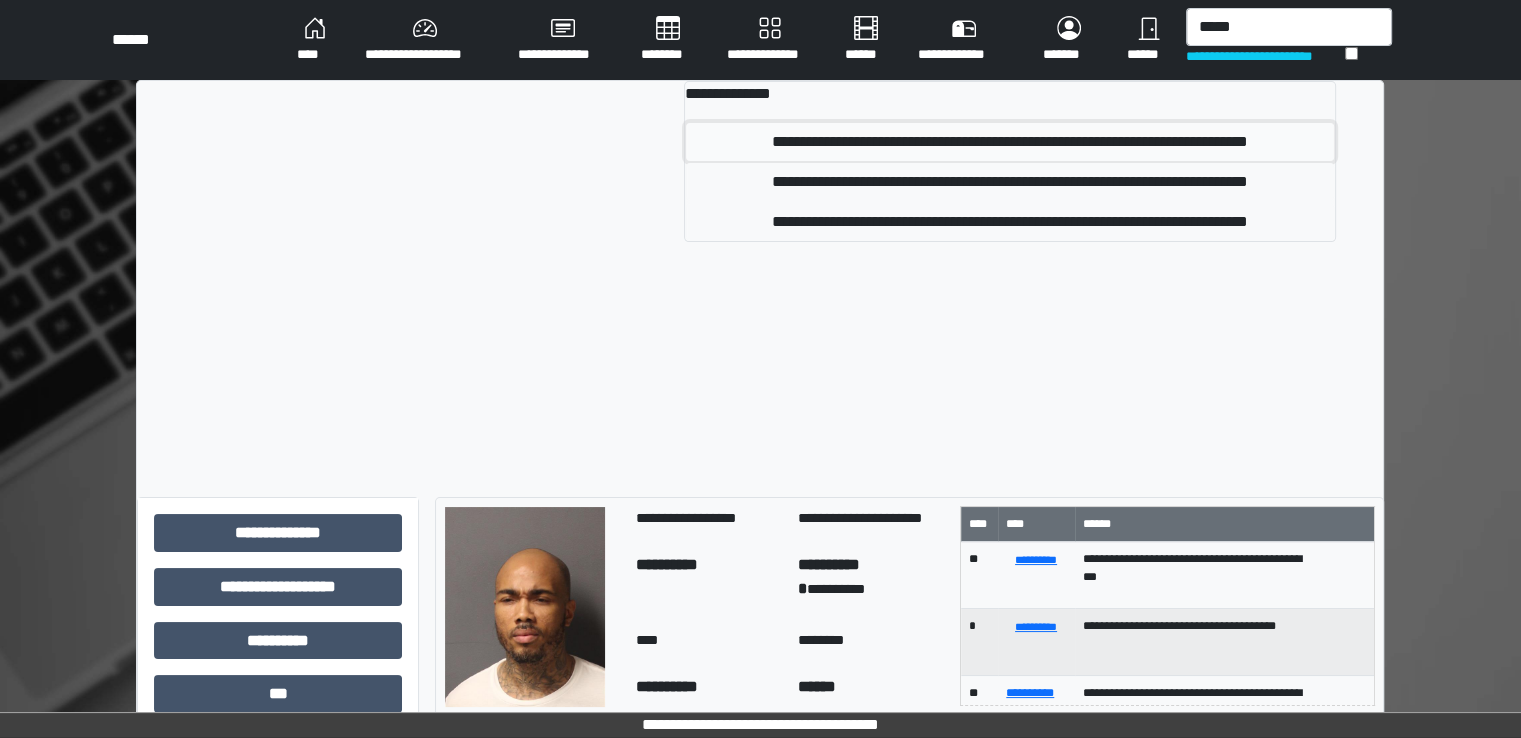 click on "**********" at bounding box center (1009, 142) 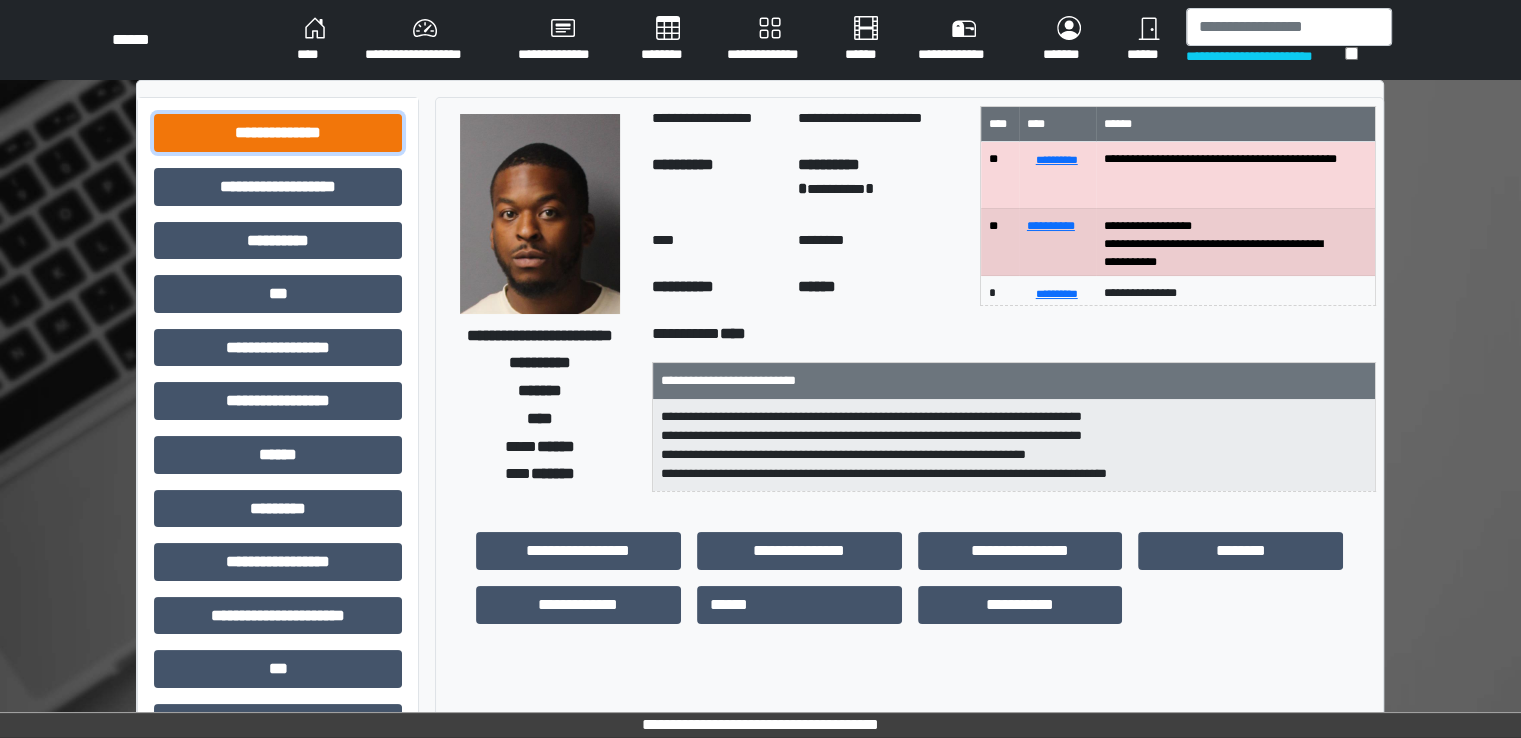 click on "**********" at bounding box center [278, 133] 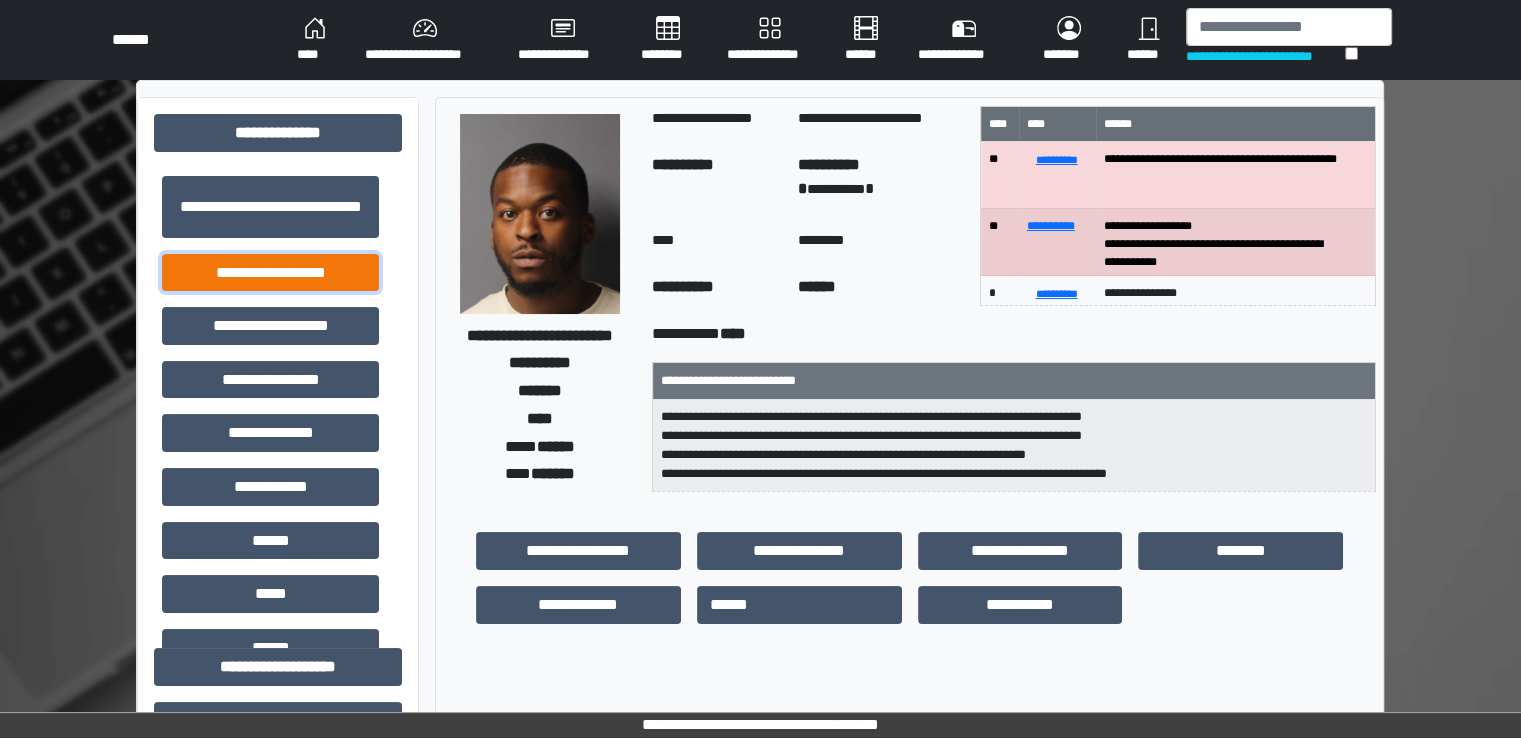 click on "**********" at bounding box center [270, 273] 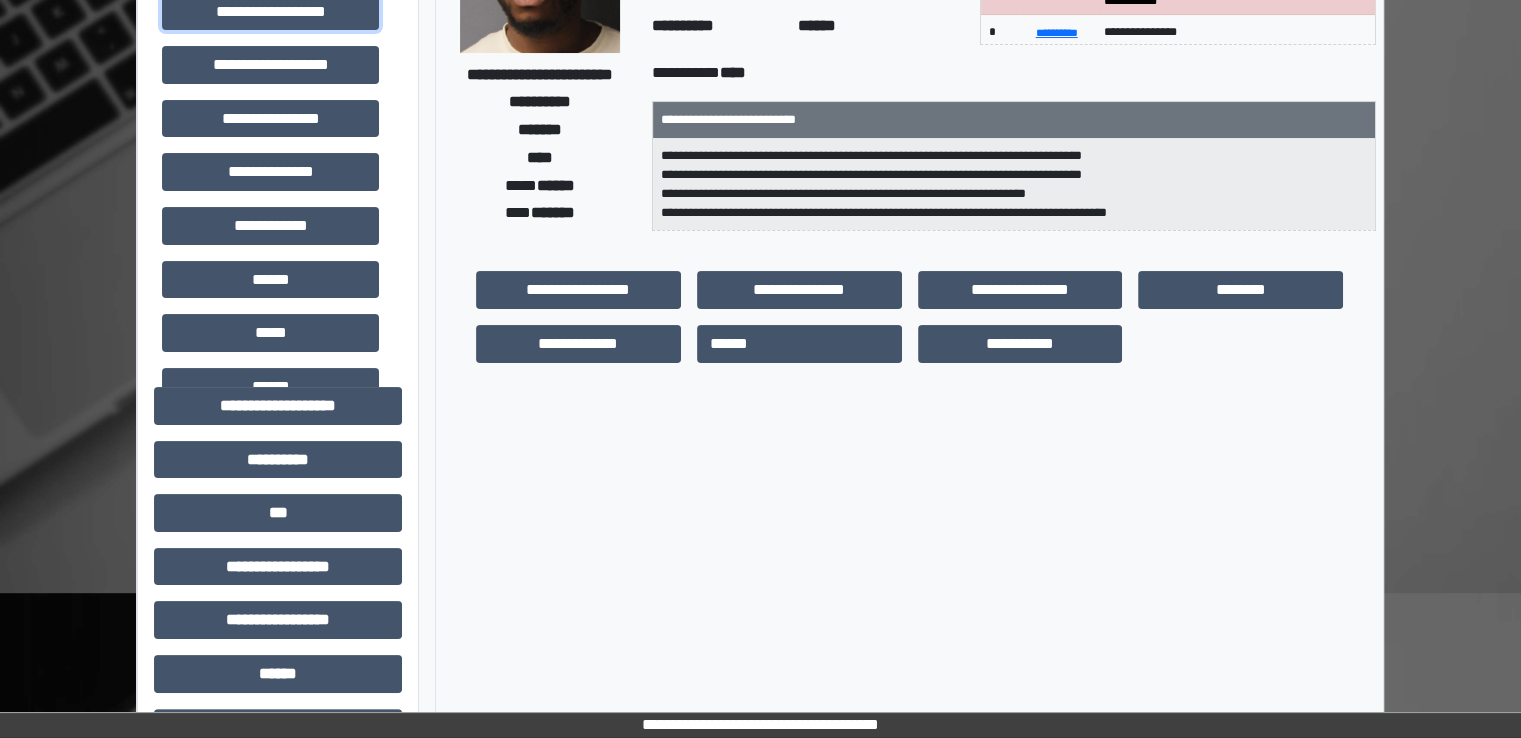 scroll, scrollTop: 300, scrollLeft: 0, axis: vertical 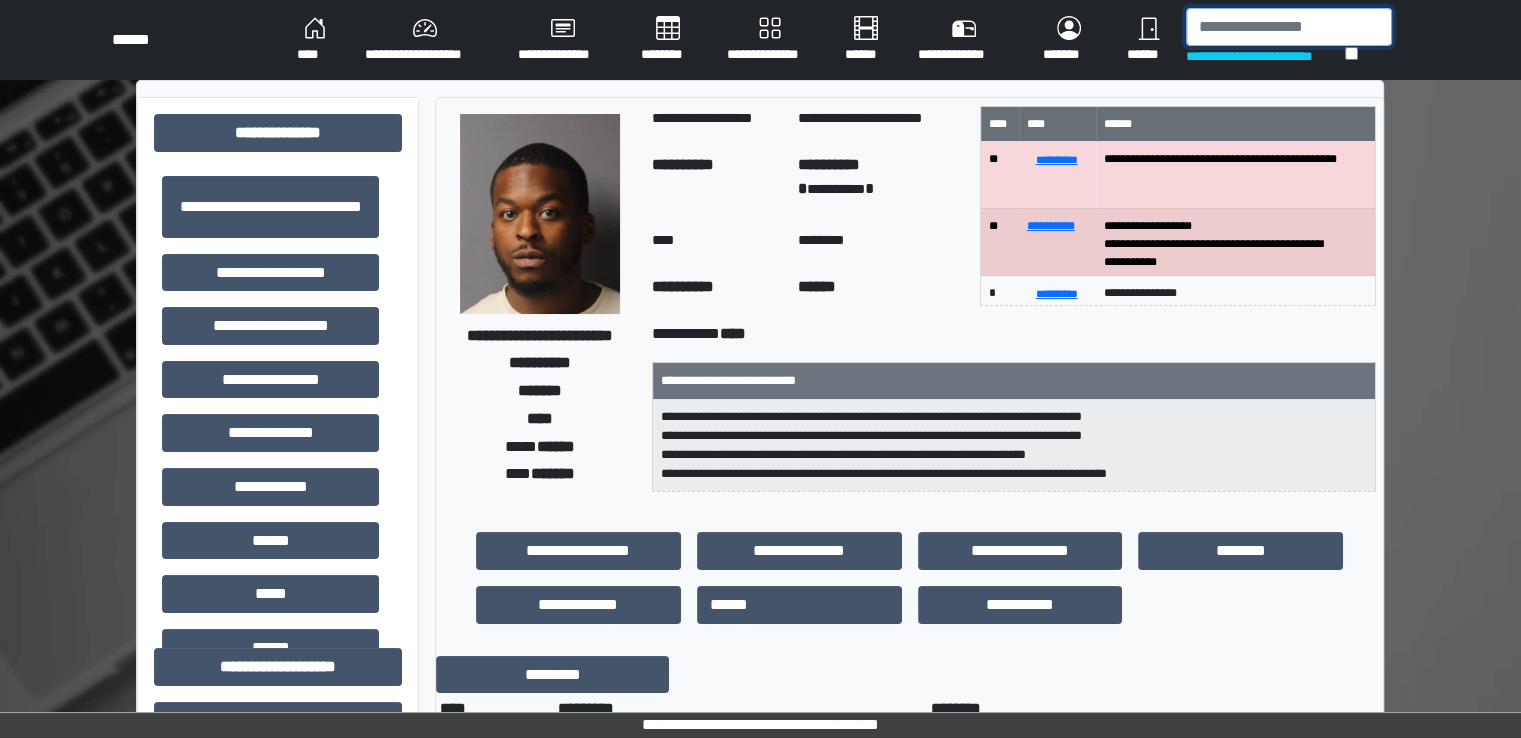 click at bounding box center [1289, 27] 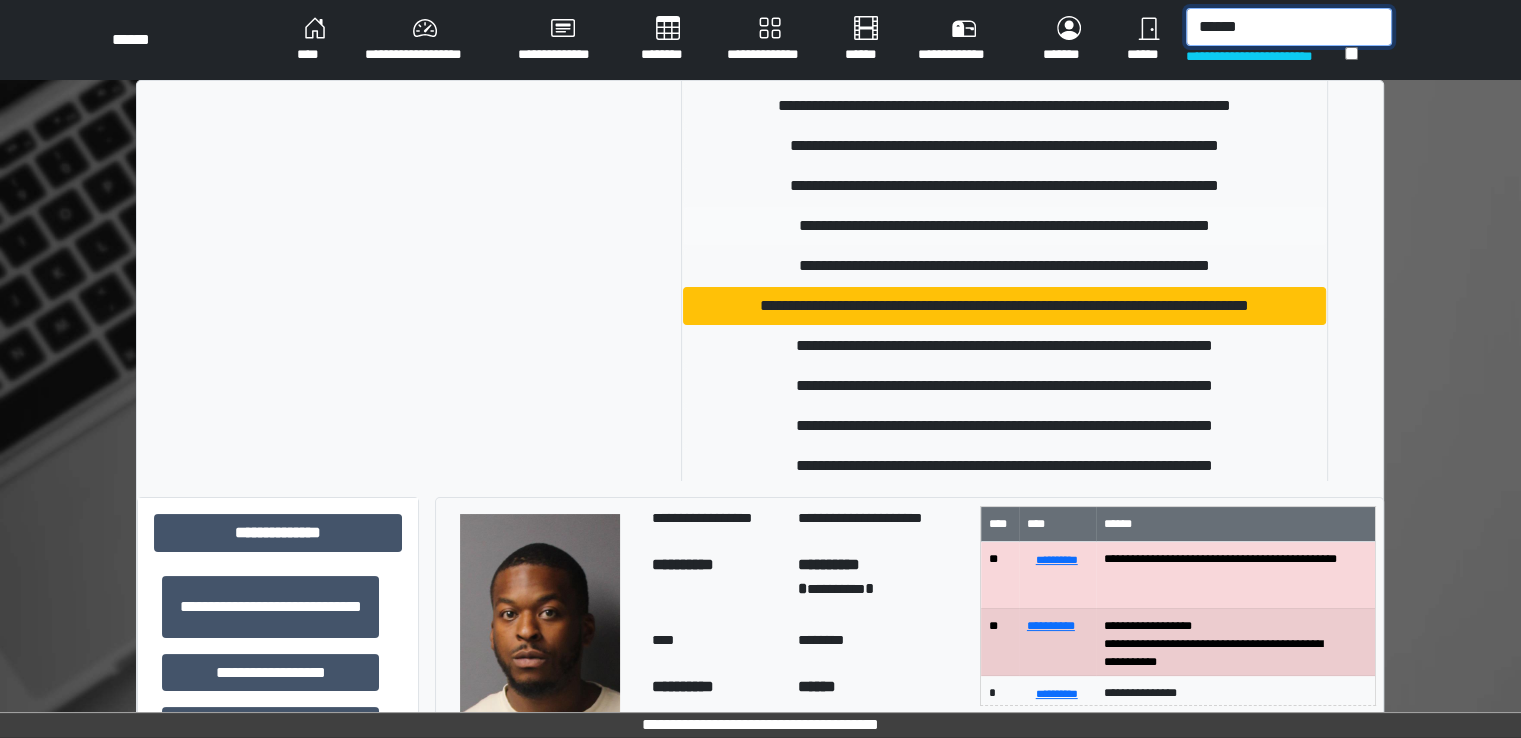scroll, scrollTop: 200, scrollLeft: 0, axis: vertical 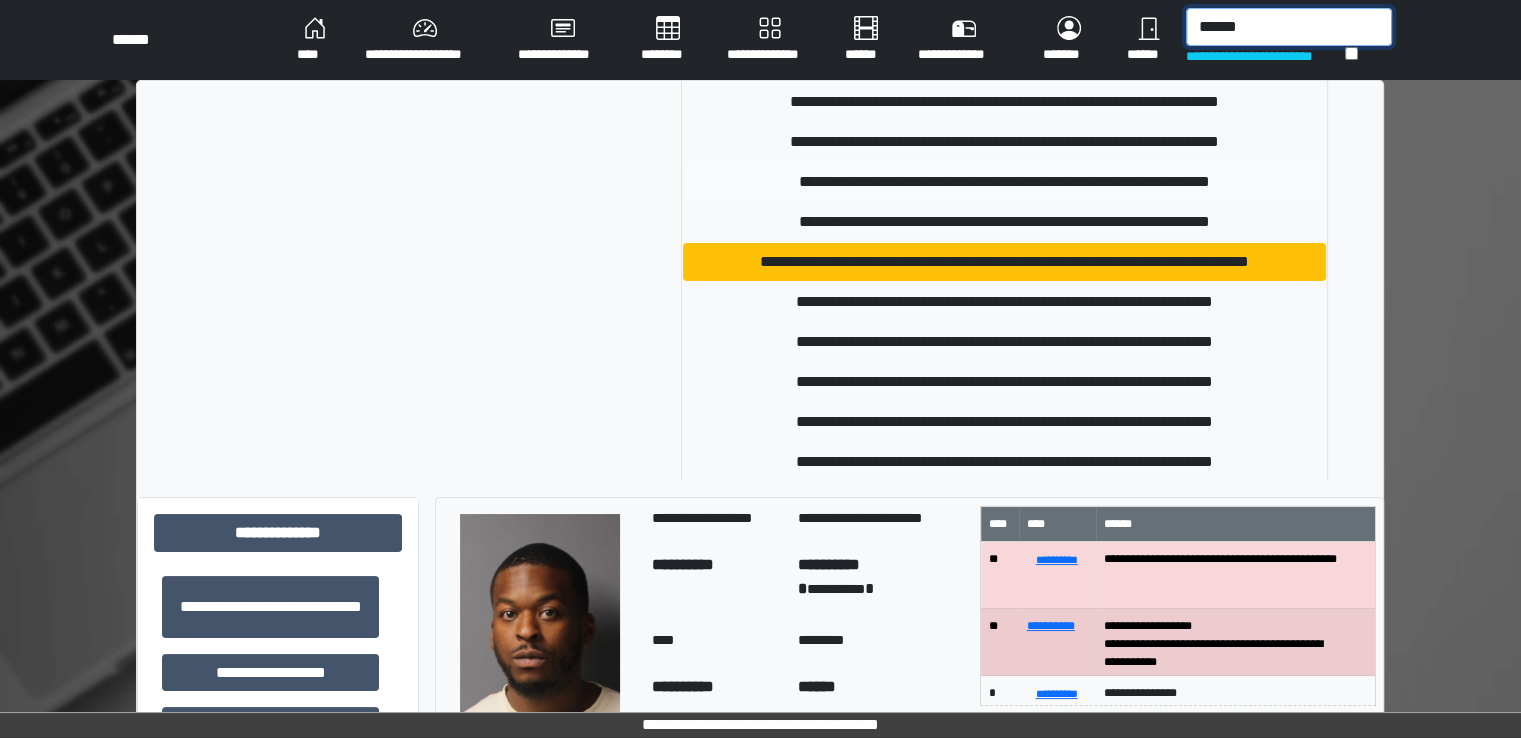type on "******" 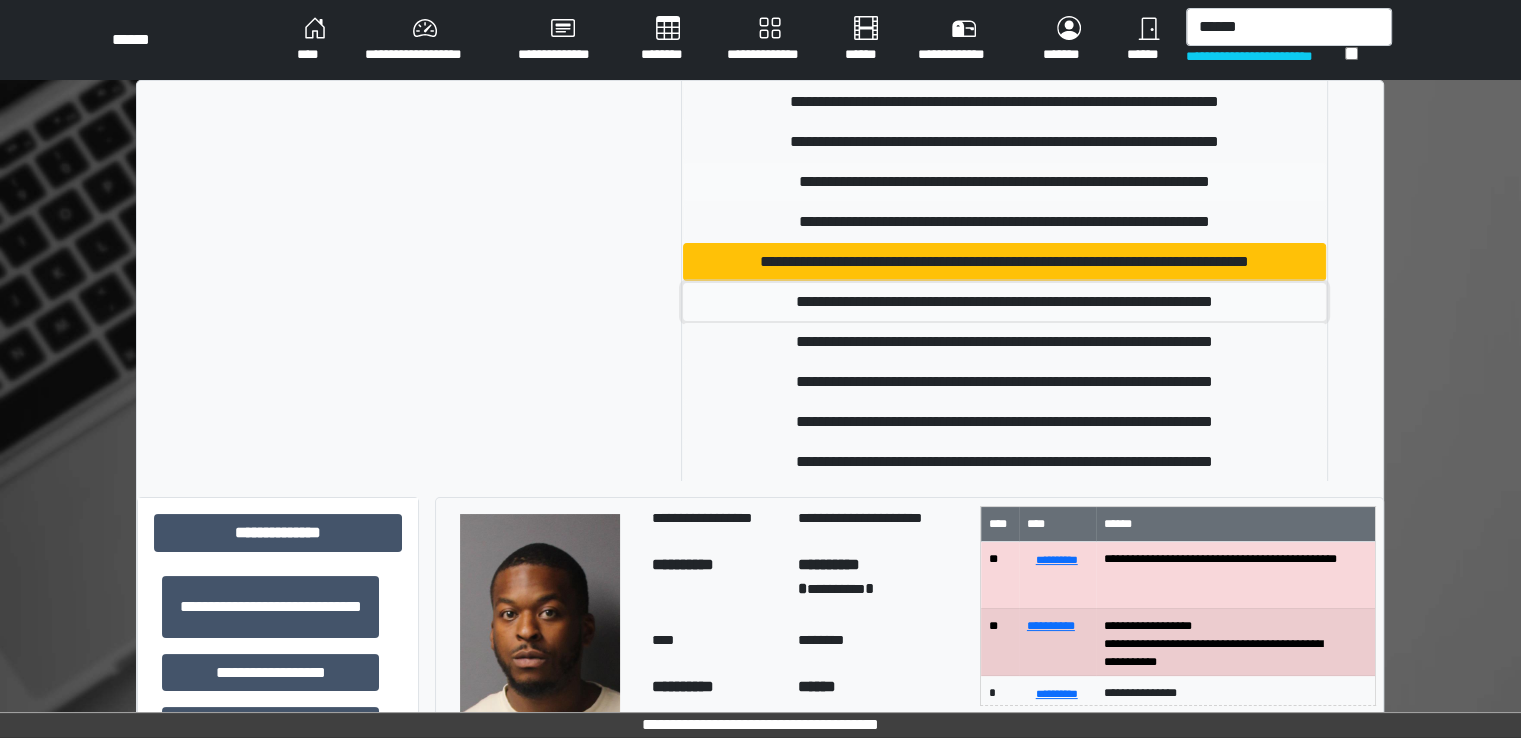 click on "**********" at bounding box center [1005, 302] 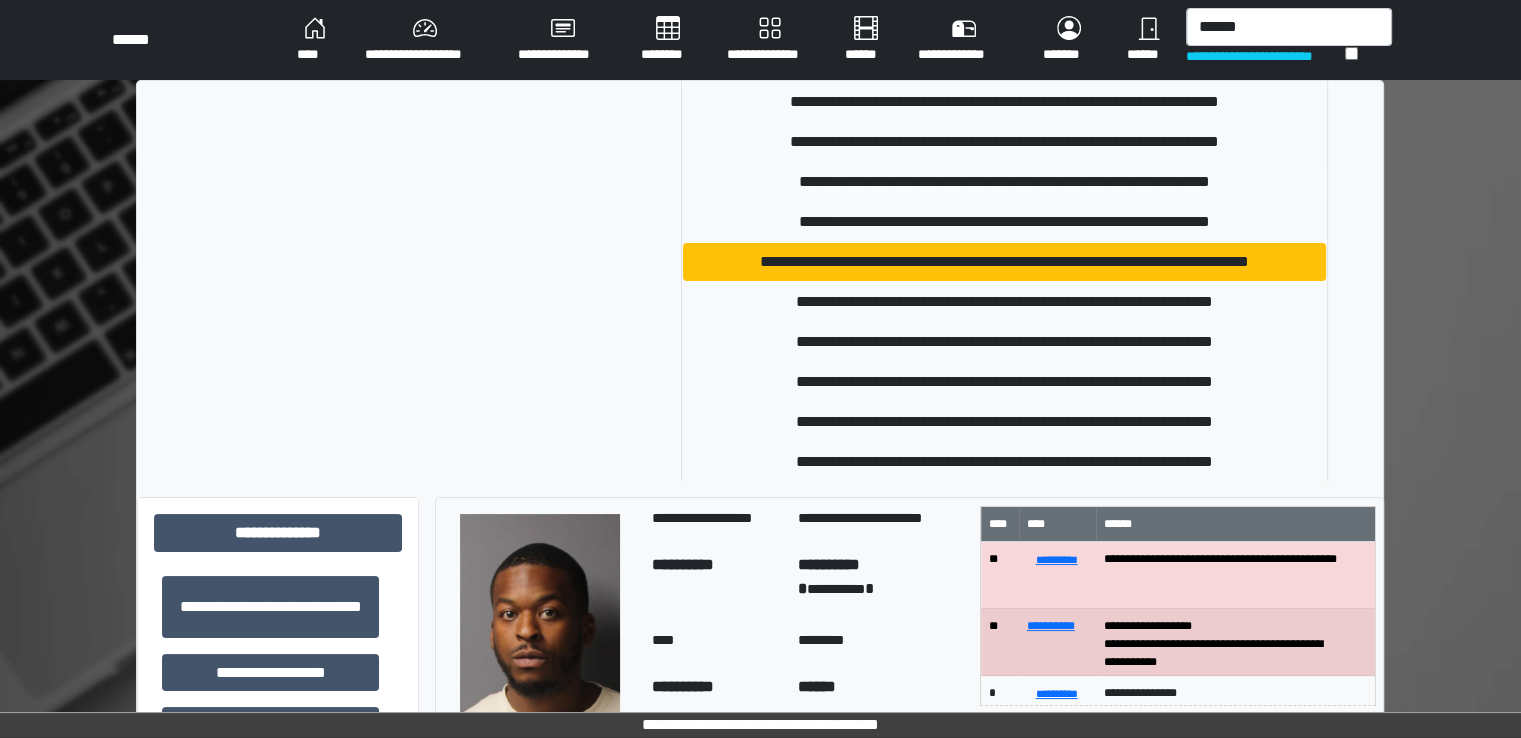 type 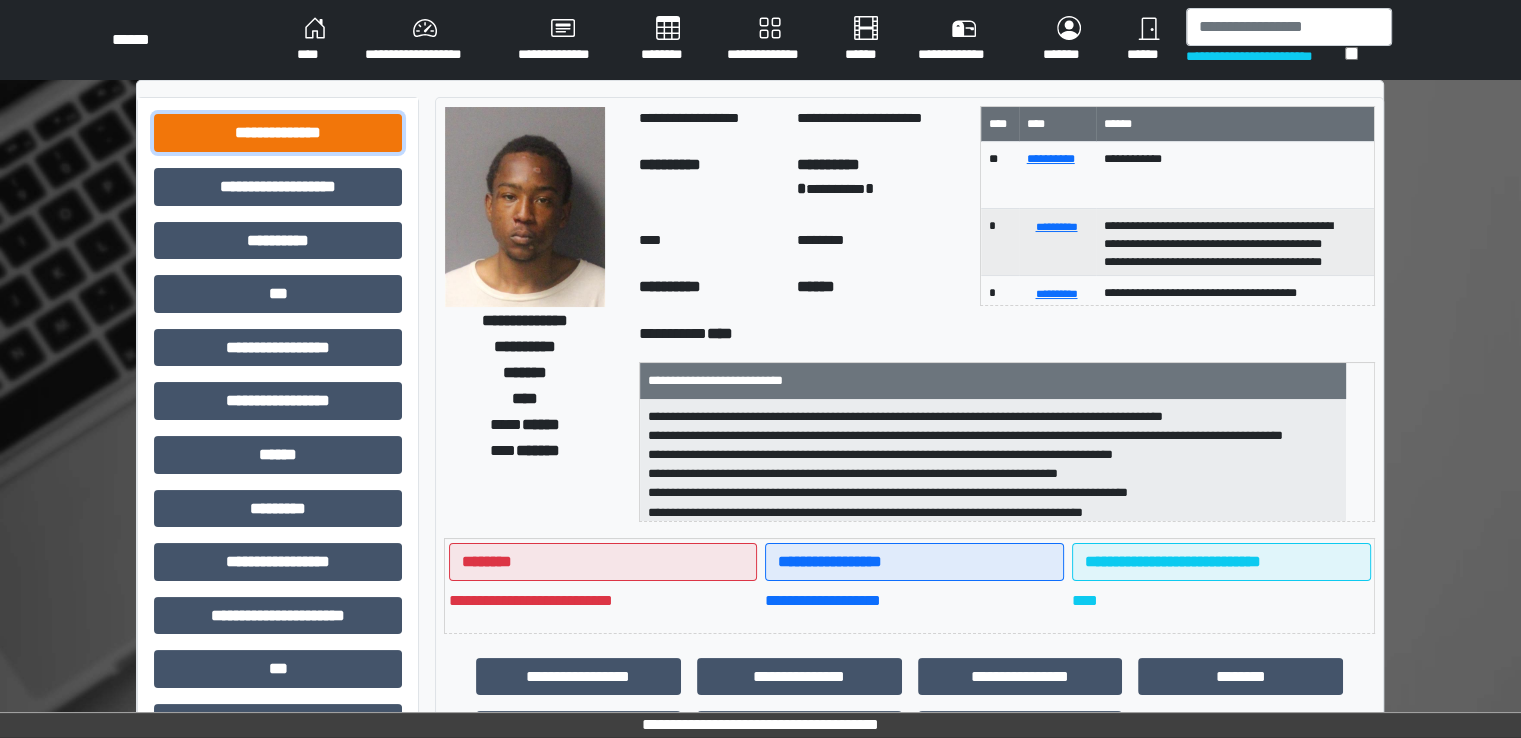 click on "**********" at bounding box center [278, 133] 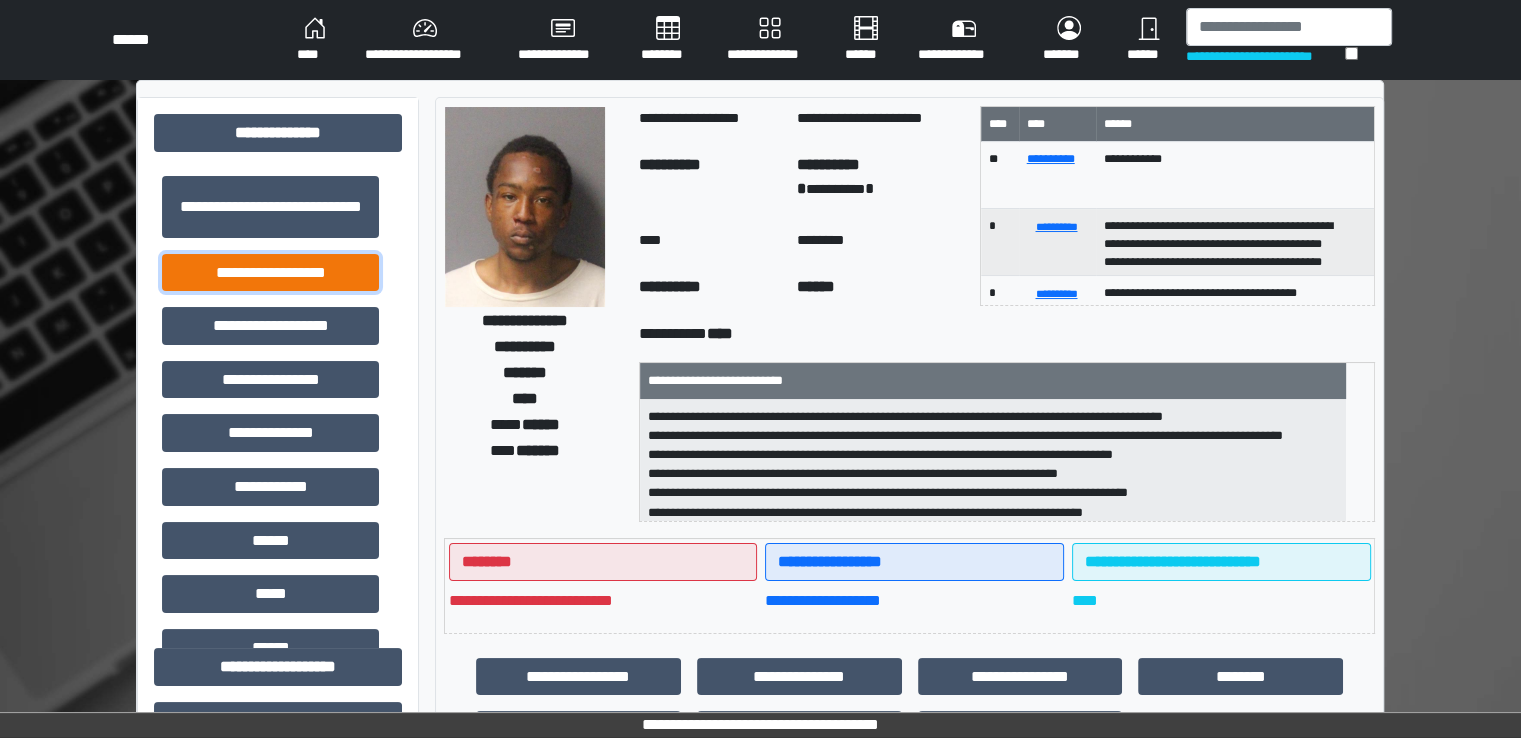 click on "**********" at bounding box center (270, 273) 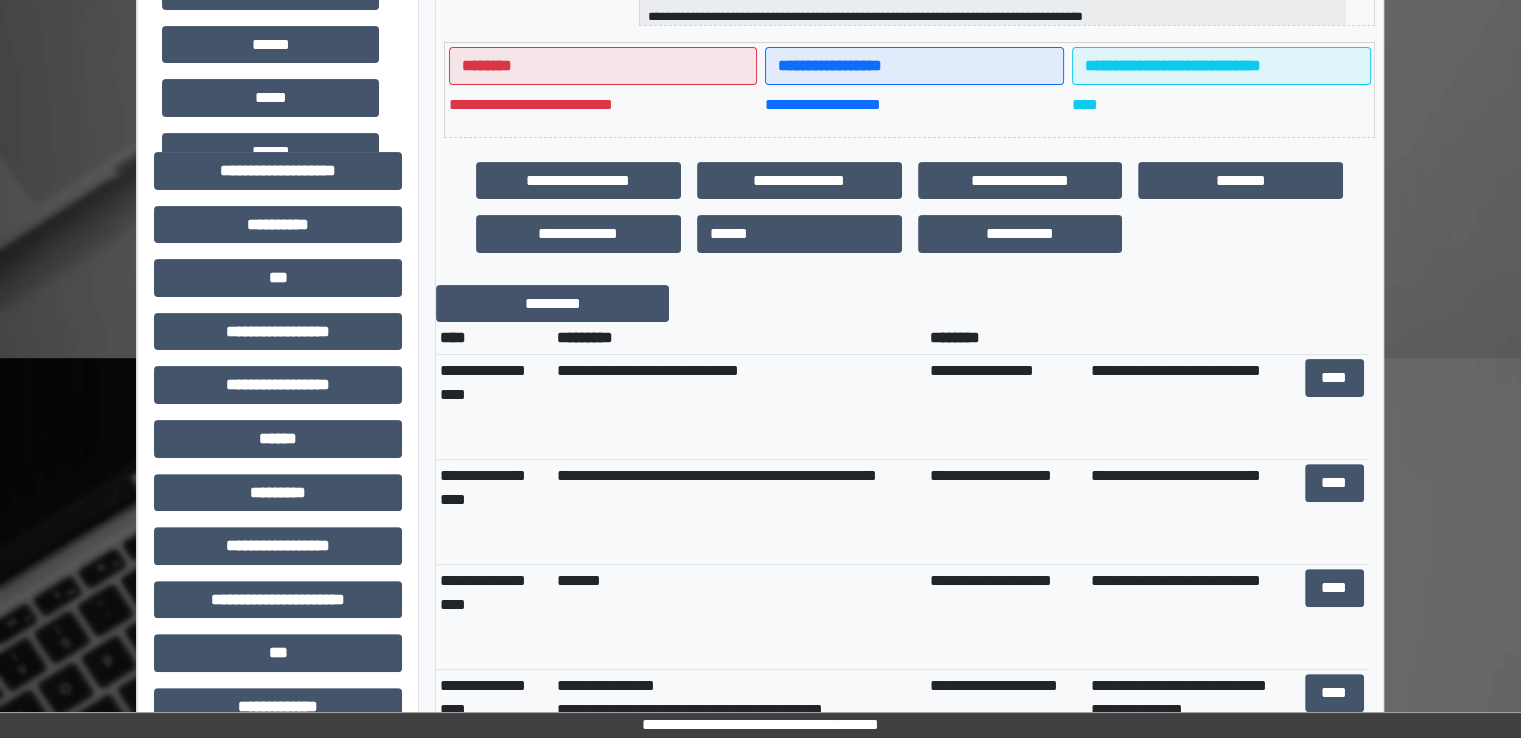 scroll, scrollTop: 500, scrollLeft: 0, axis: vertical 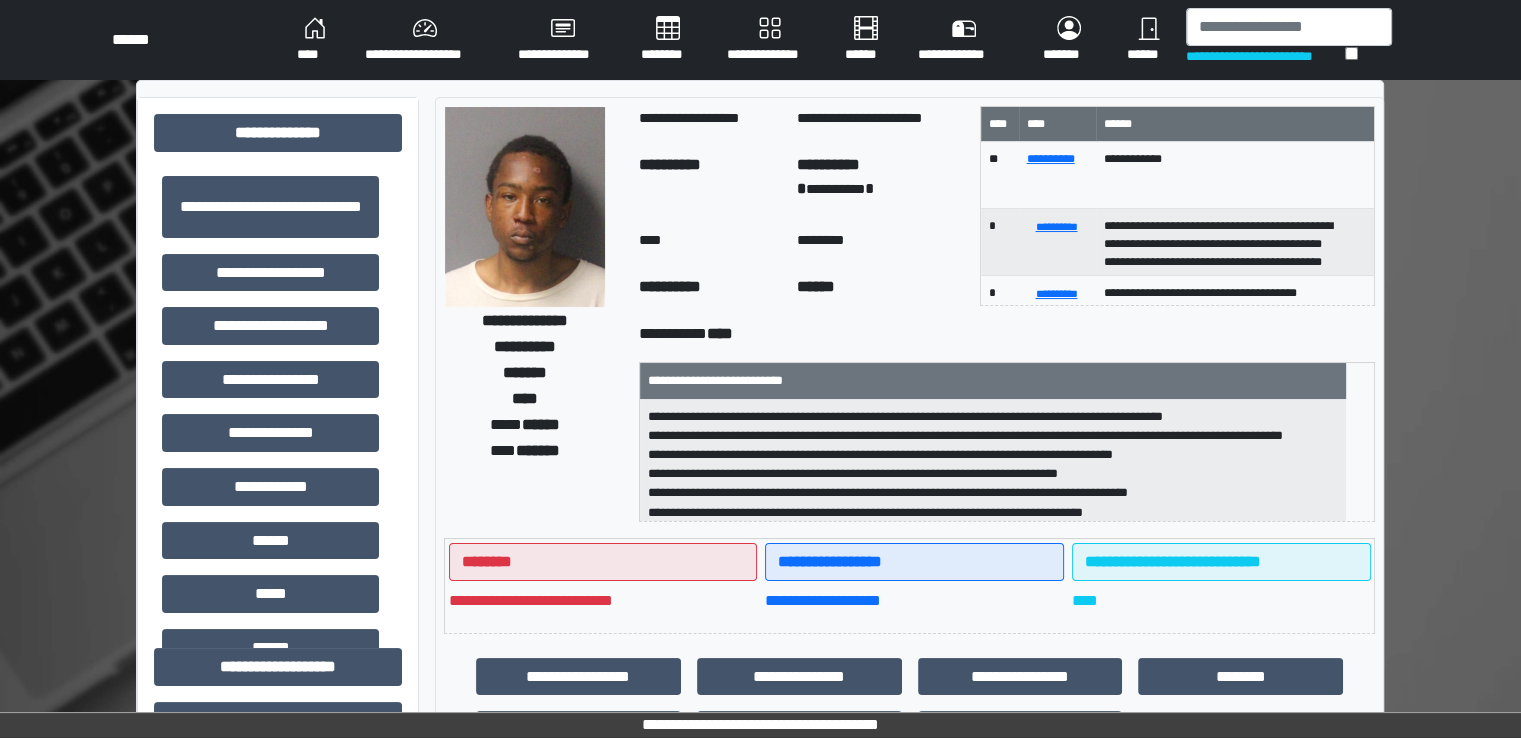 click on "********" at bounding box center (668, 40) 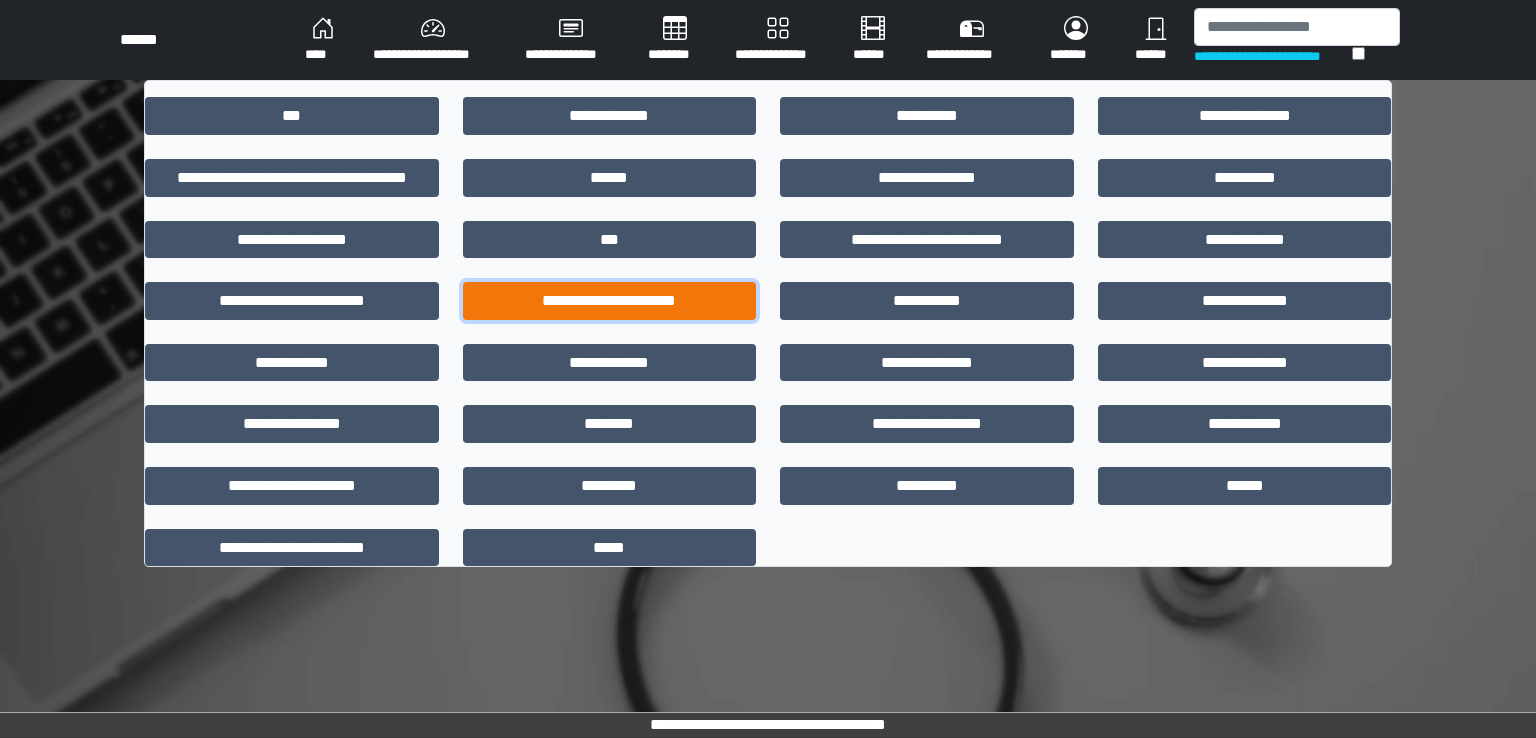 click on "**********" at bounding box center [610, 301] 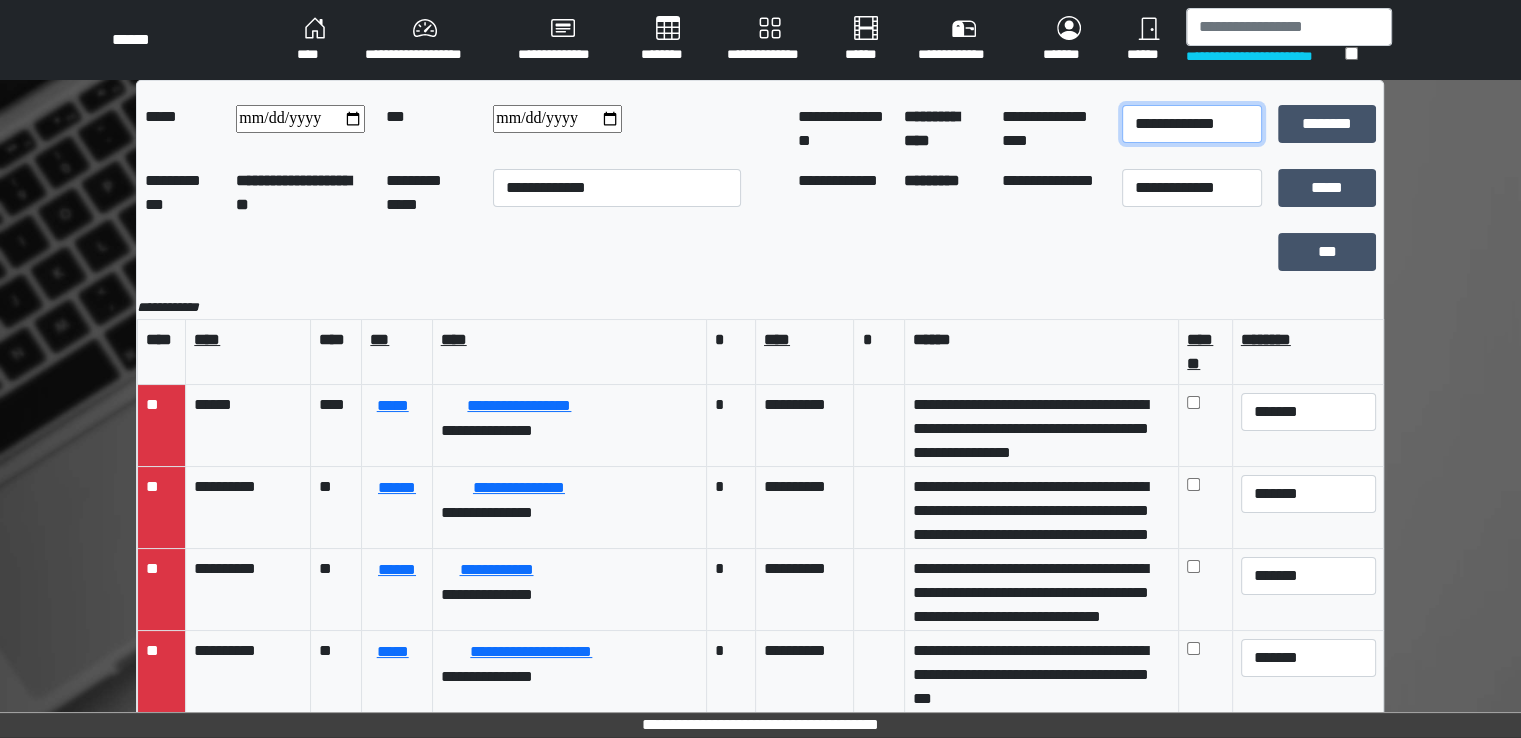 click on "**********" at bounding box center (1192, 124) 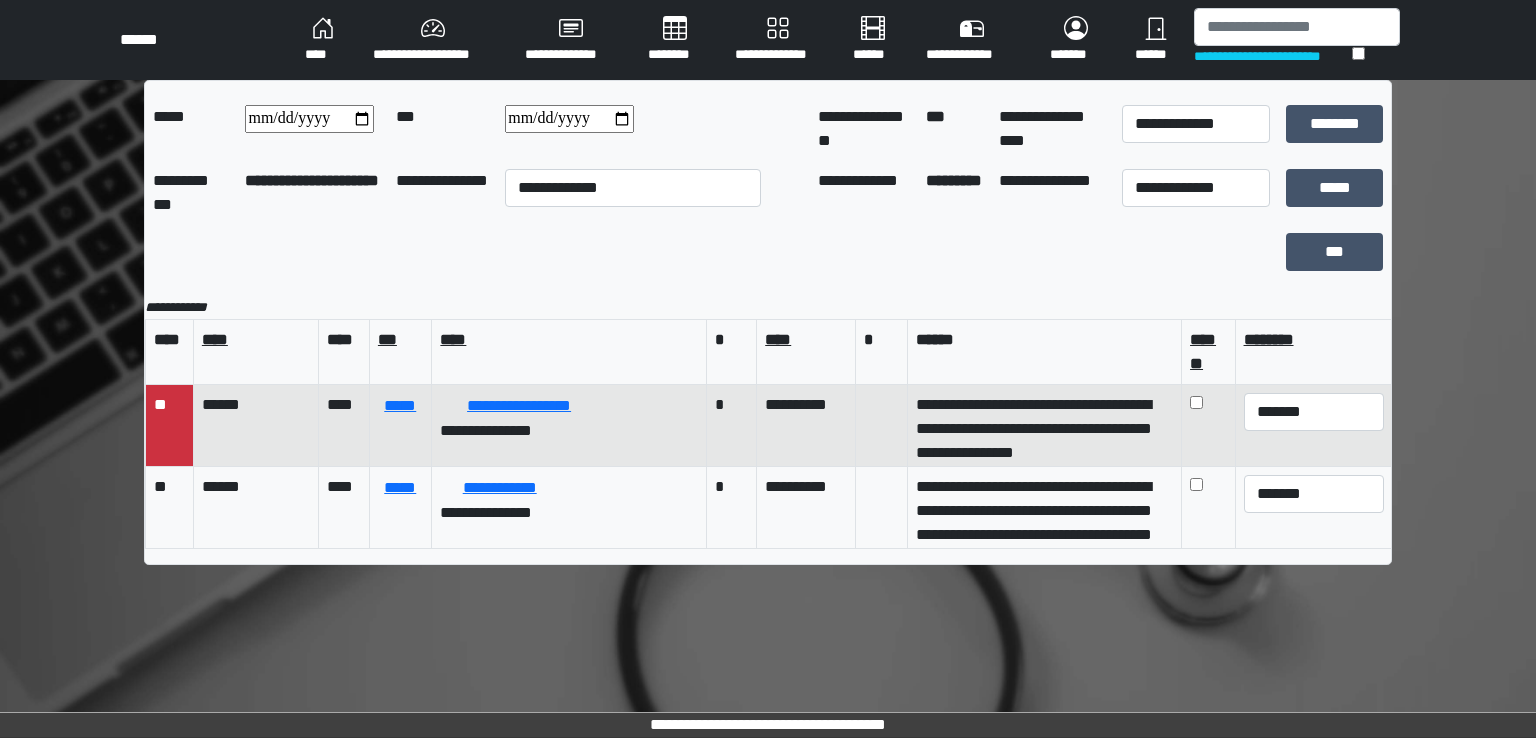 scroll, scrollTop: 31, scrollLeft: 0, axis: vertical 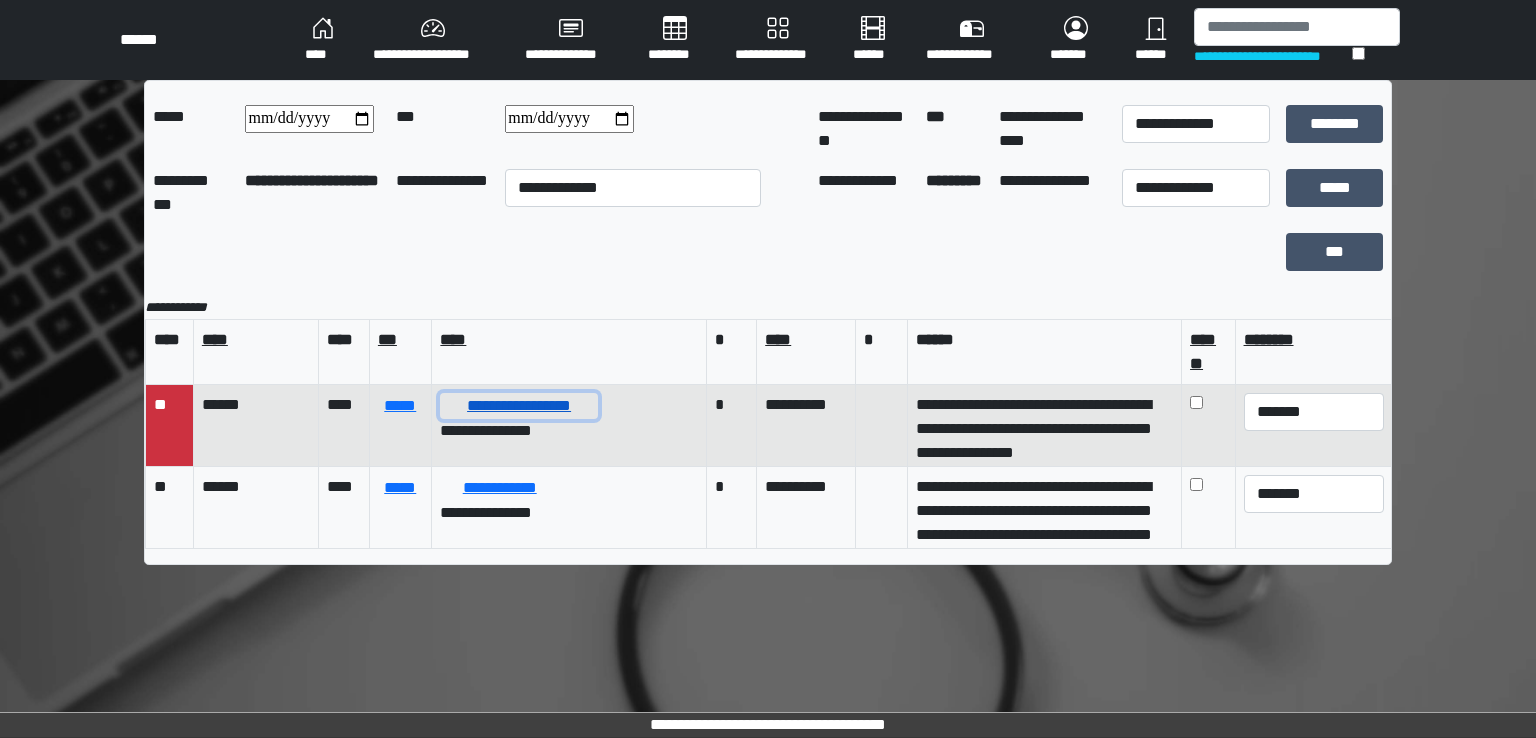 click on "**********" at bounding box center (518, 406) 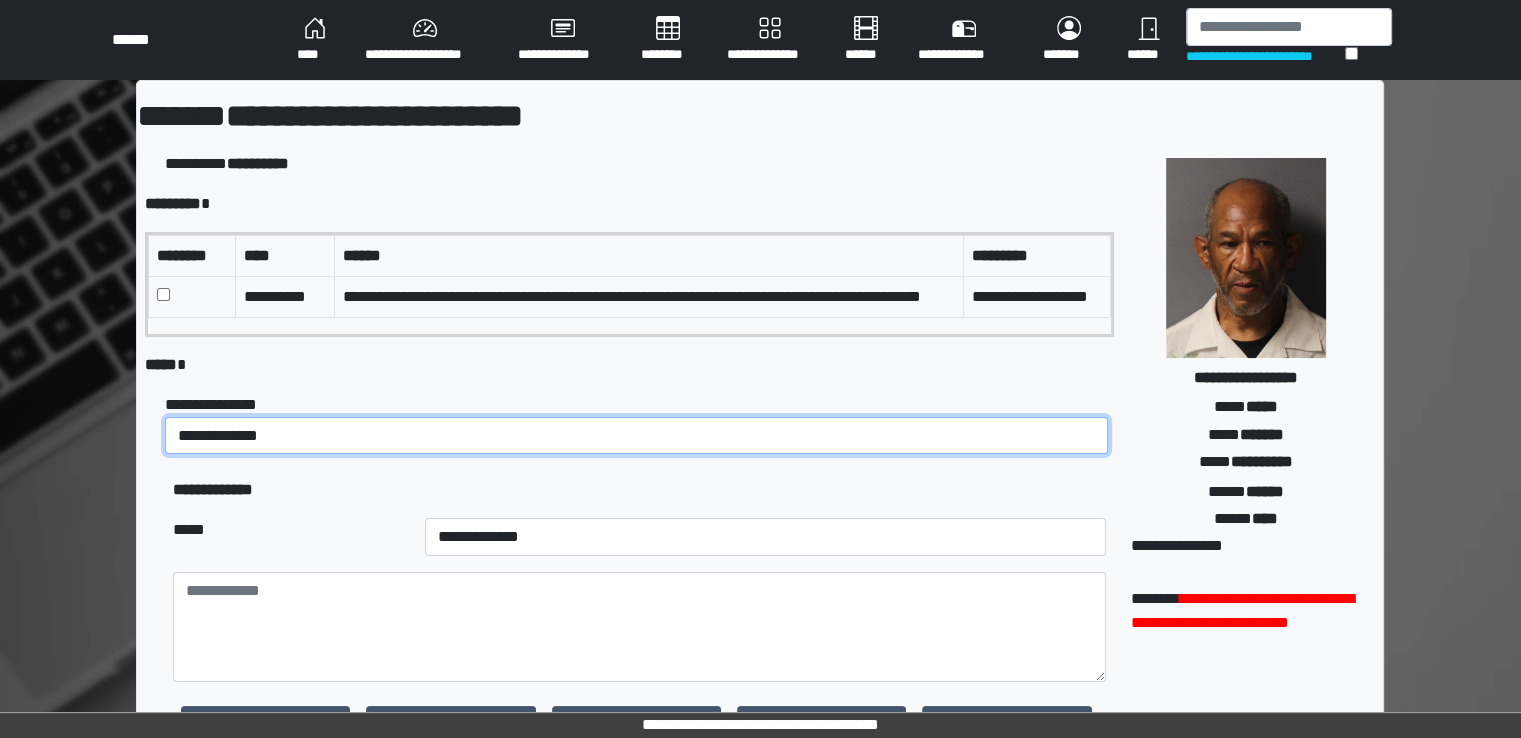 click on "**********" at bounding box center (636, 436) 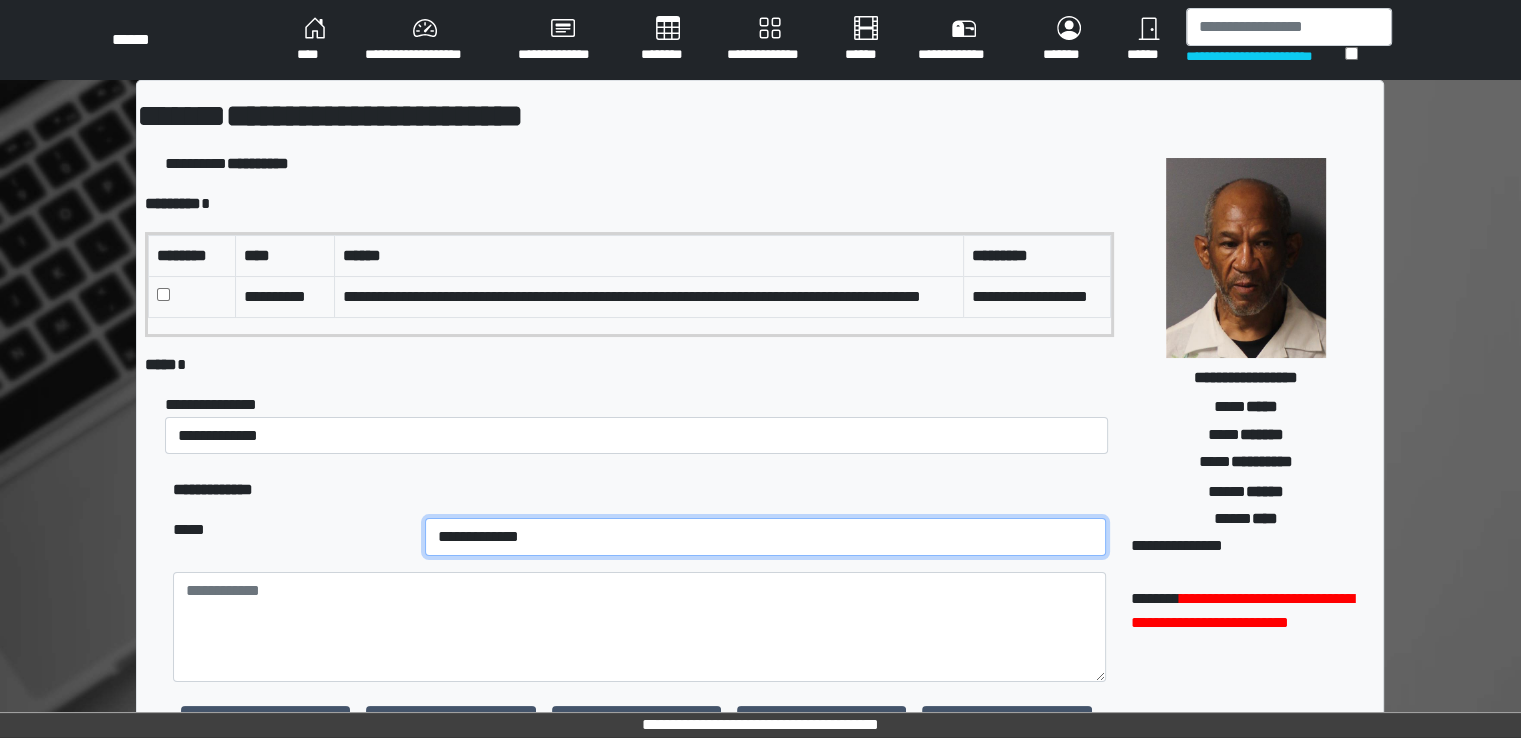 click on "**********" at bounding box center (765, 537) 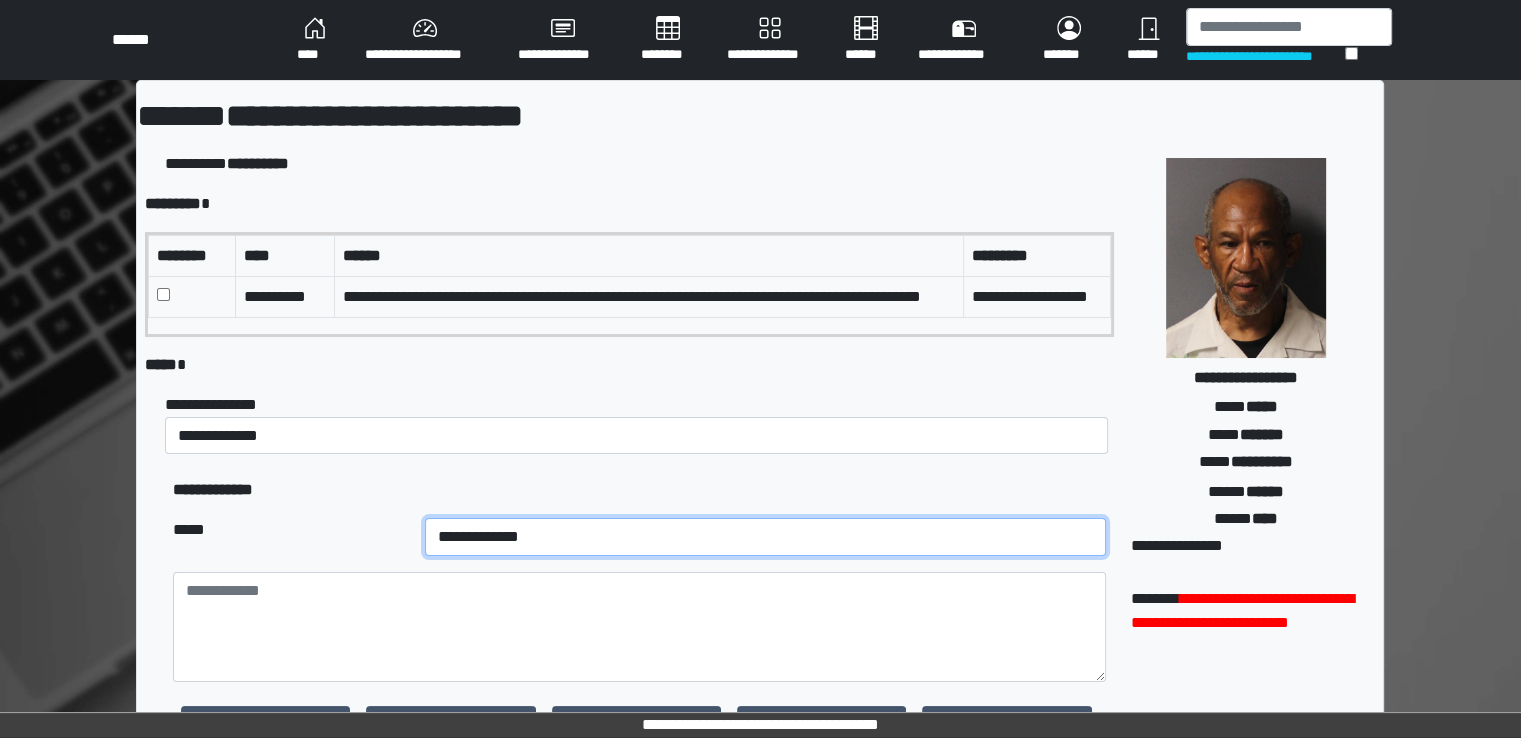 select on "**" 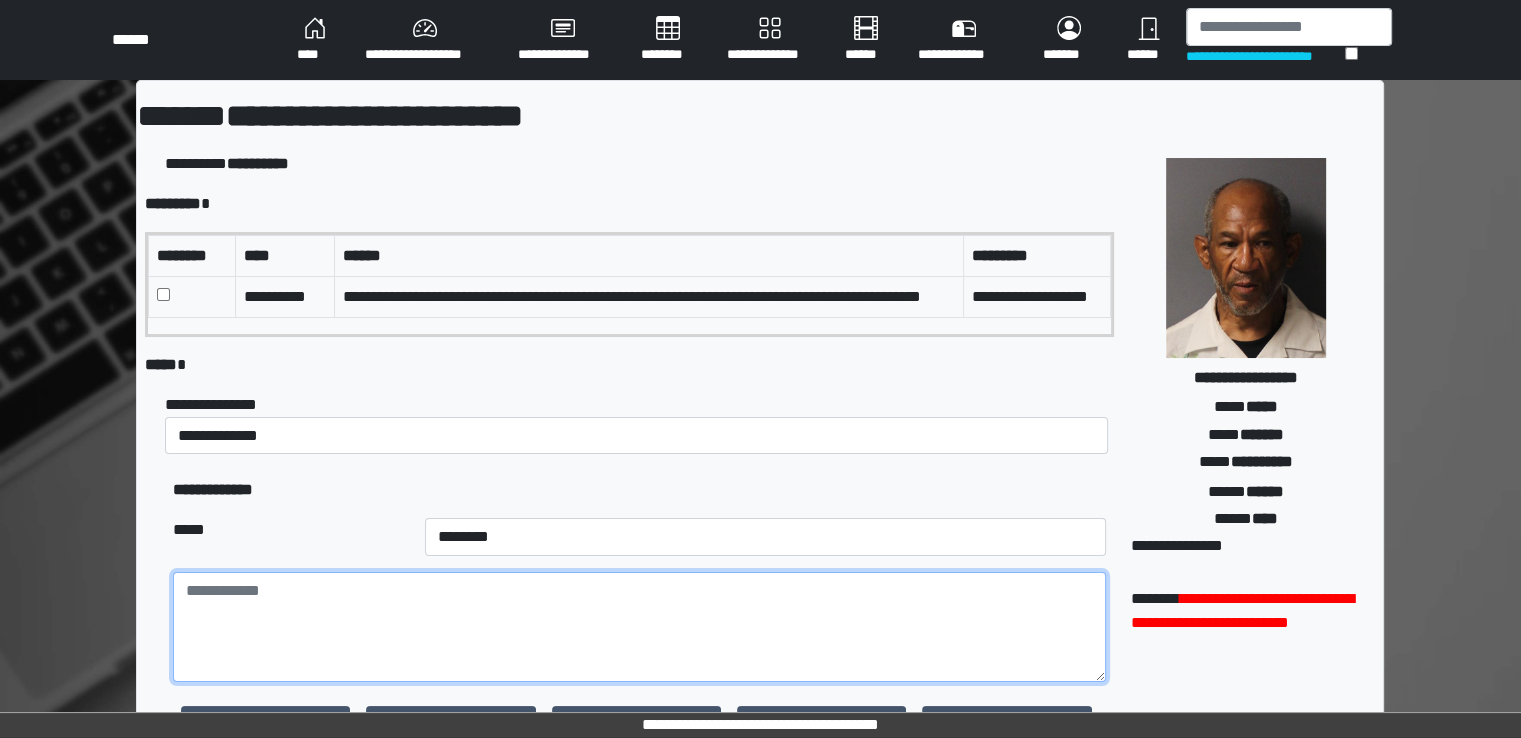 click at bounding box center [639, 627] 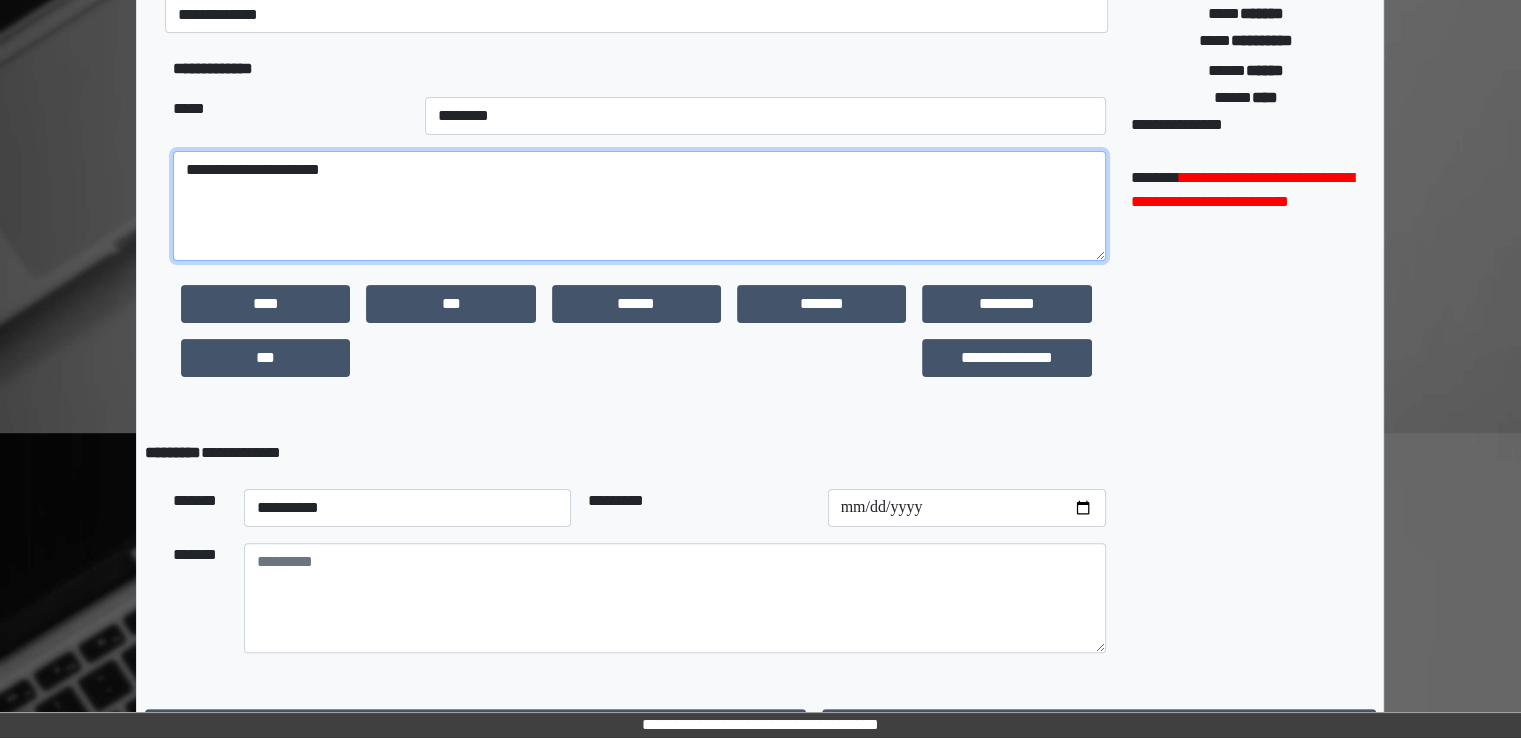 scroll, scrollTop: 491, scrollLeft: 0, axis: vertical 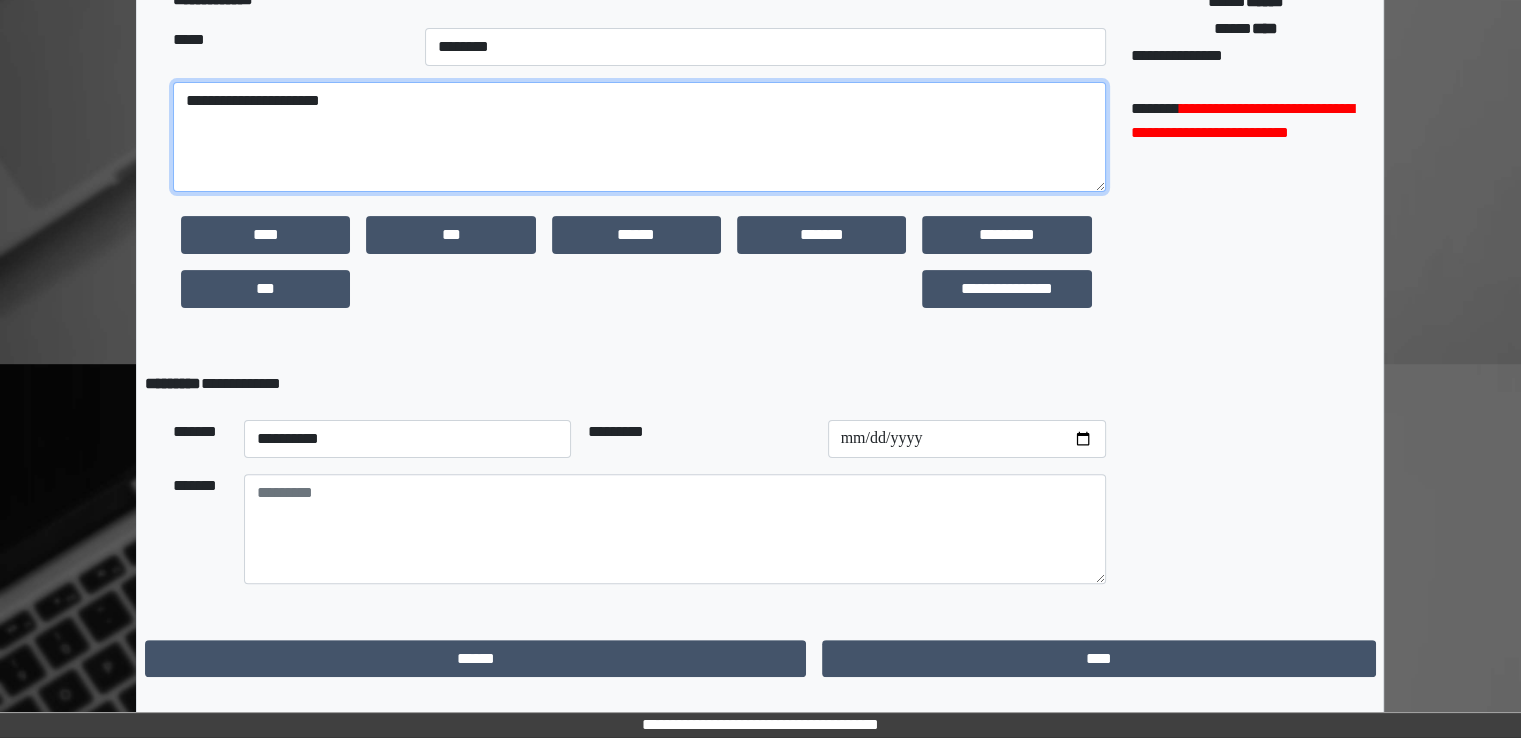 type on "**********" 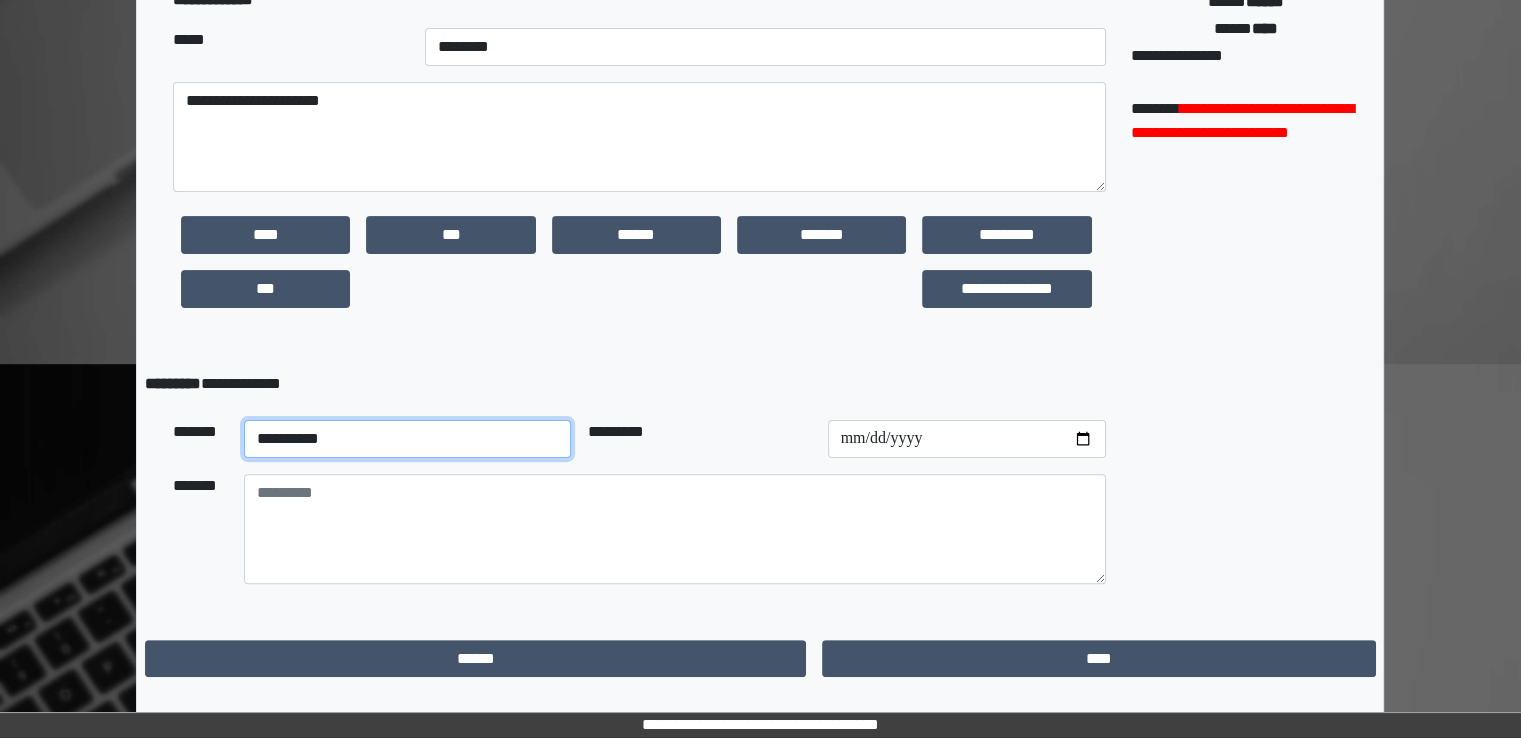 click on "**********" at bounding box center [408, 439] 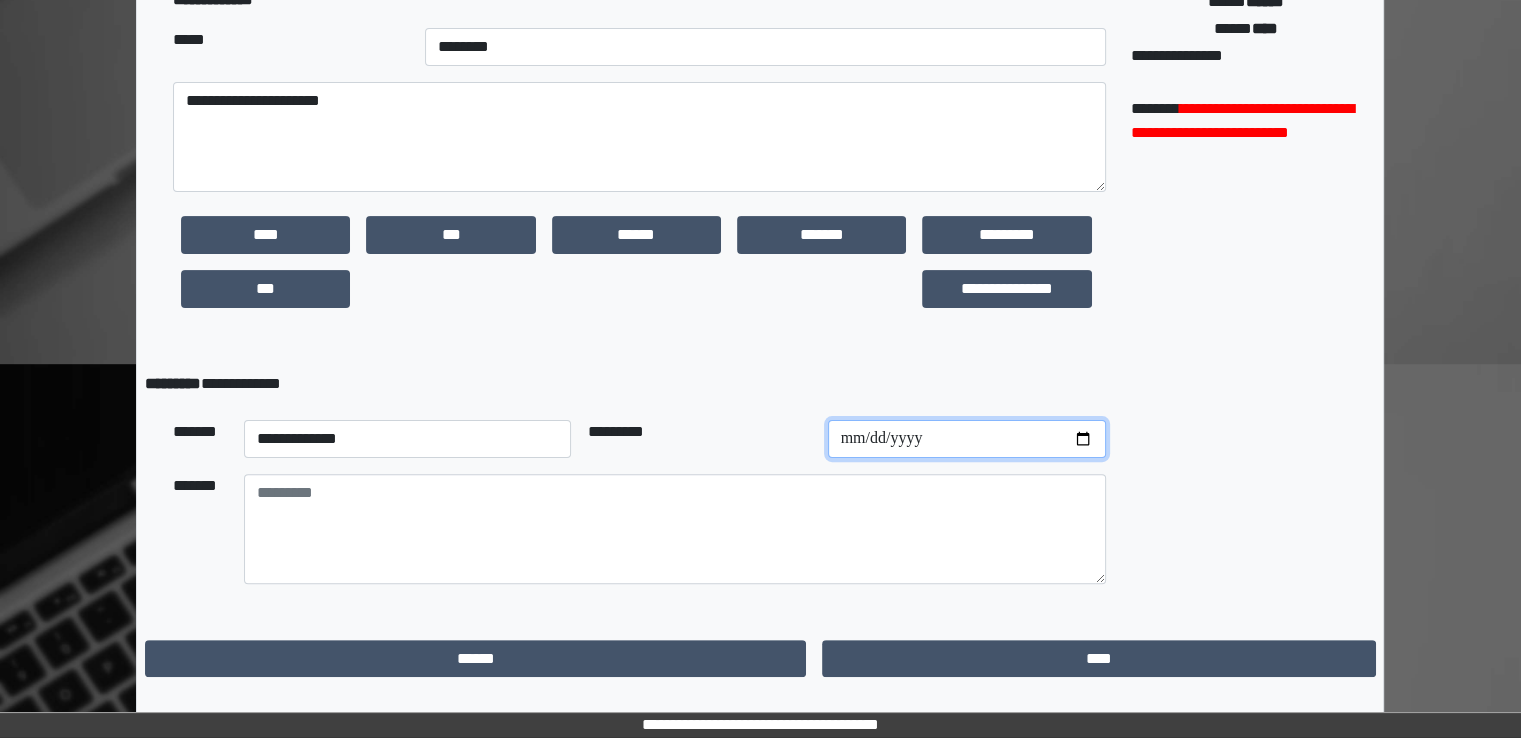 click at bounding box center (967, 439) 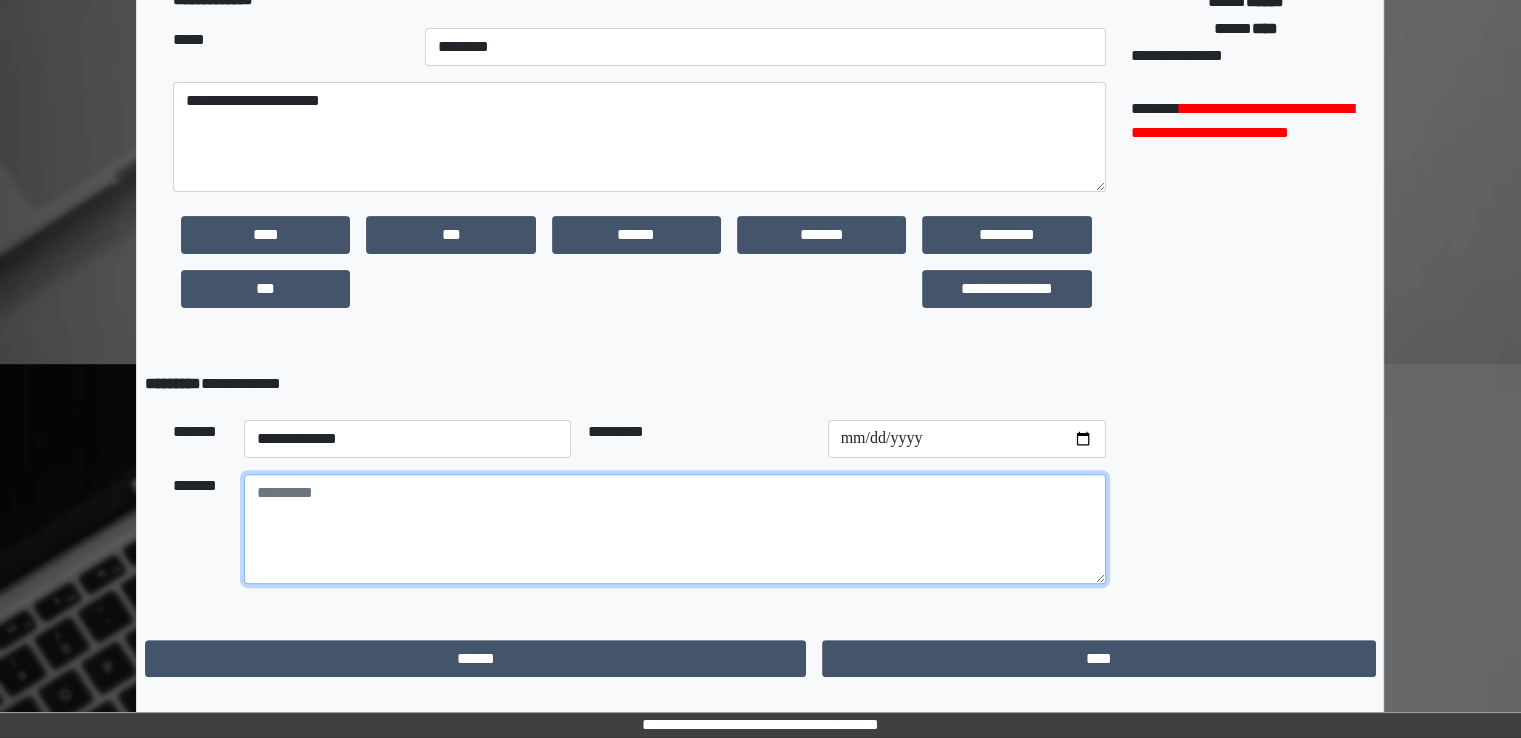 click at bounding box center (675, 529) 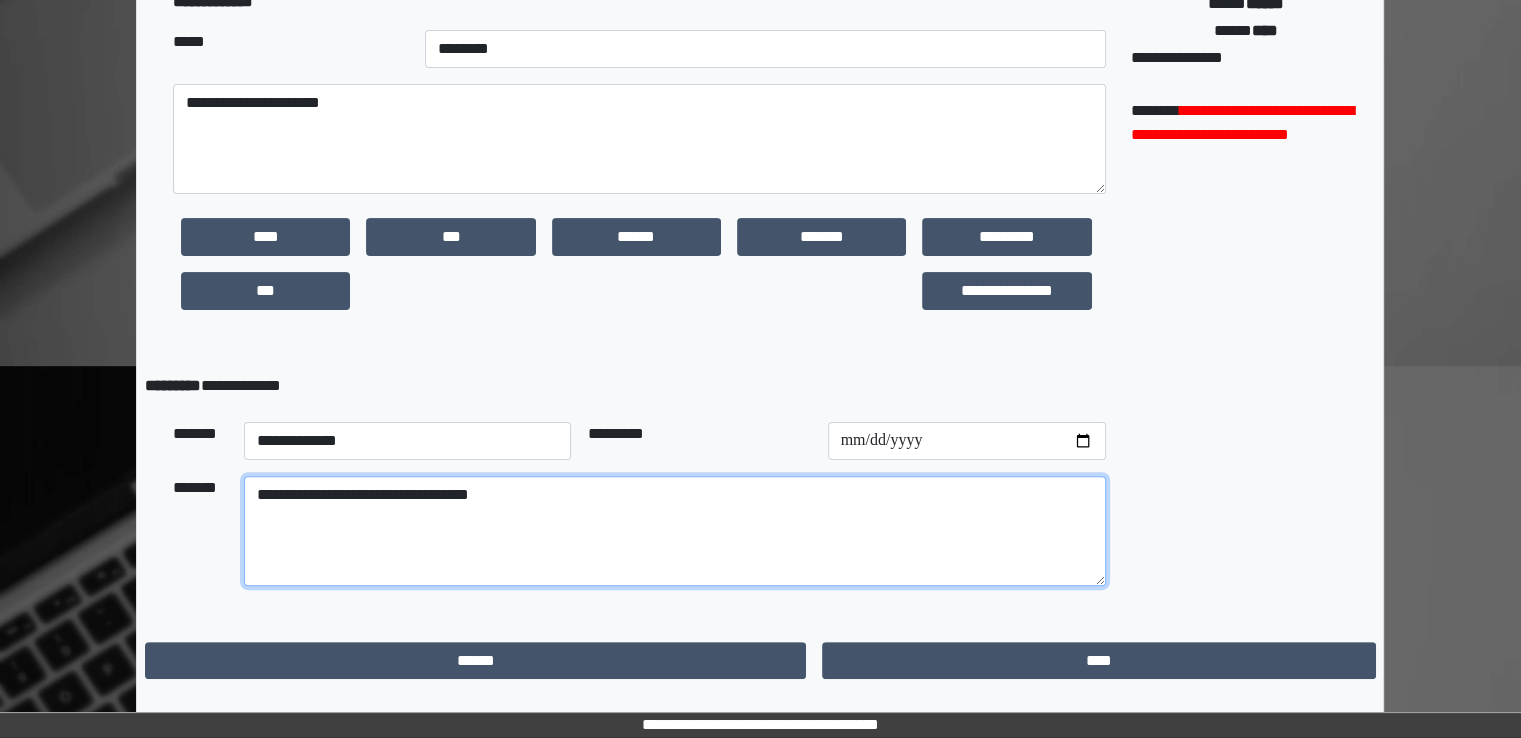 scroll, scrollTop: 491, scrollLeft: 0, axis: vertical 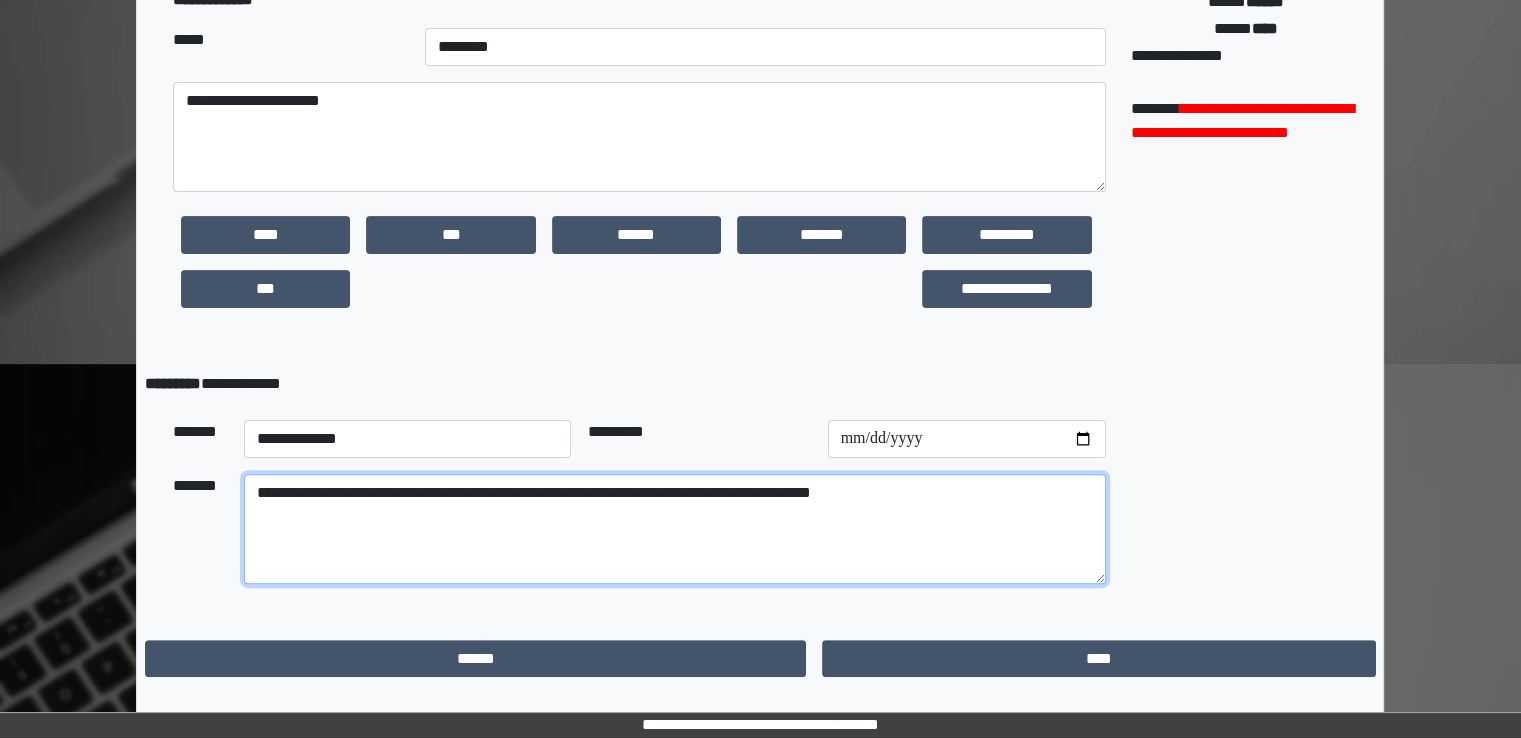 click on "**********" at bounding box center (675, 529) 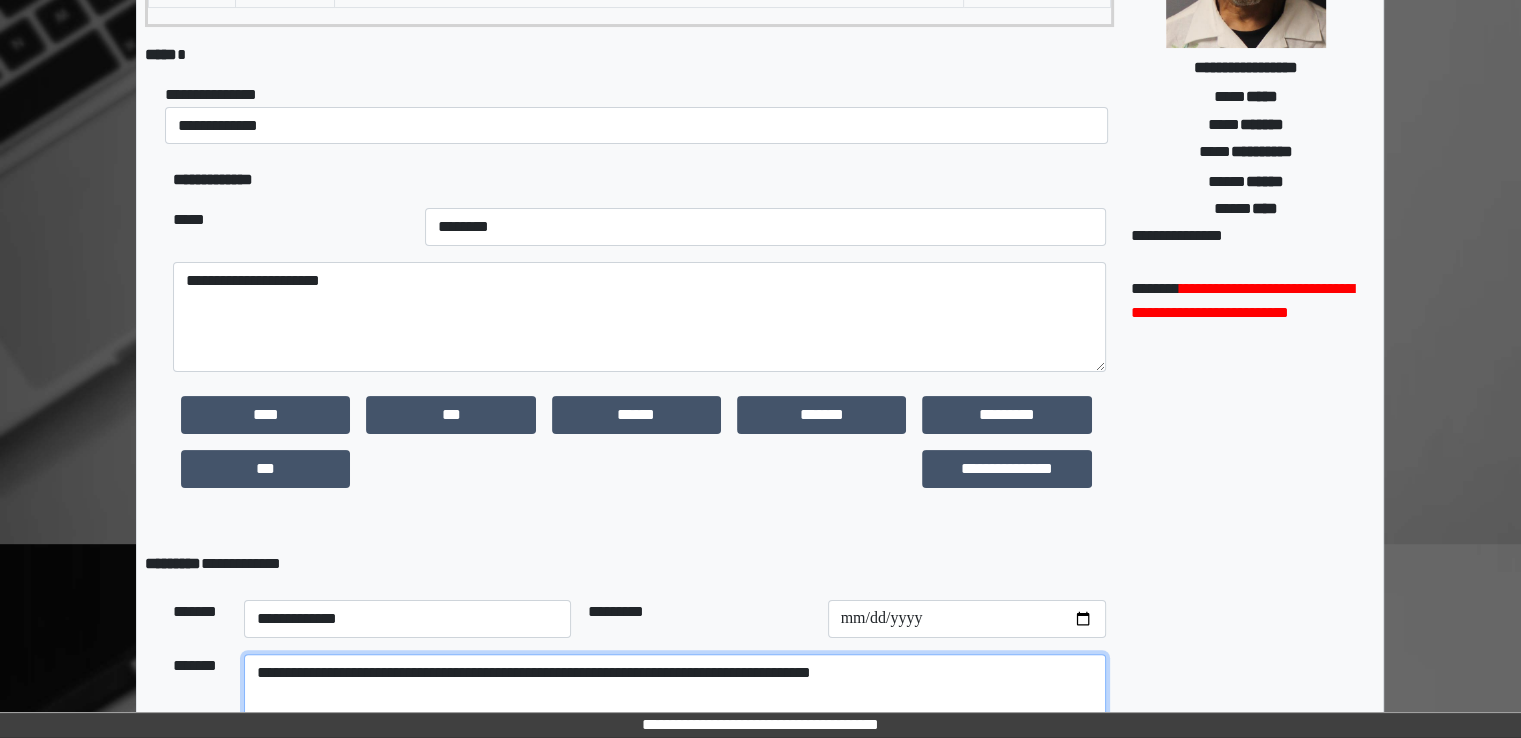 scroll, scrollTop: 491, scrollLeft: 0, axis: vertical 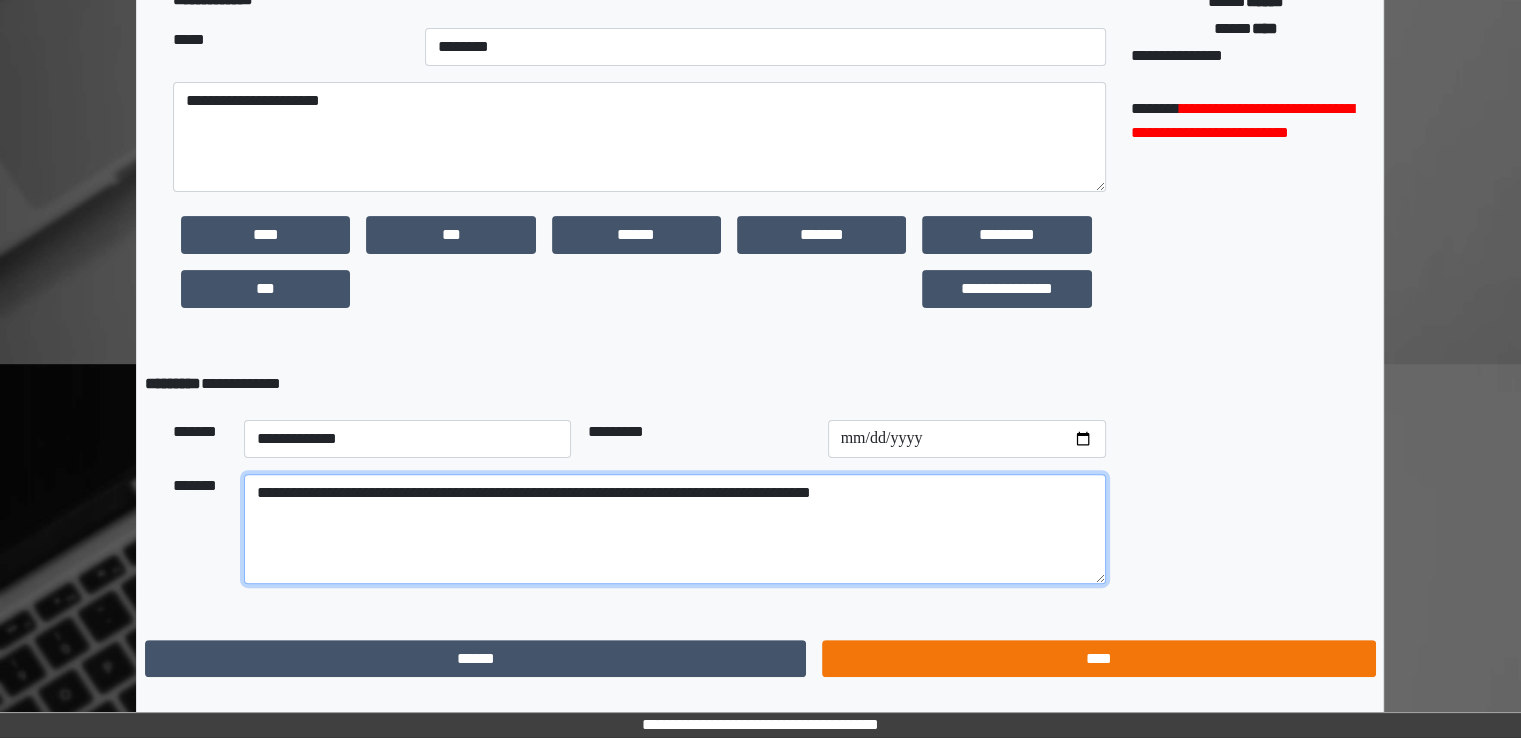 type on "**********" 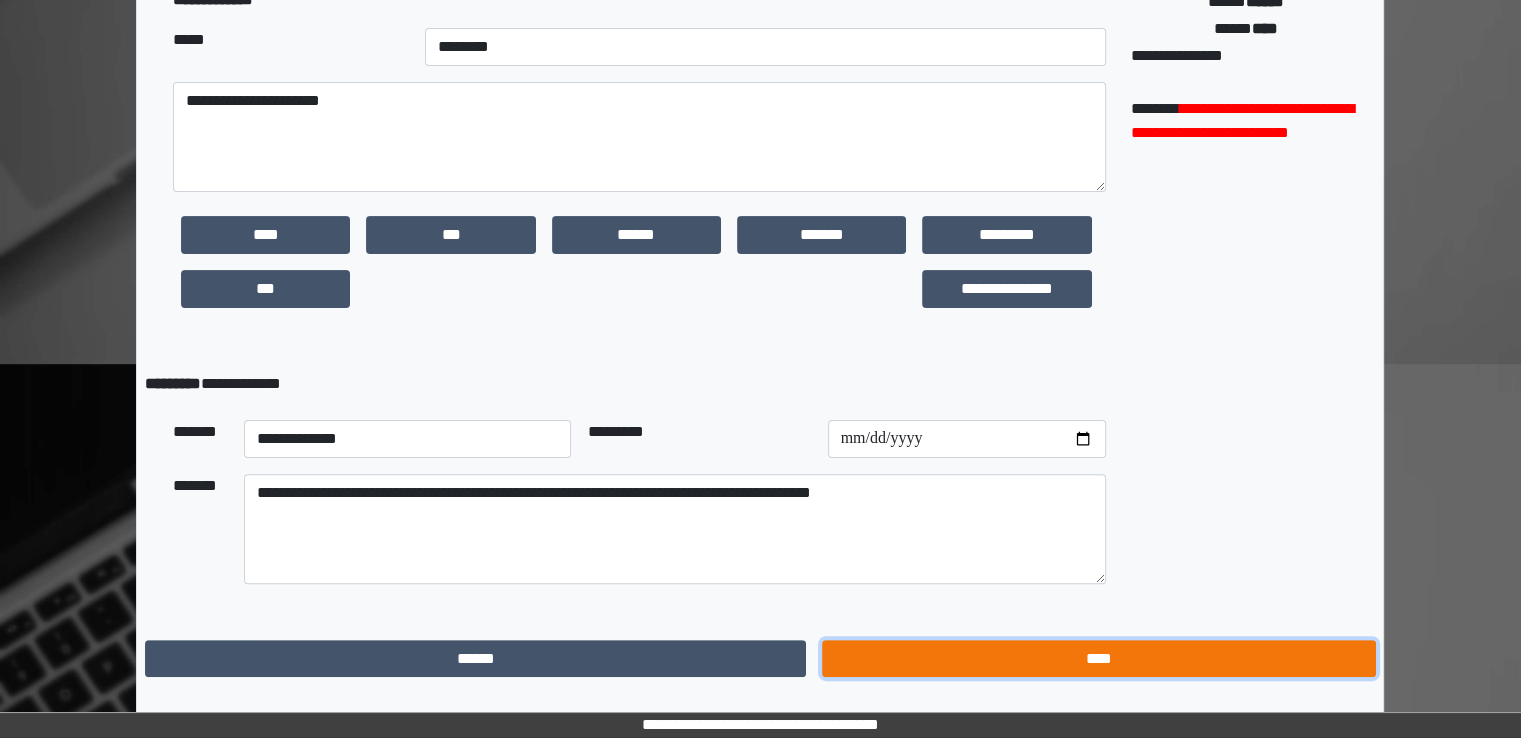 click on "****" at bounding box center (1098, 659) 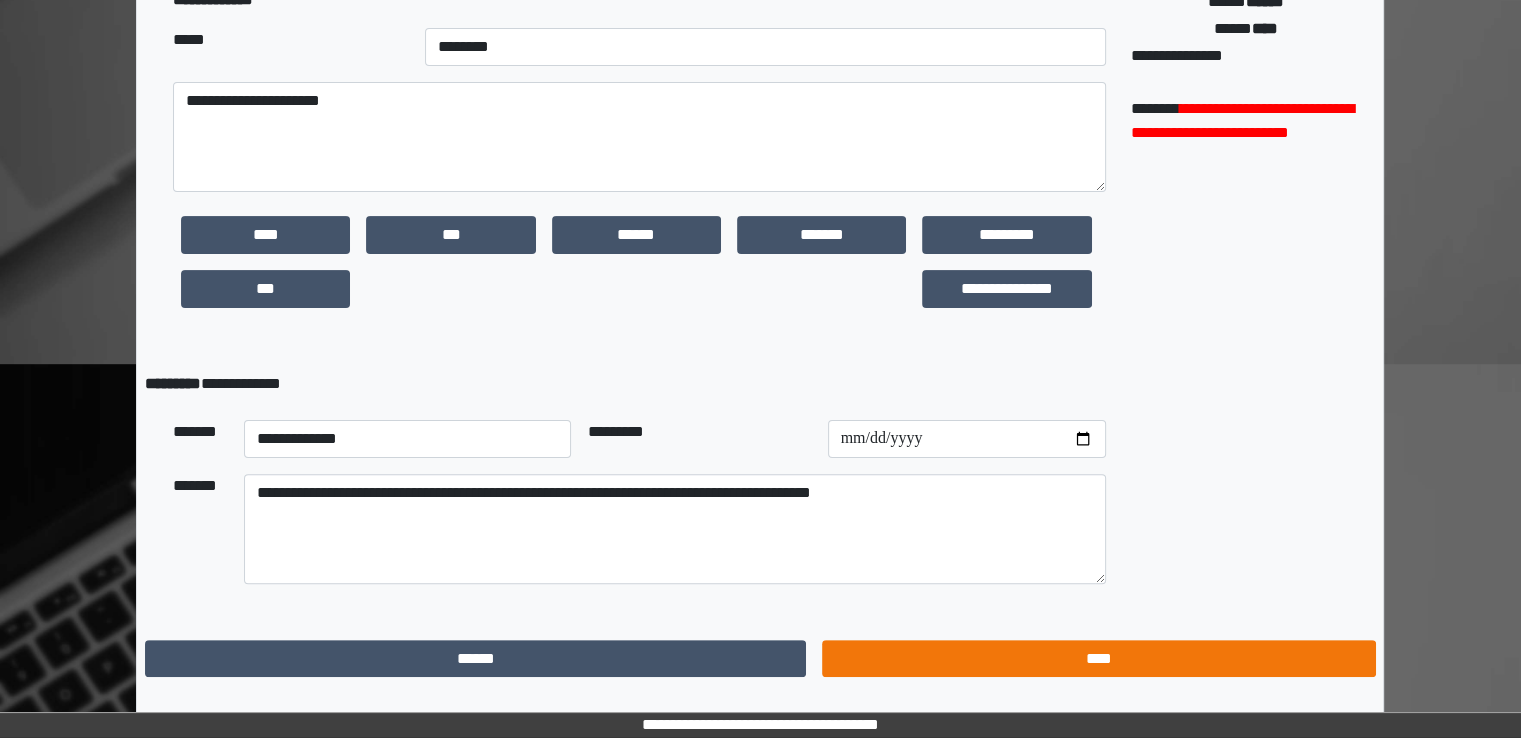 scroll, scrollTop: 0, scrollLeft: 0, axis: both 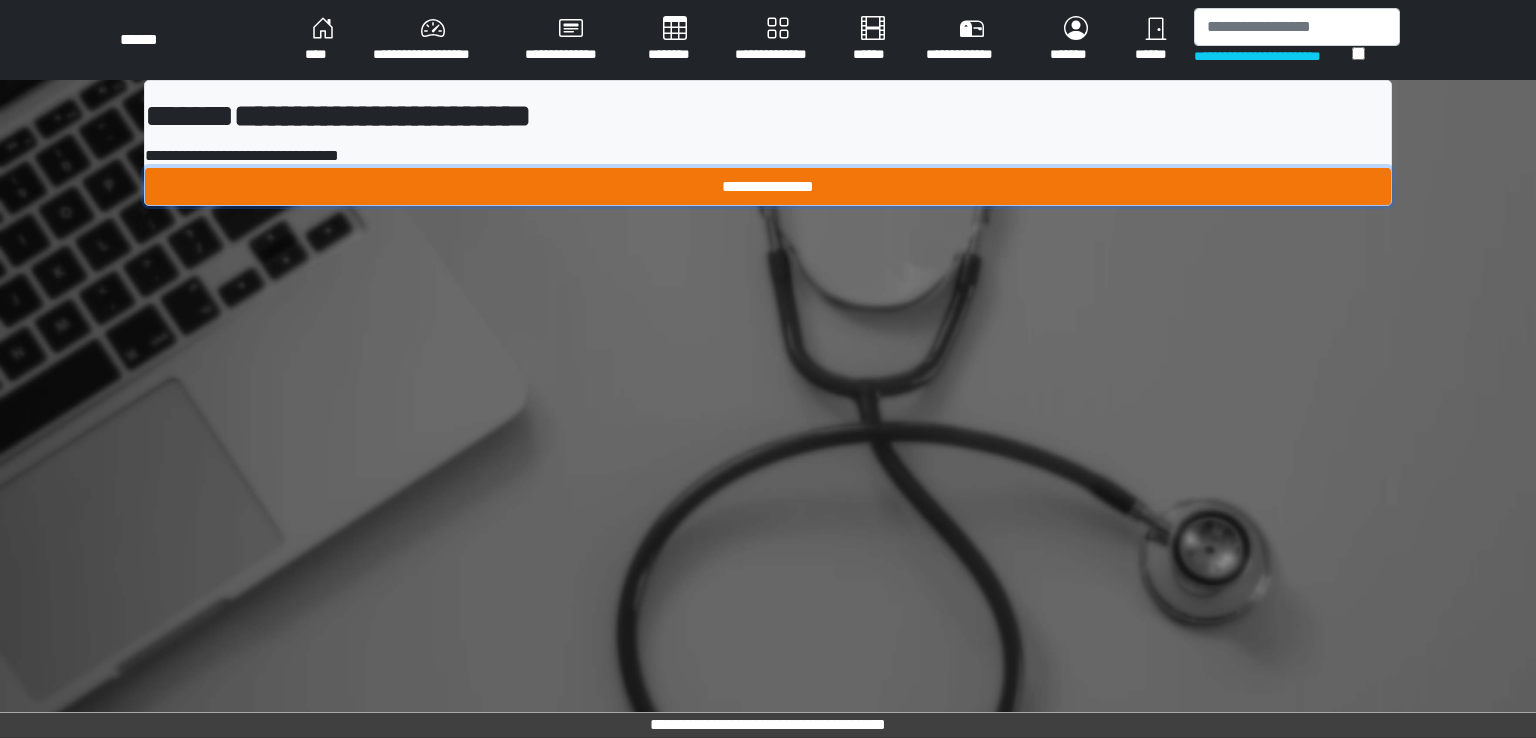 click on "**********" at bounding box center (768, 187) 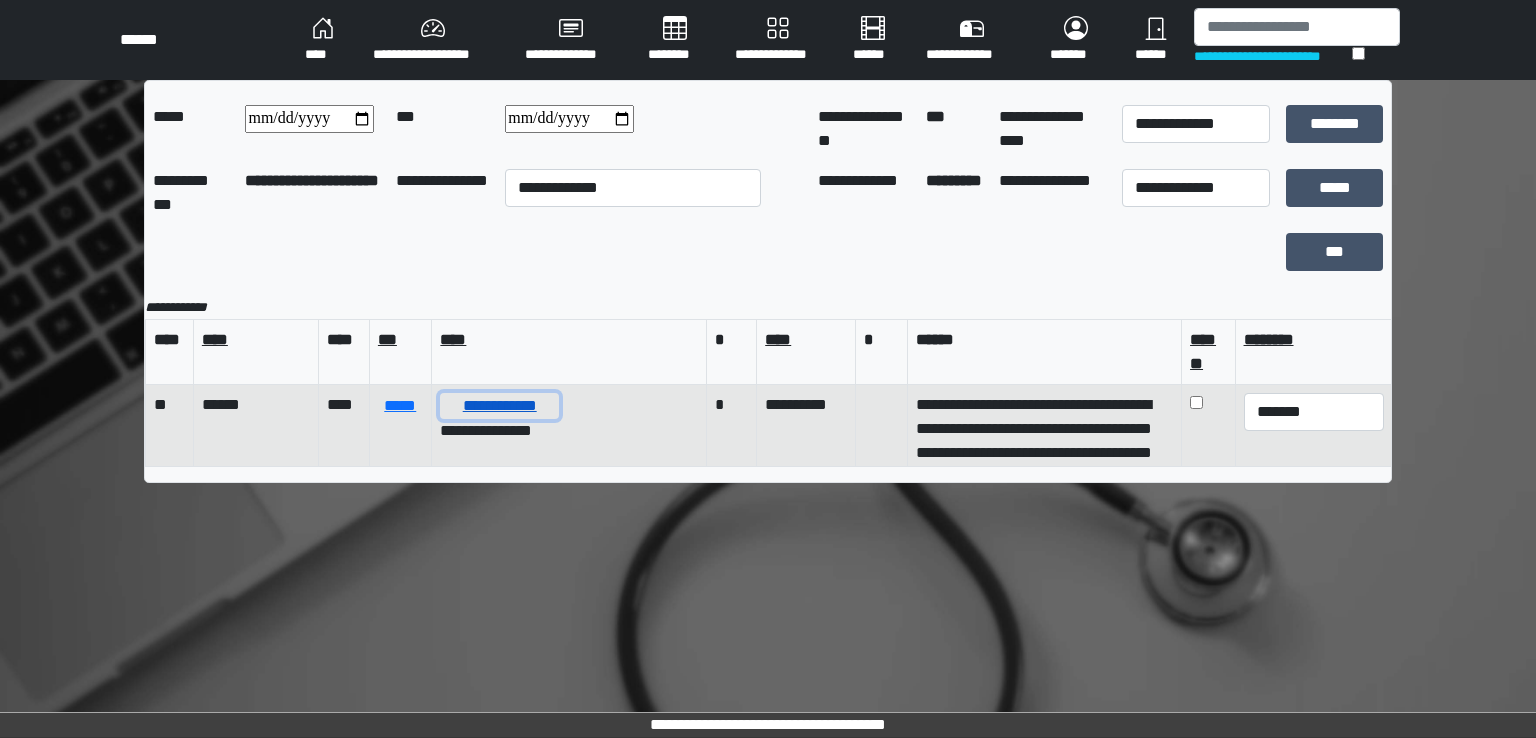 click on "**********" at bounding box center (499, 406) 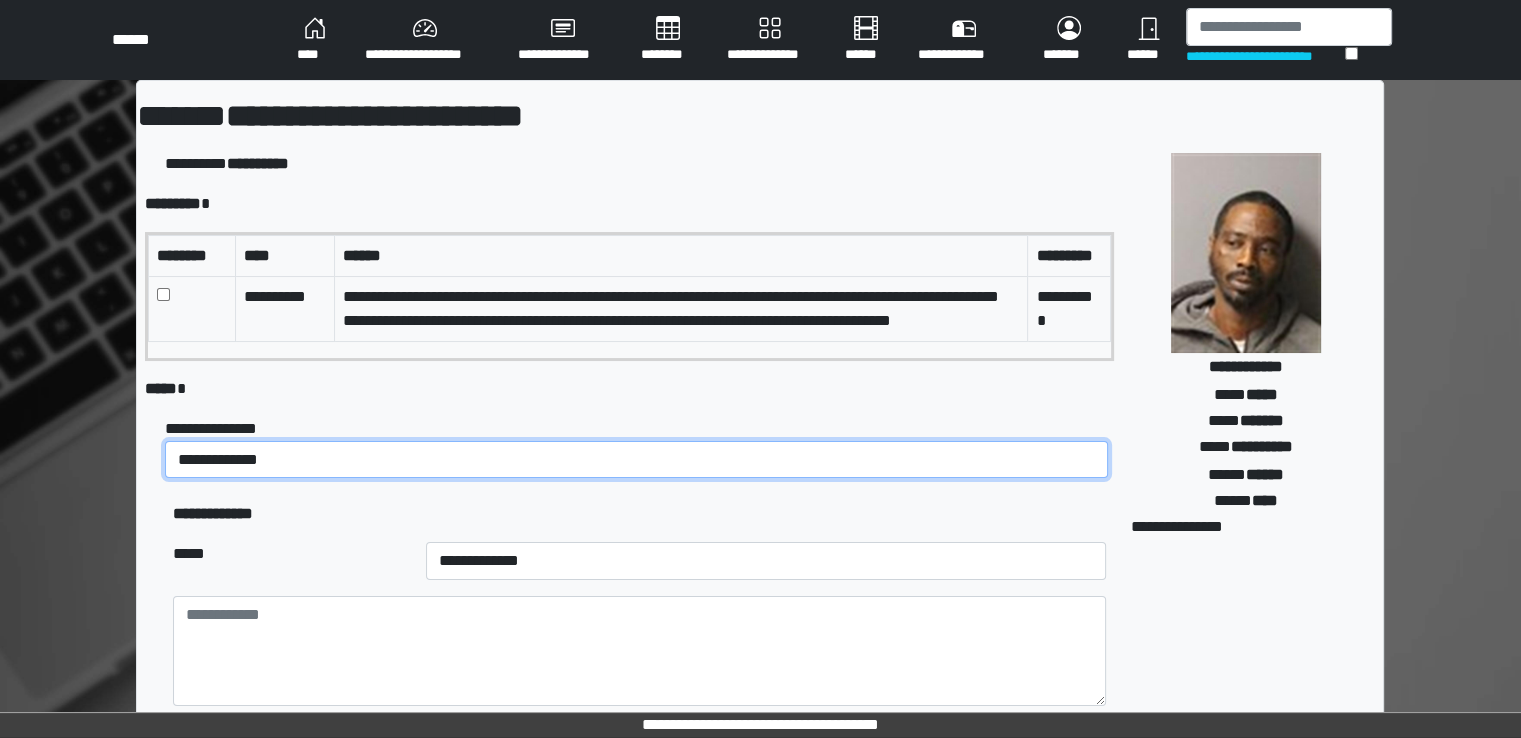 click on "**********" at bounding box center (636, 460) 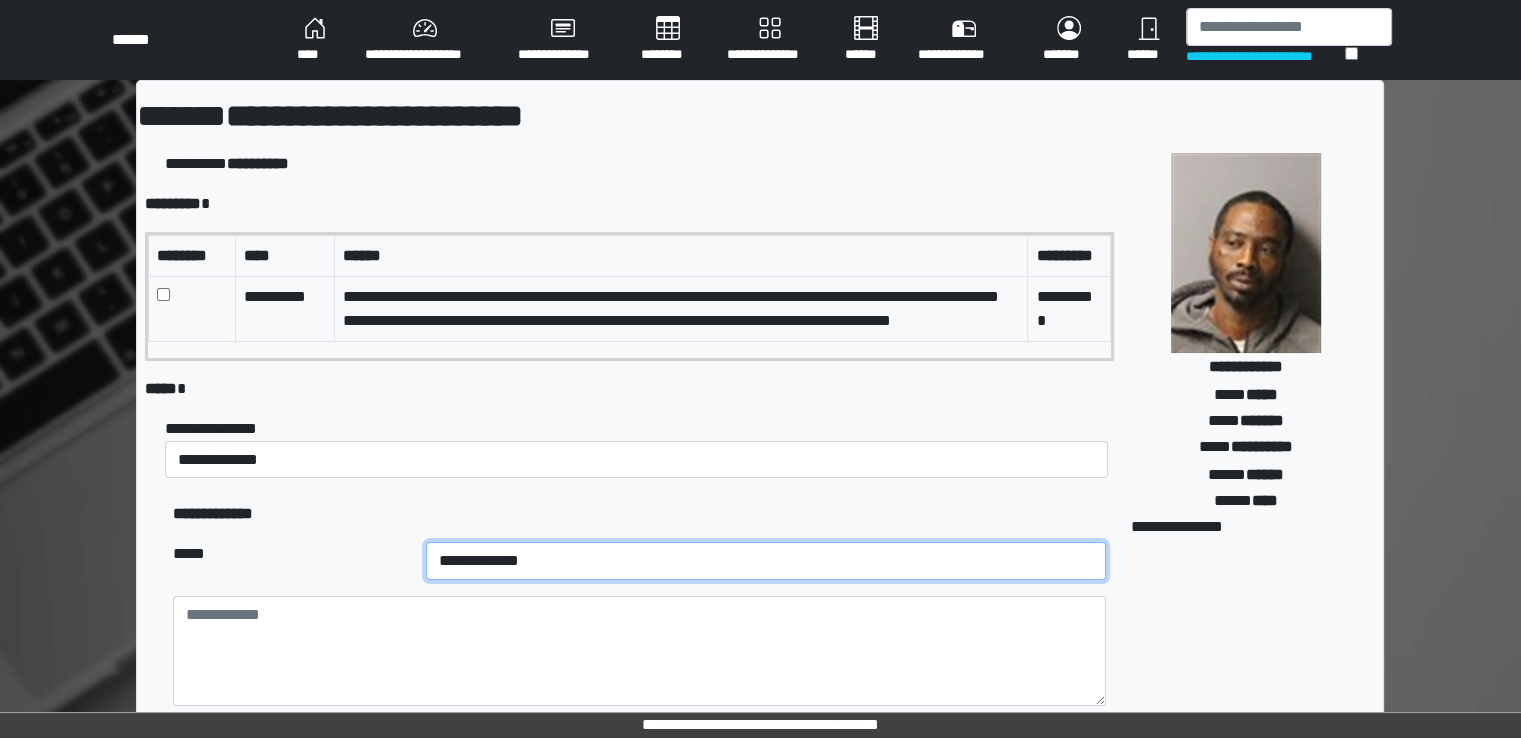 click on "**********" at bounding box center (766, 561) 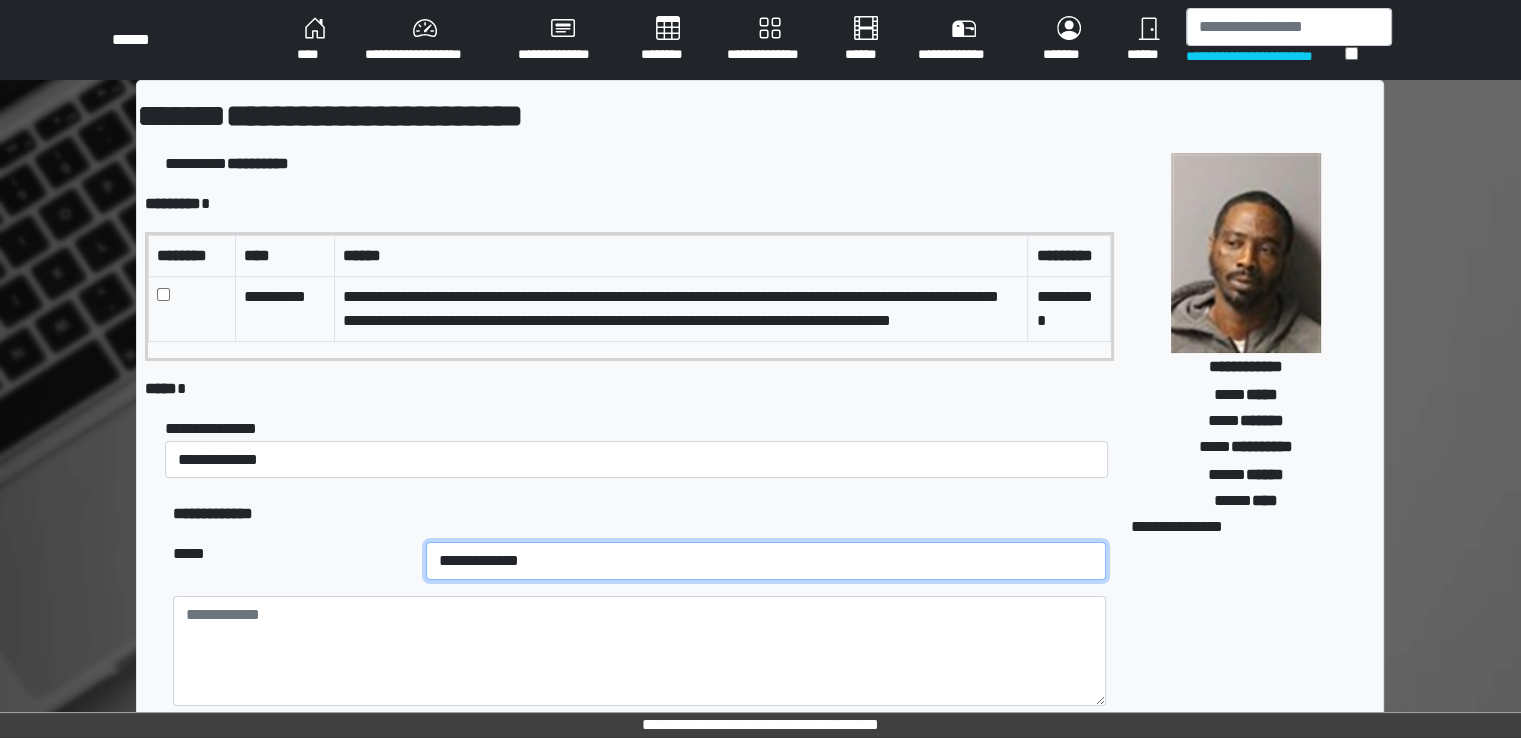 select on "**" 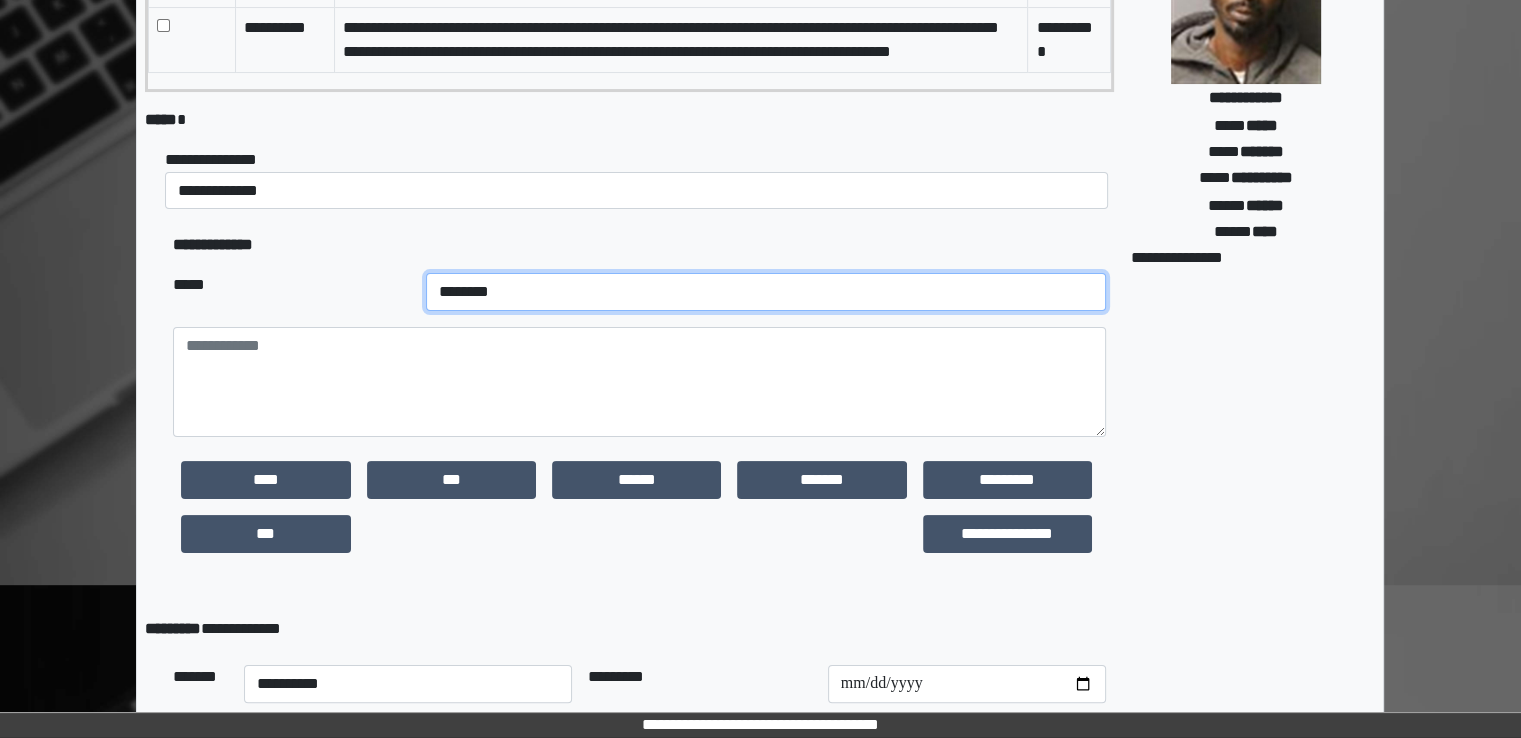 scroll, scrollTop: 300, scrollLeft: 0, axis: vertical 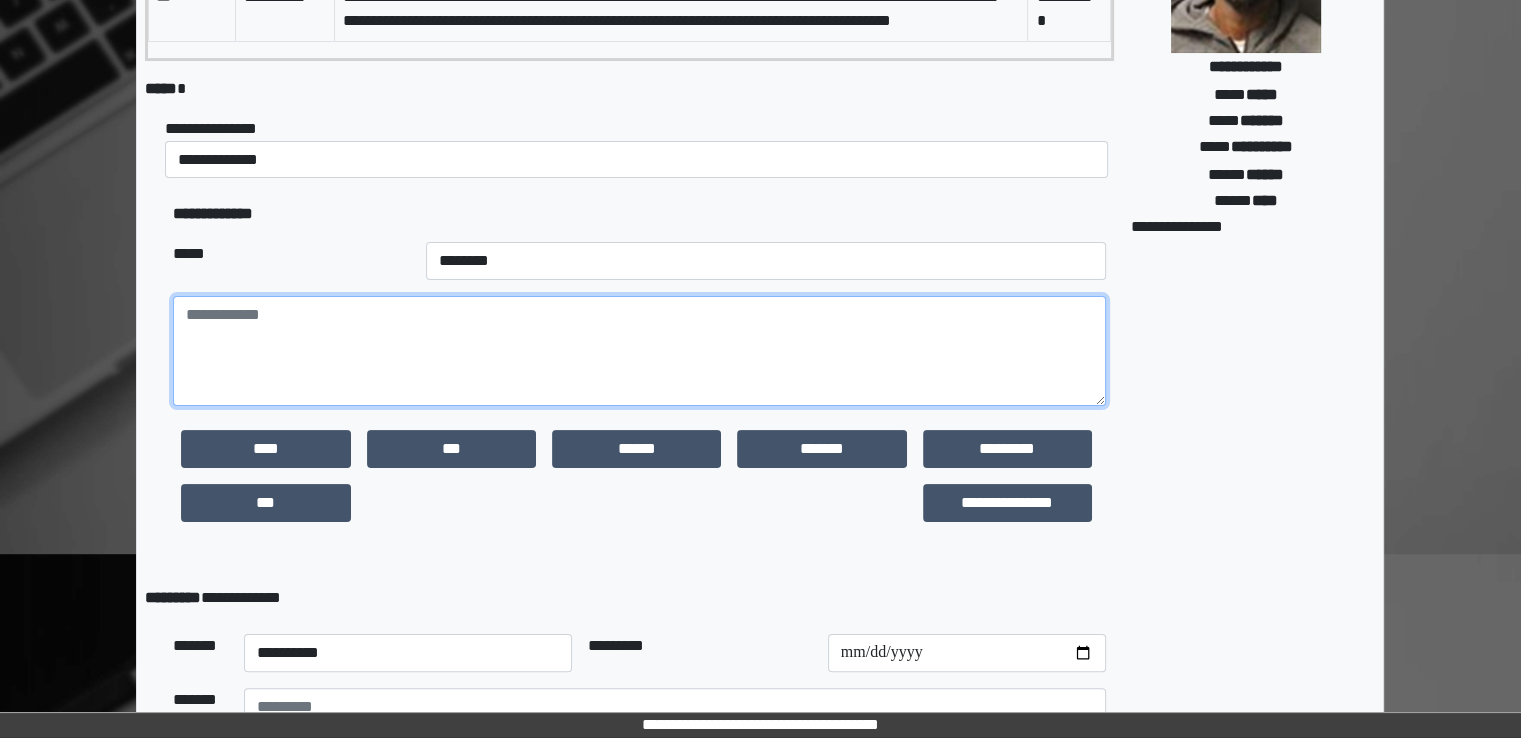 click at bounding box center [639, 351] 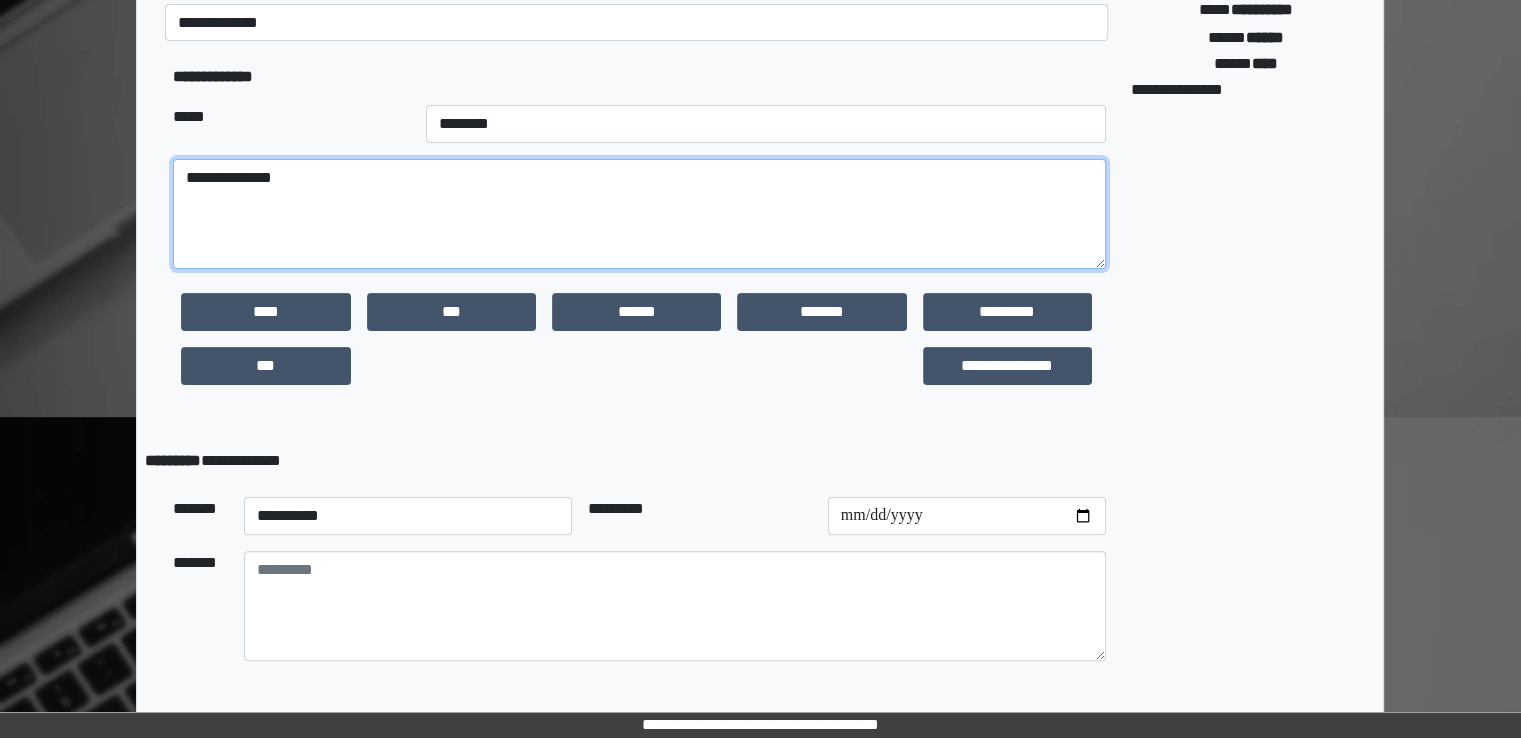 scroll, scrollTop: 539, scrollLeft: 0, axis: vertical 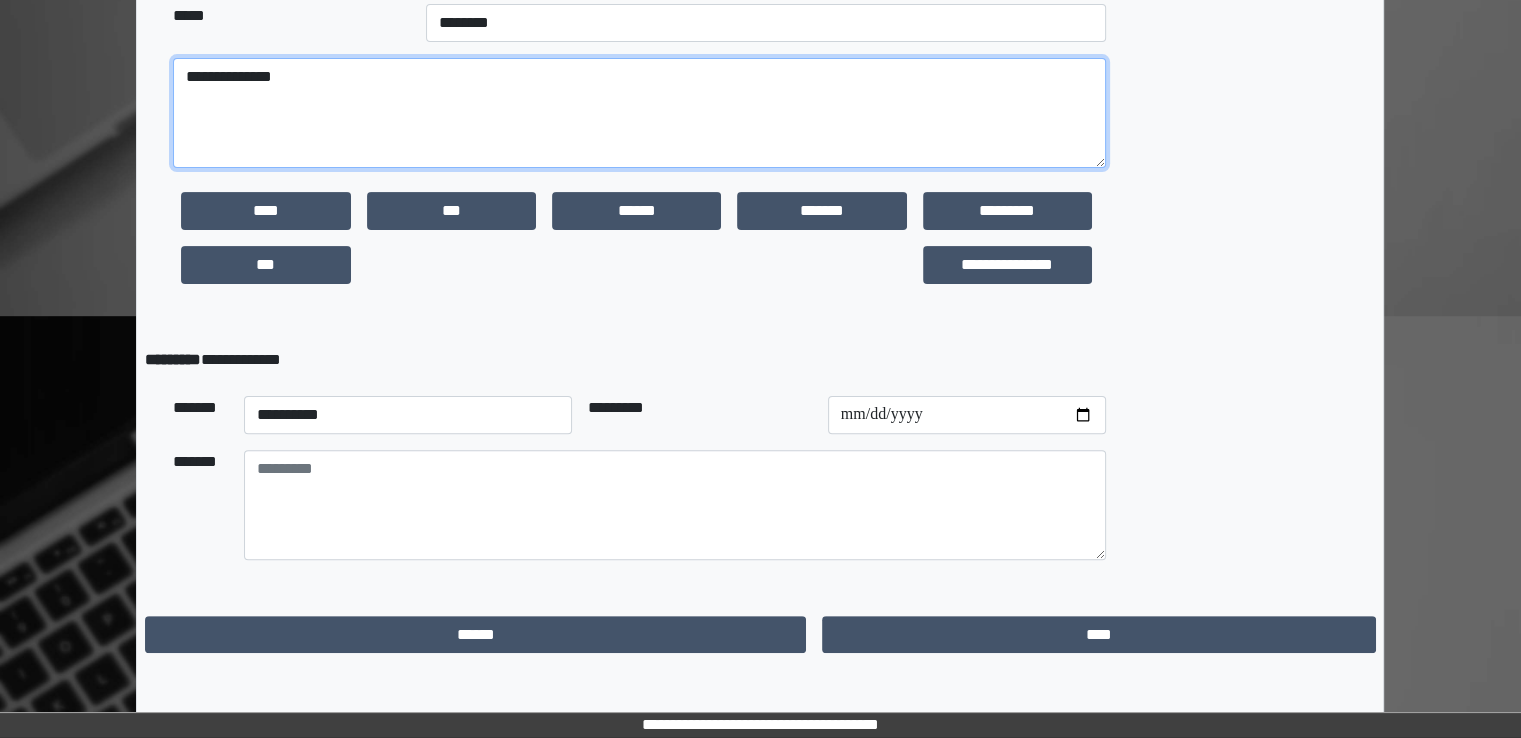 type on "**********" 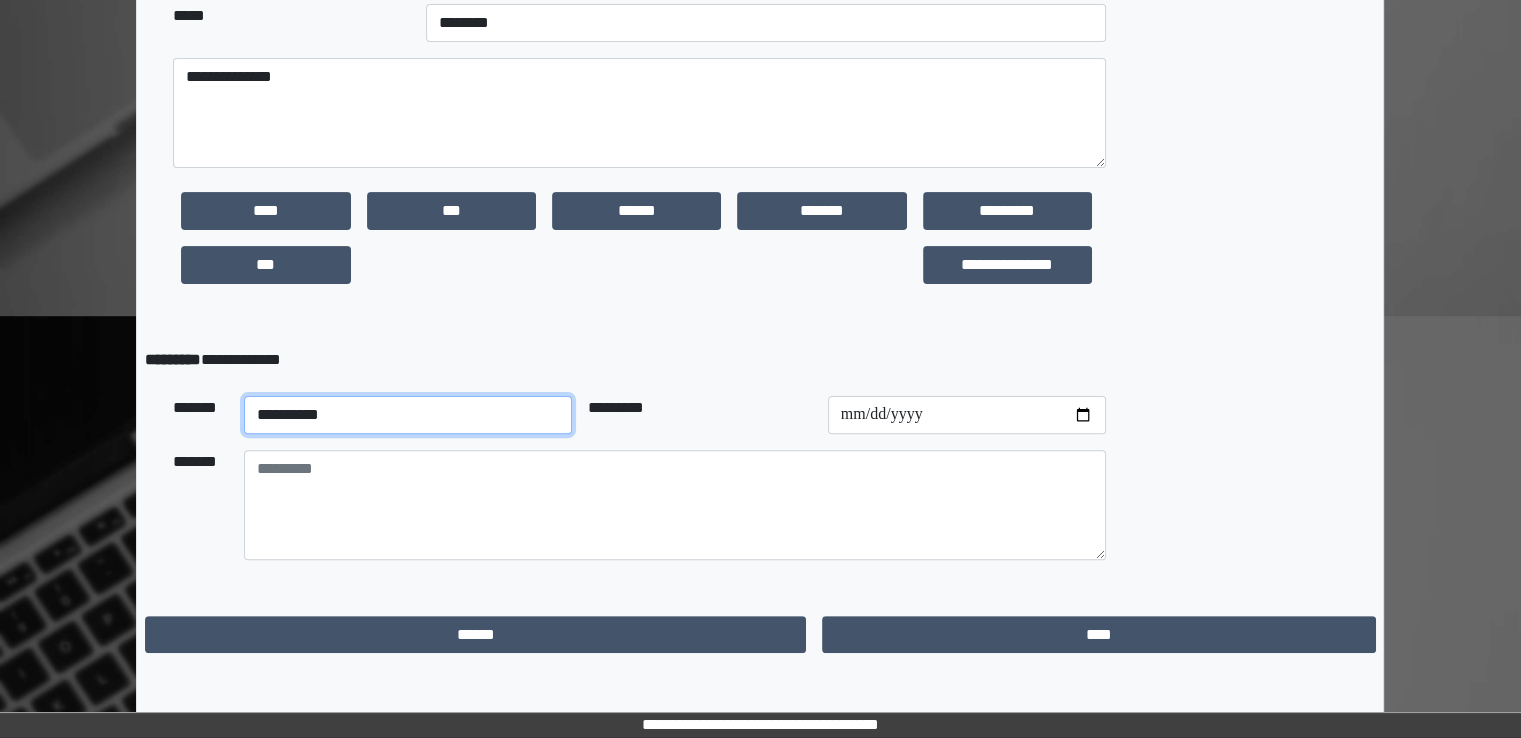click on "**********" at bounding box center [408, 415] 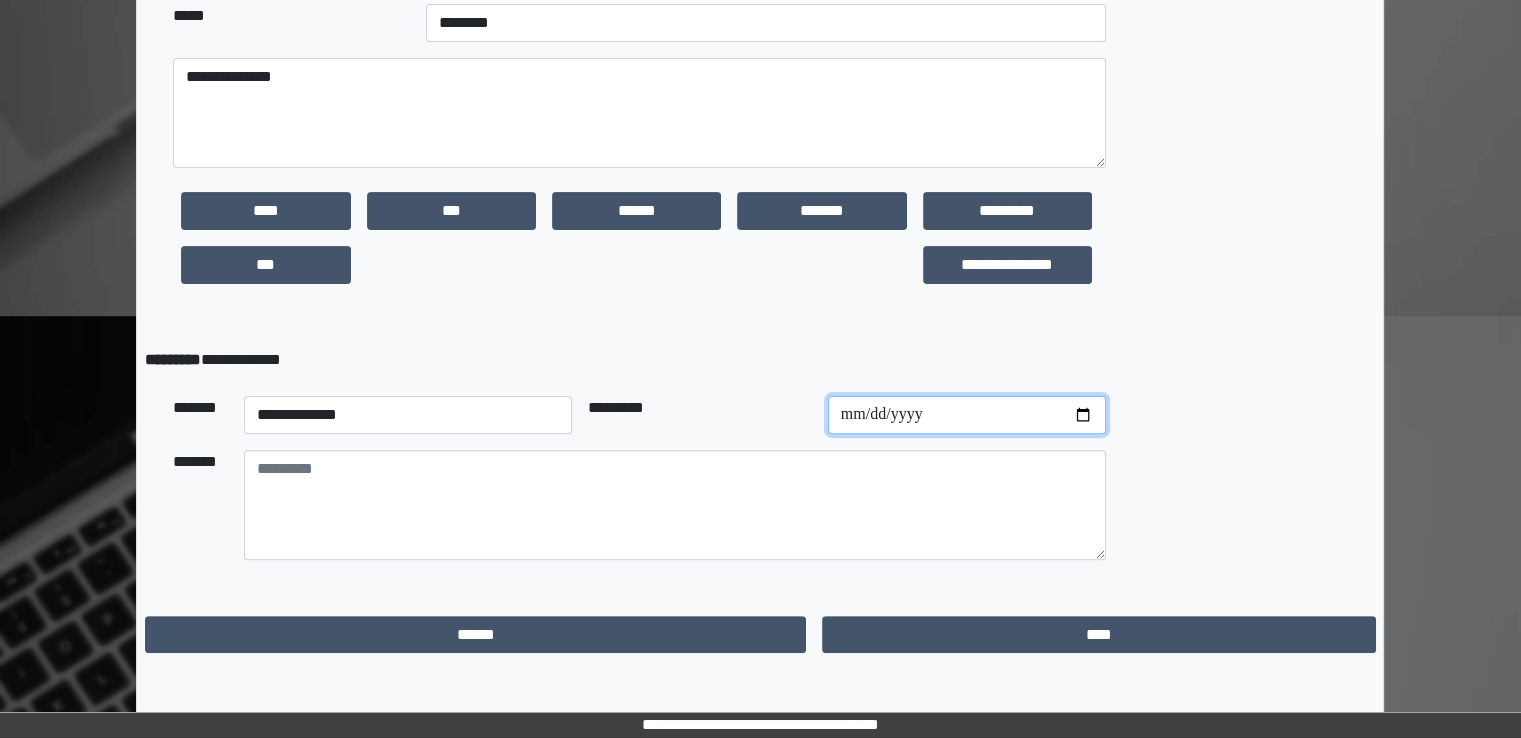 click at bounding box center [967, 415] 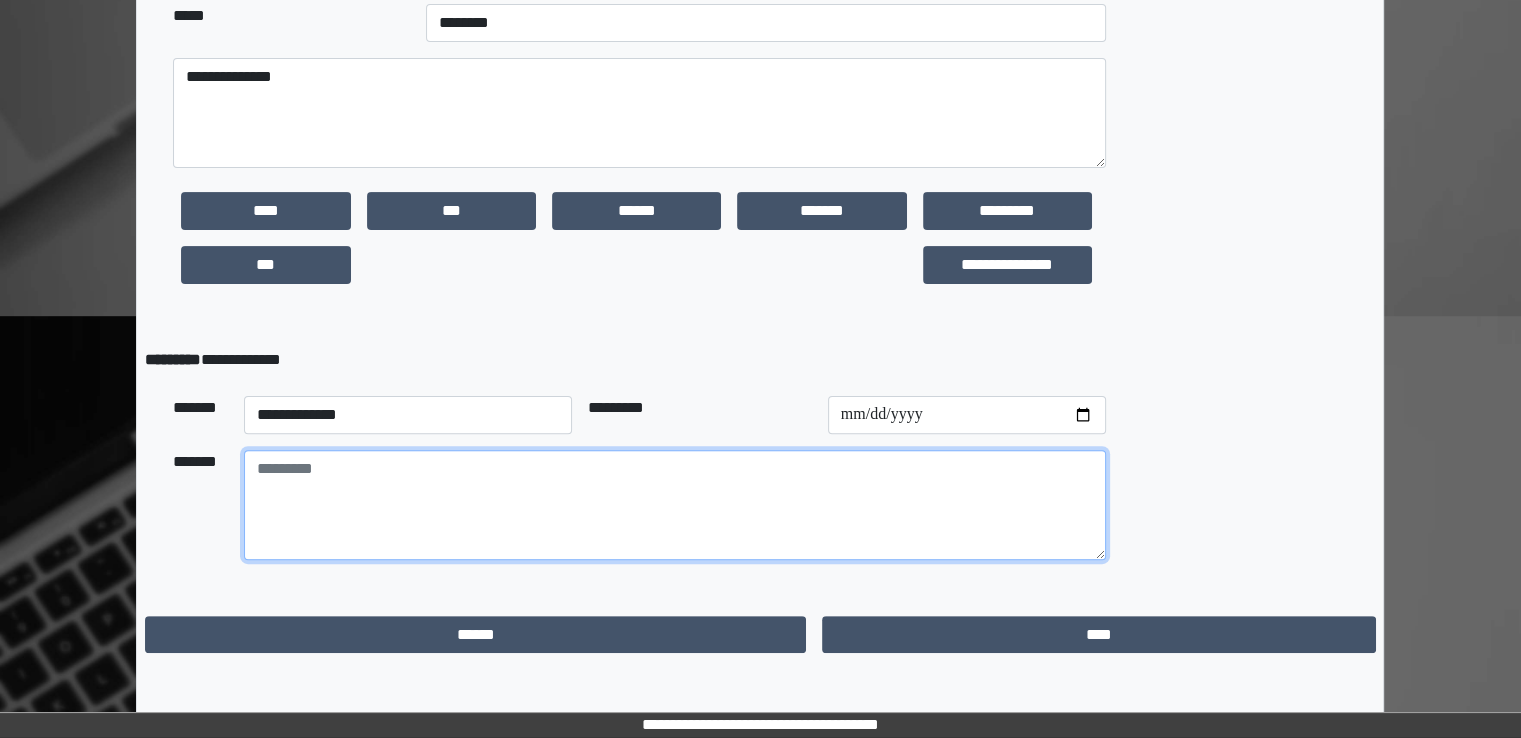 click at bounding box center (675, 505) 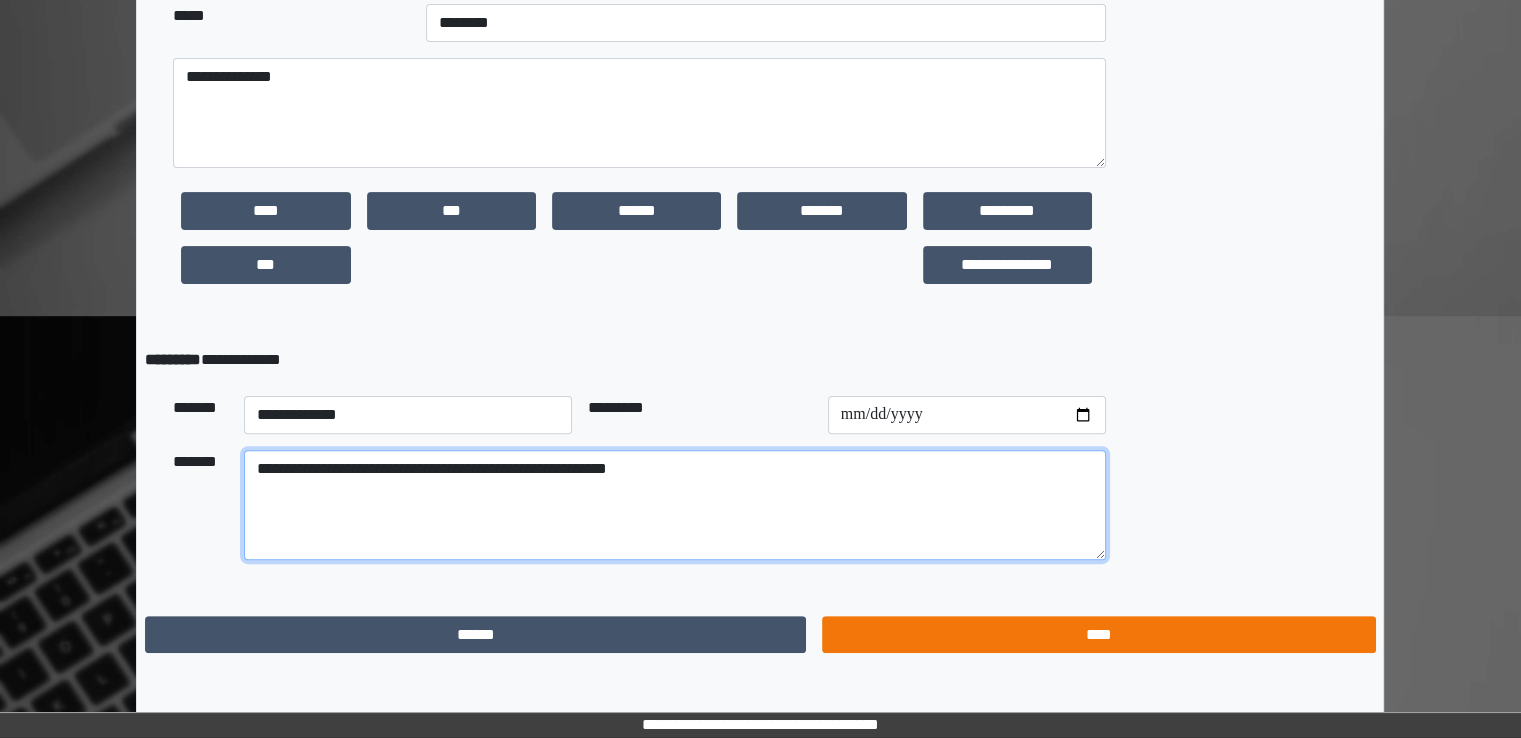 type on "**********" 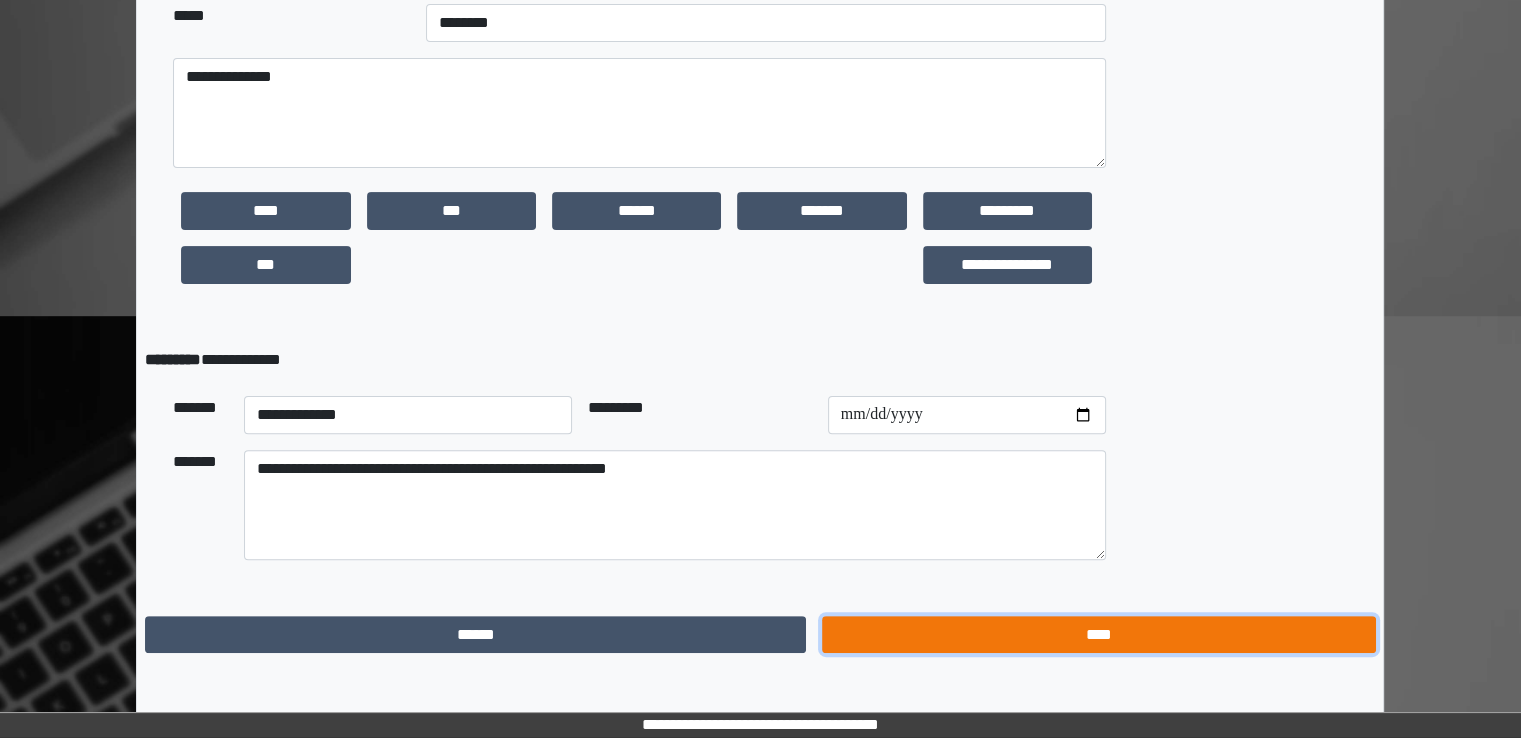 click on "****" at bounding box center [1098, 635] 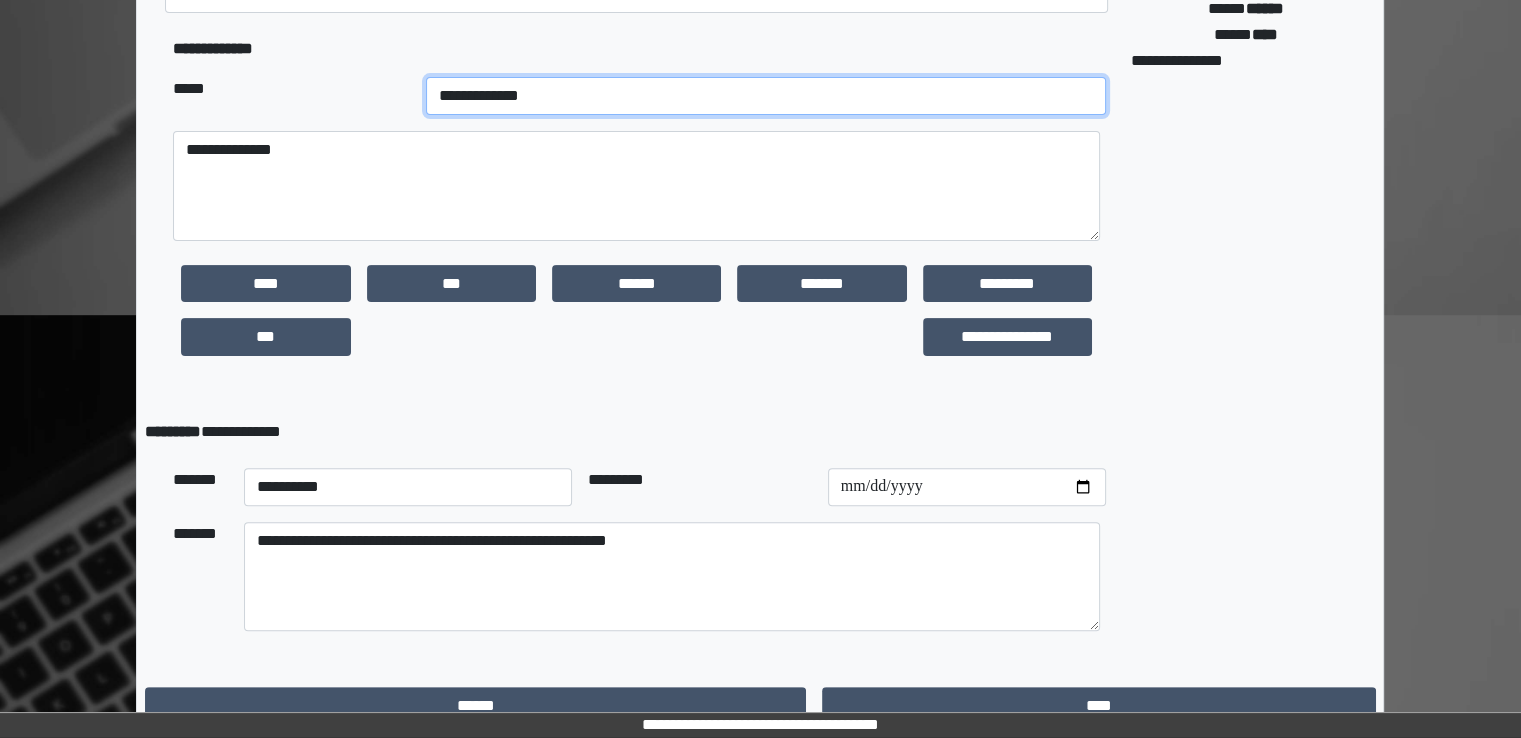click on "**********" at bounding box center [766, 96] 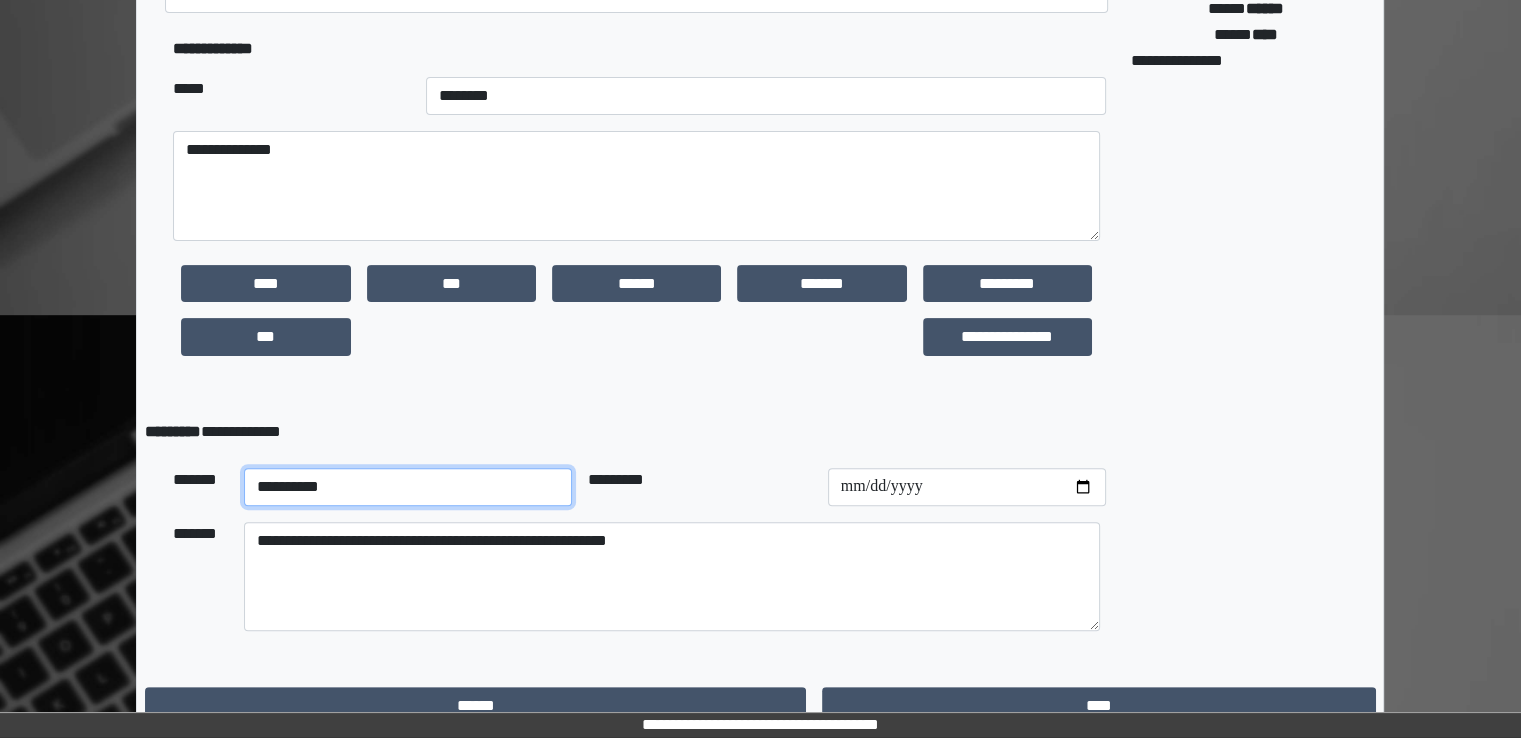 click on "**********" at bounding box center (408, 487) 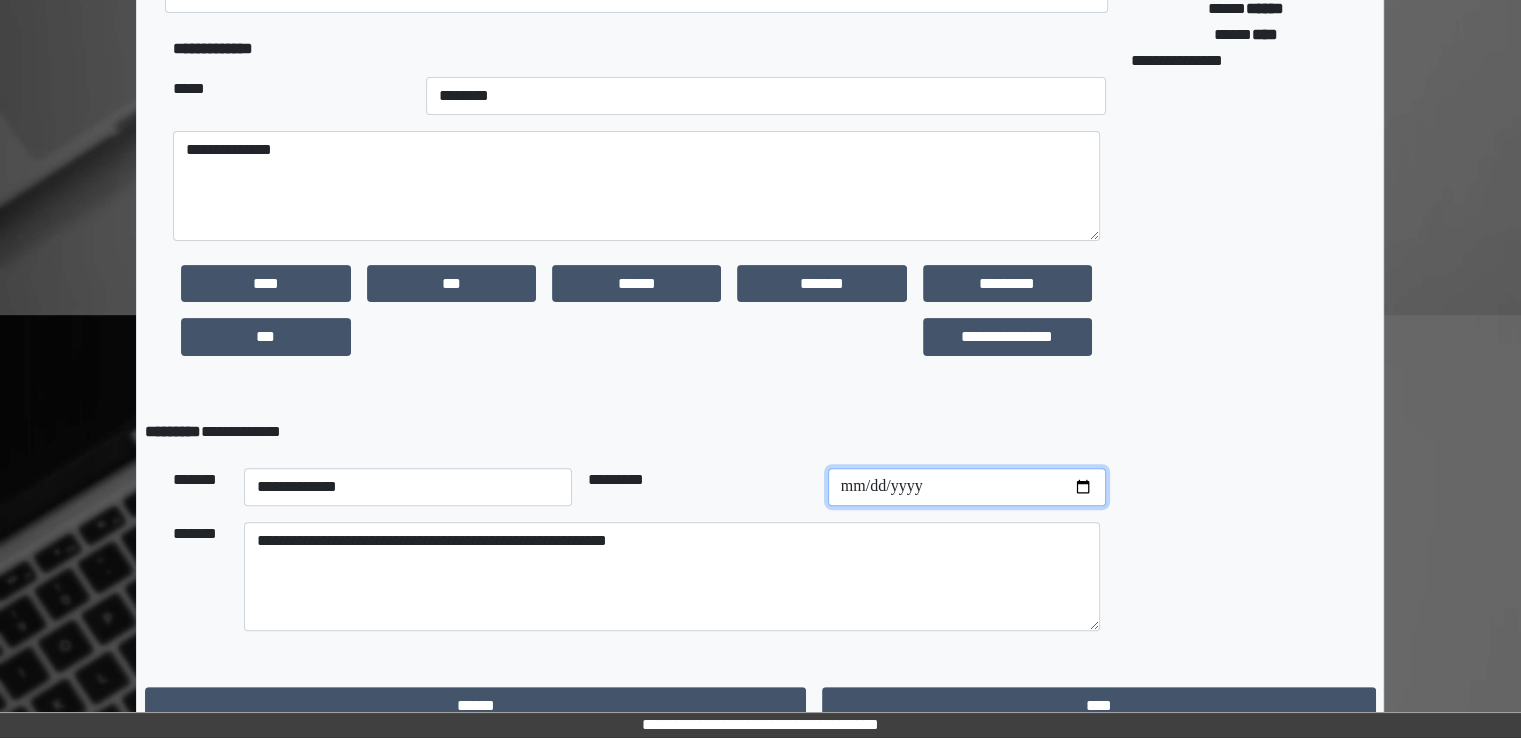 click at bounding box center (967, 487) 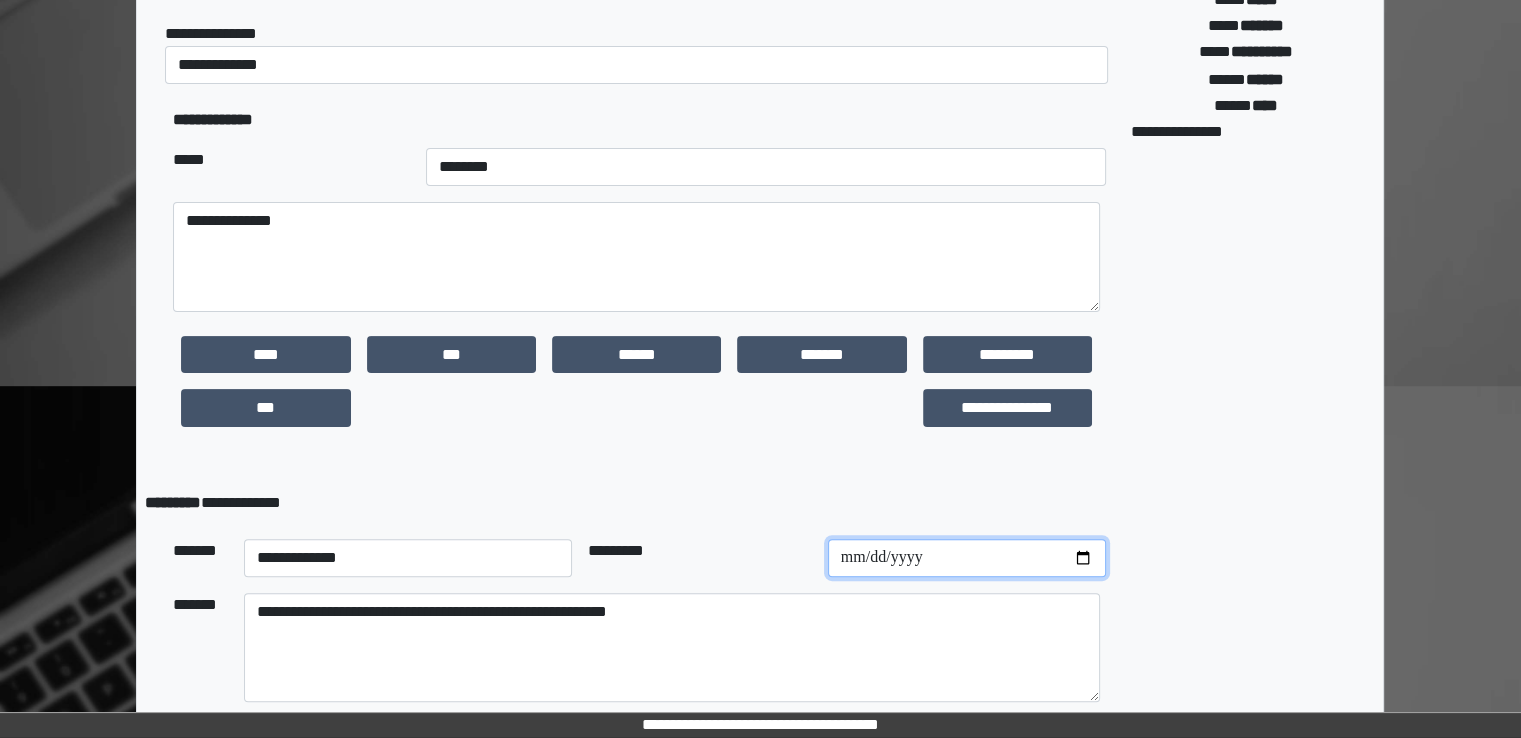 scroll, scrollTop: 439, scrollLeft: 0, axis: vertical 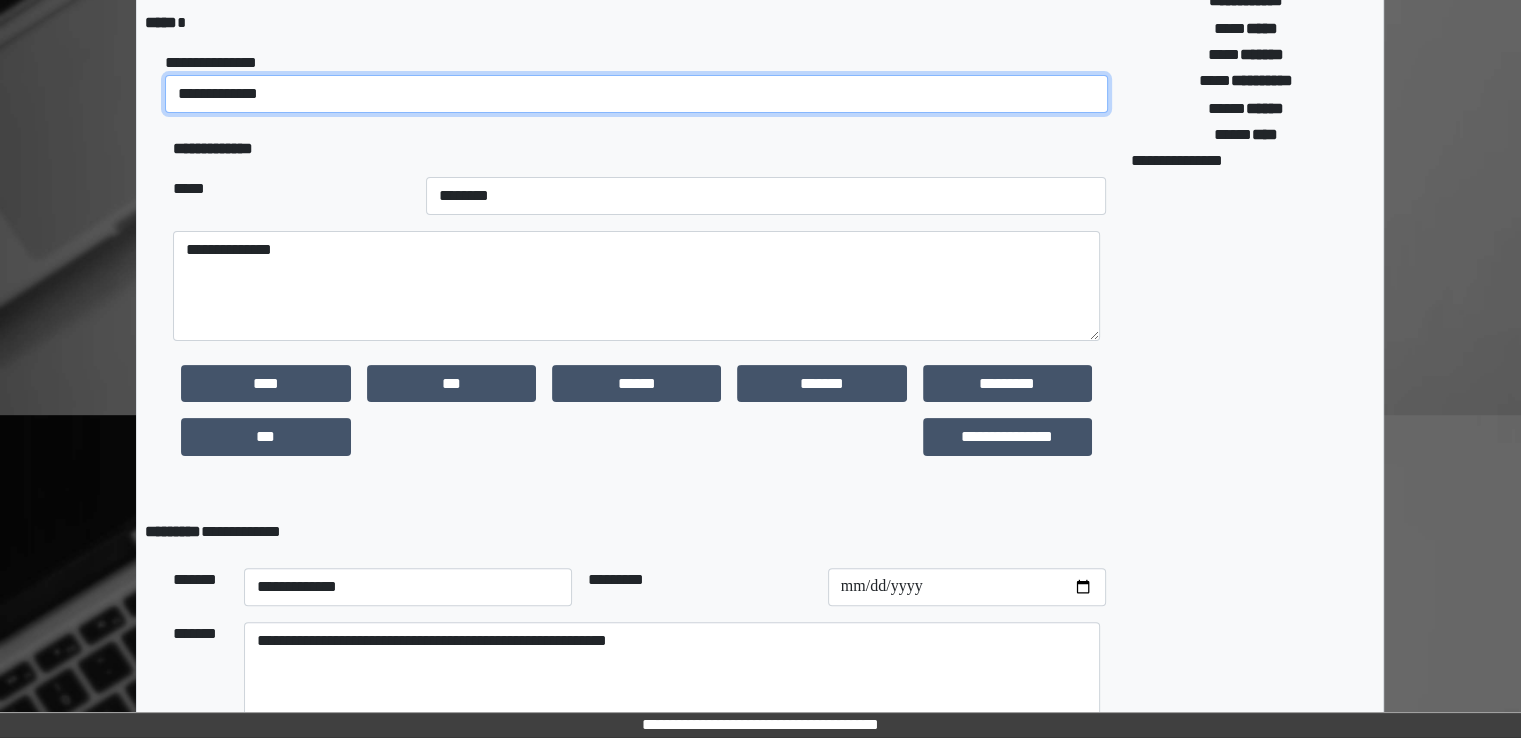 click on "**********" at bounding box center (636, 94) 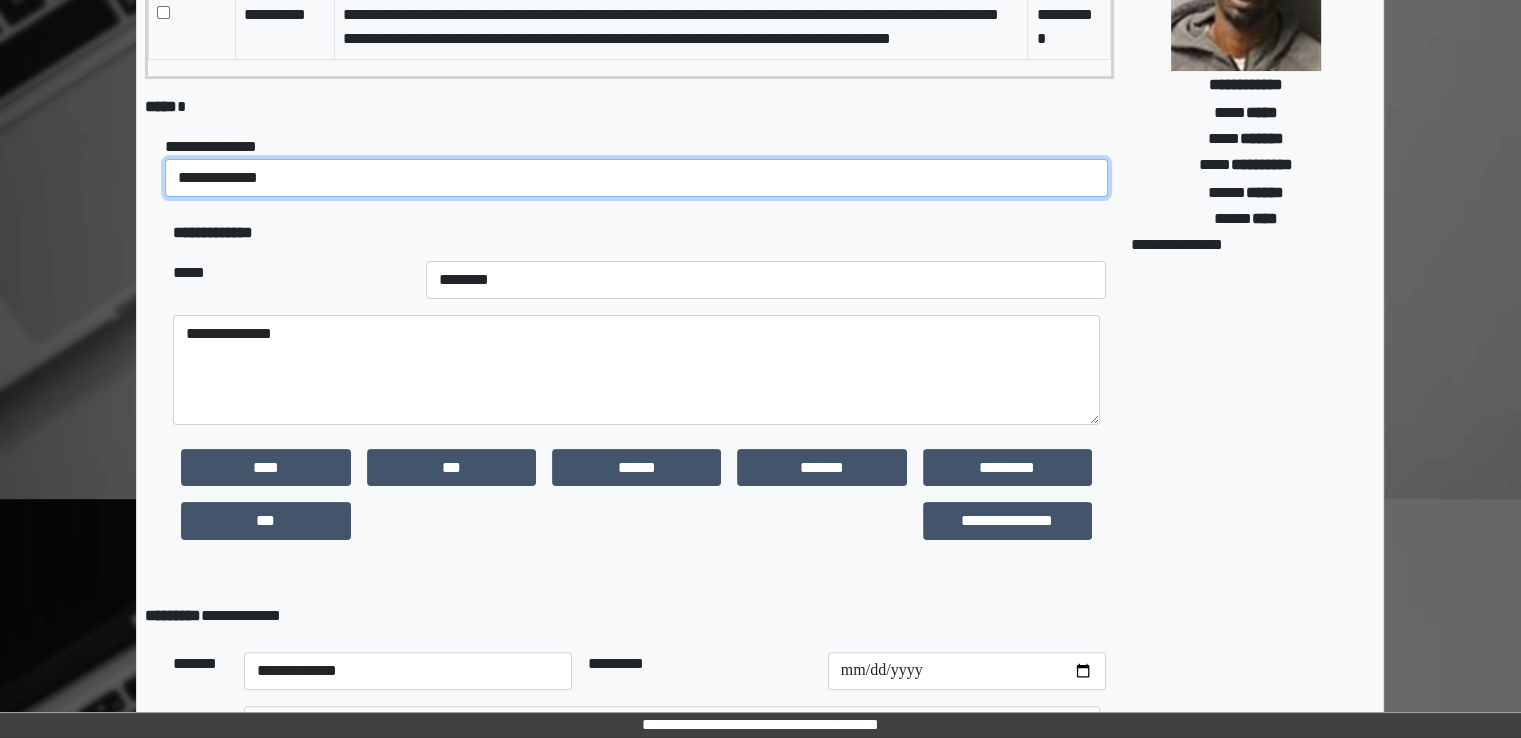 scroll, scrollTop: 239, scrollLeft: 0, axis: vertical 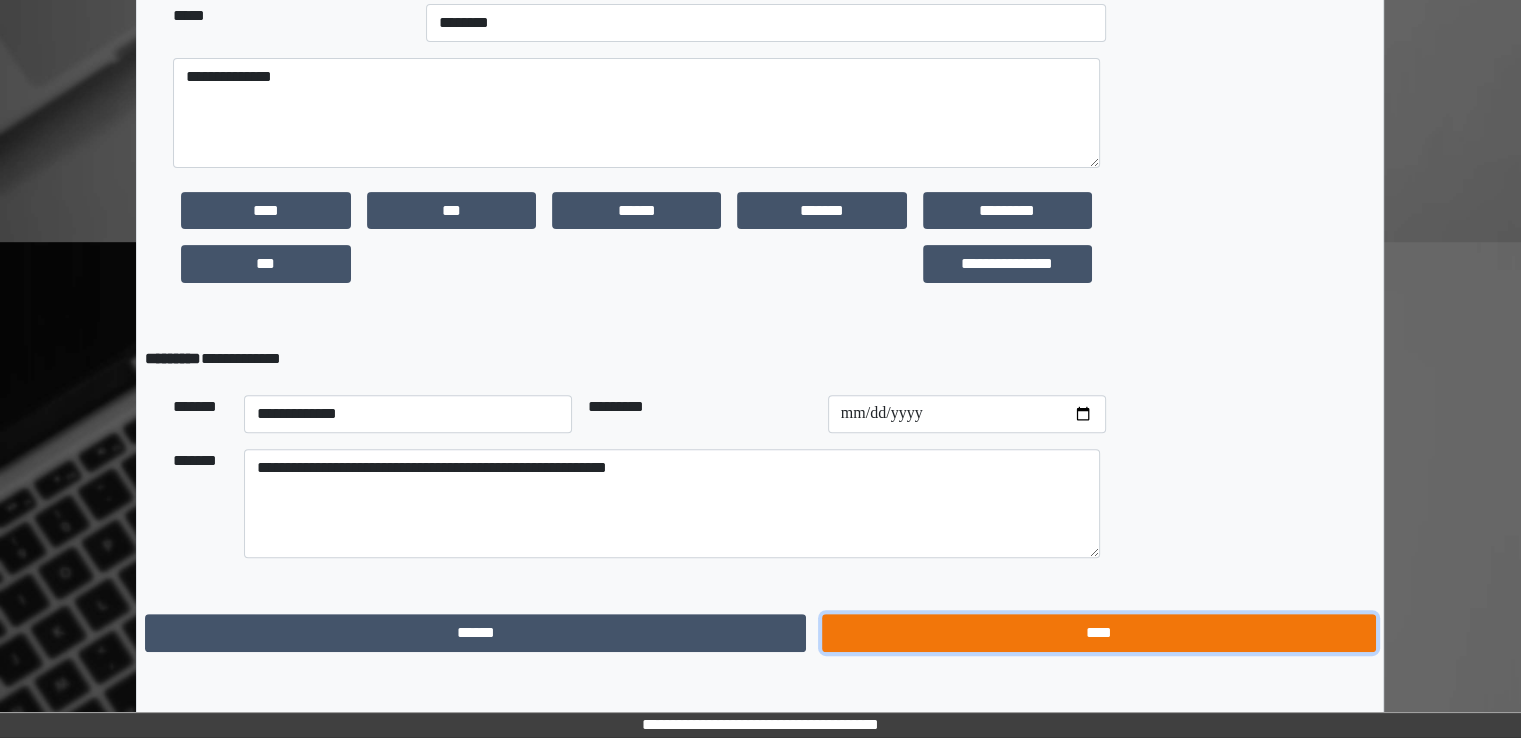 click on "****" at bounding box center [1098, 633] 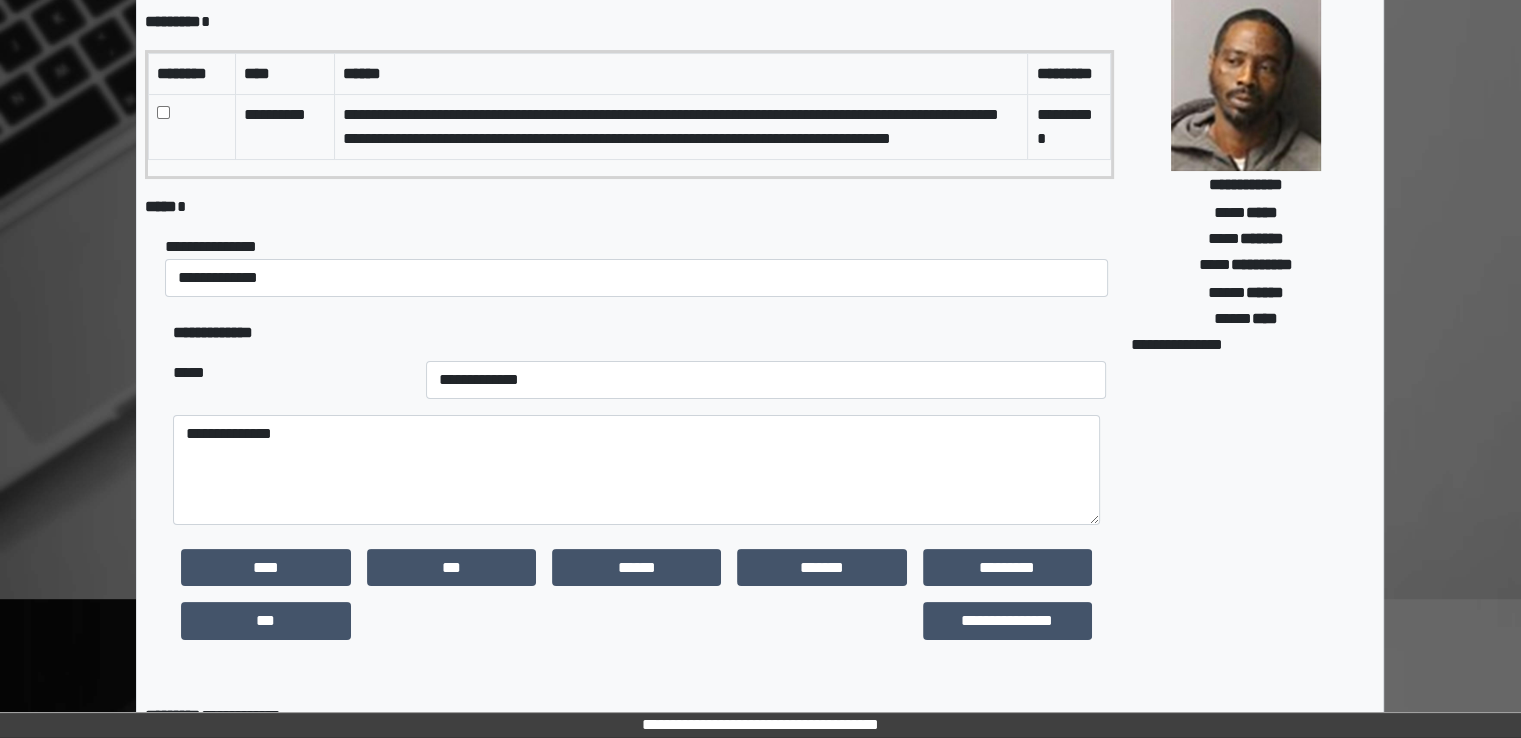 scroll, scrollTop: 12, scrollLeft: 0, axis: vertical 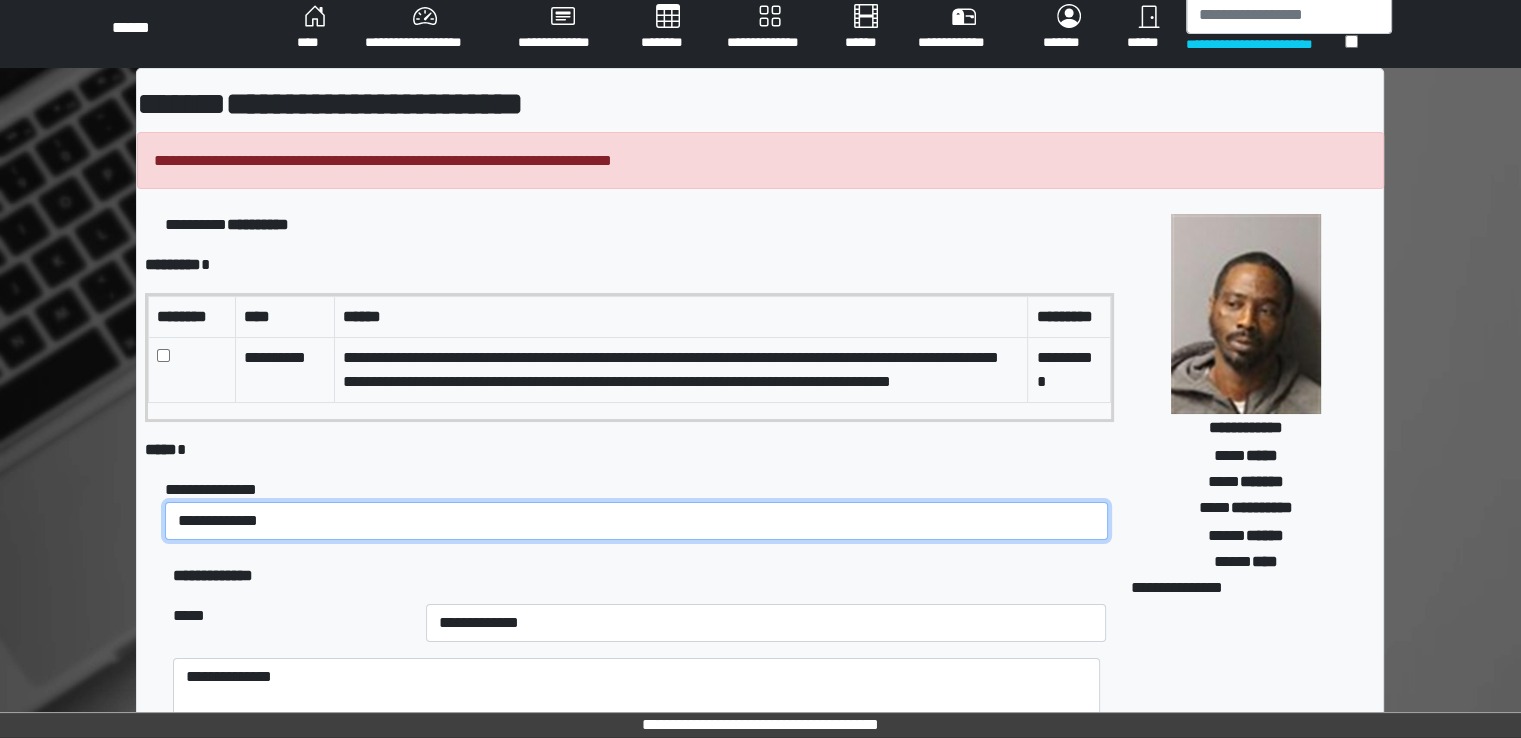 click on "**********" at bounding box center (636, 521) 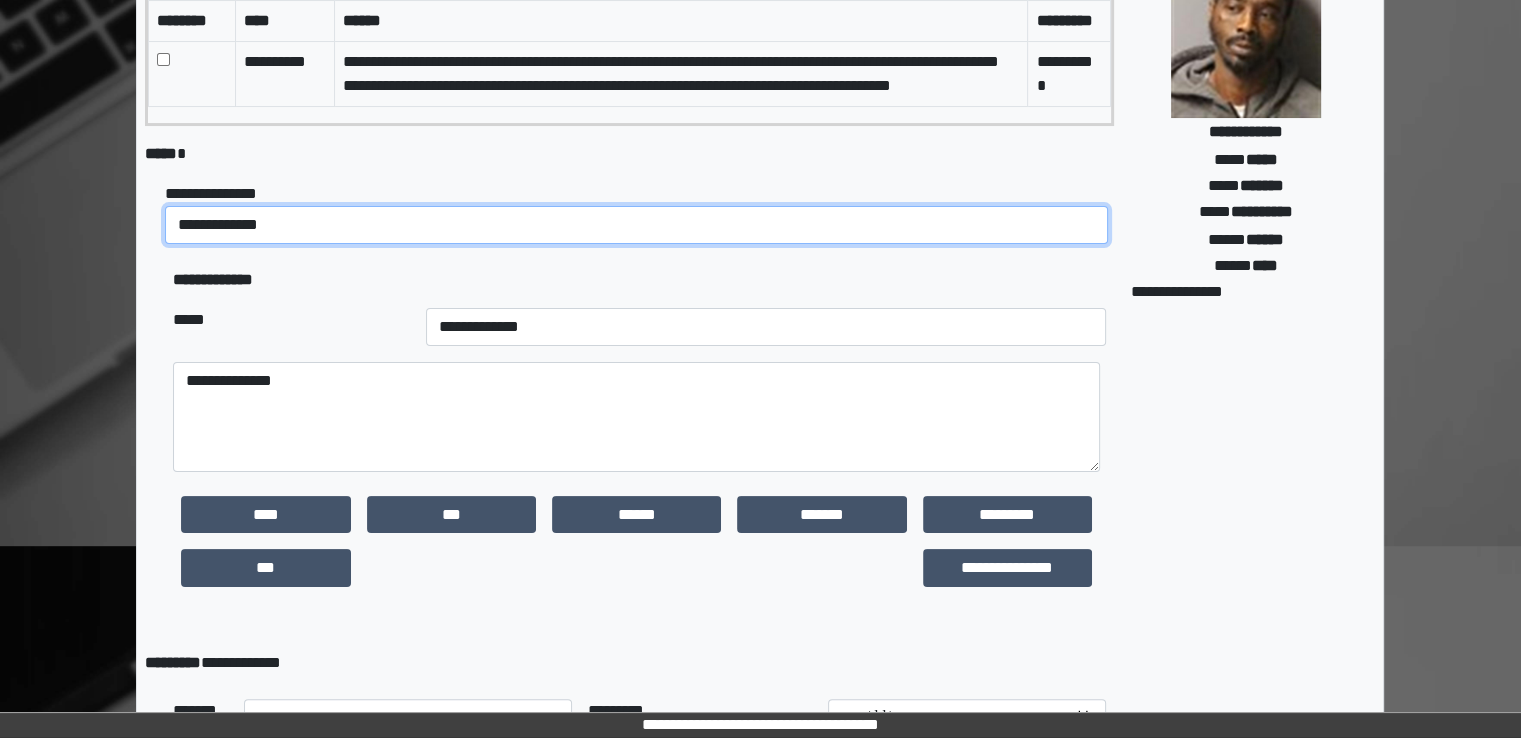scroll, scrollTop: 312, scrollLeft: 0, axis: vertical 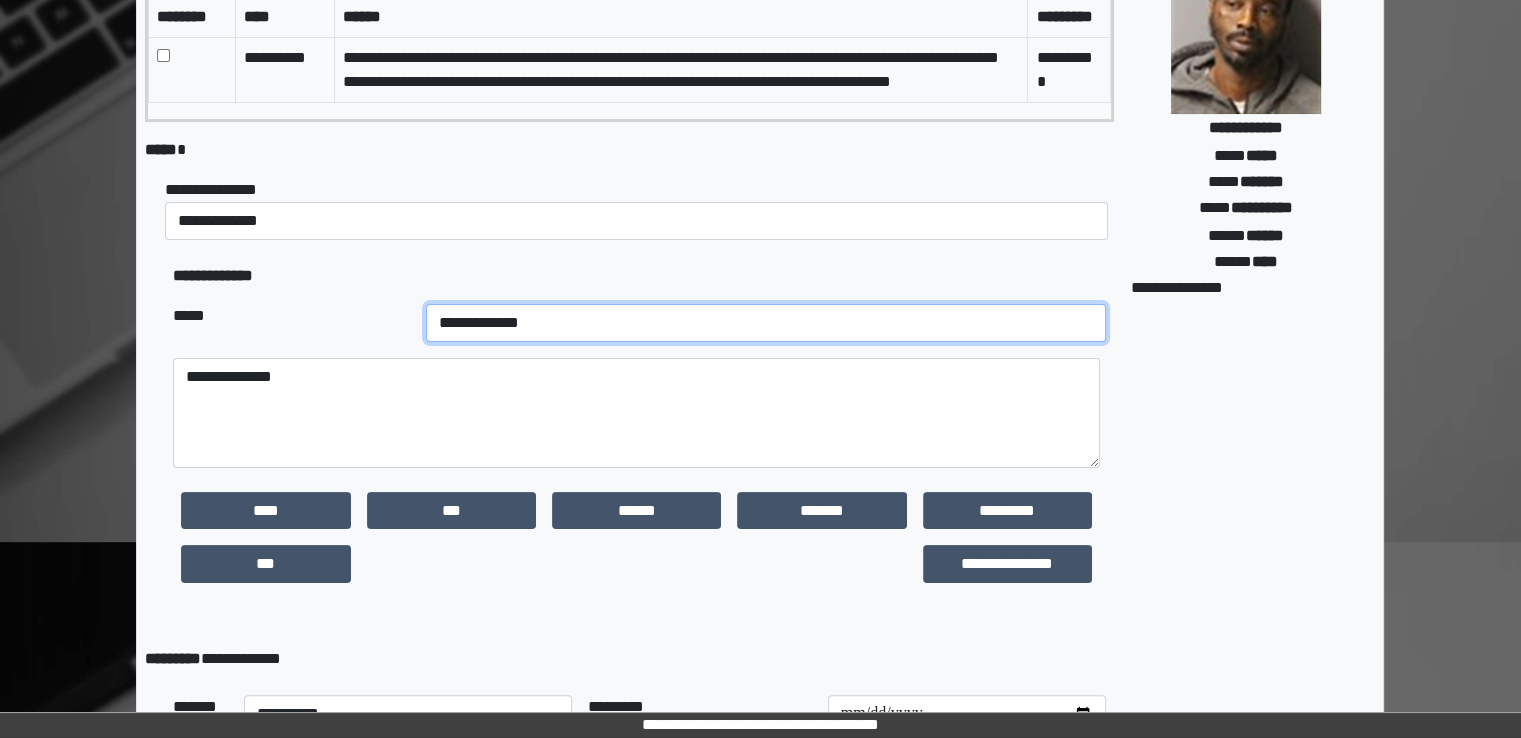 click on "**********" at bounding box center [766, 323] 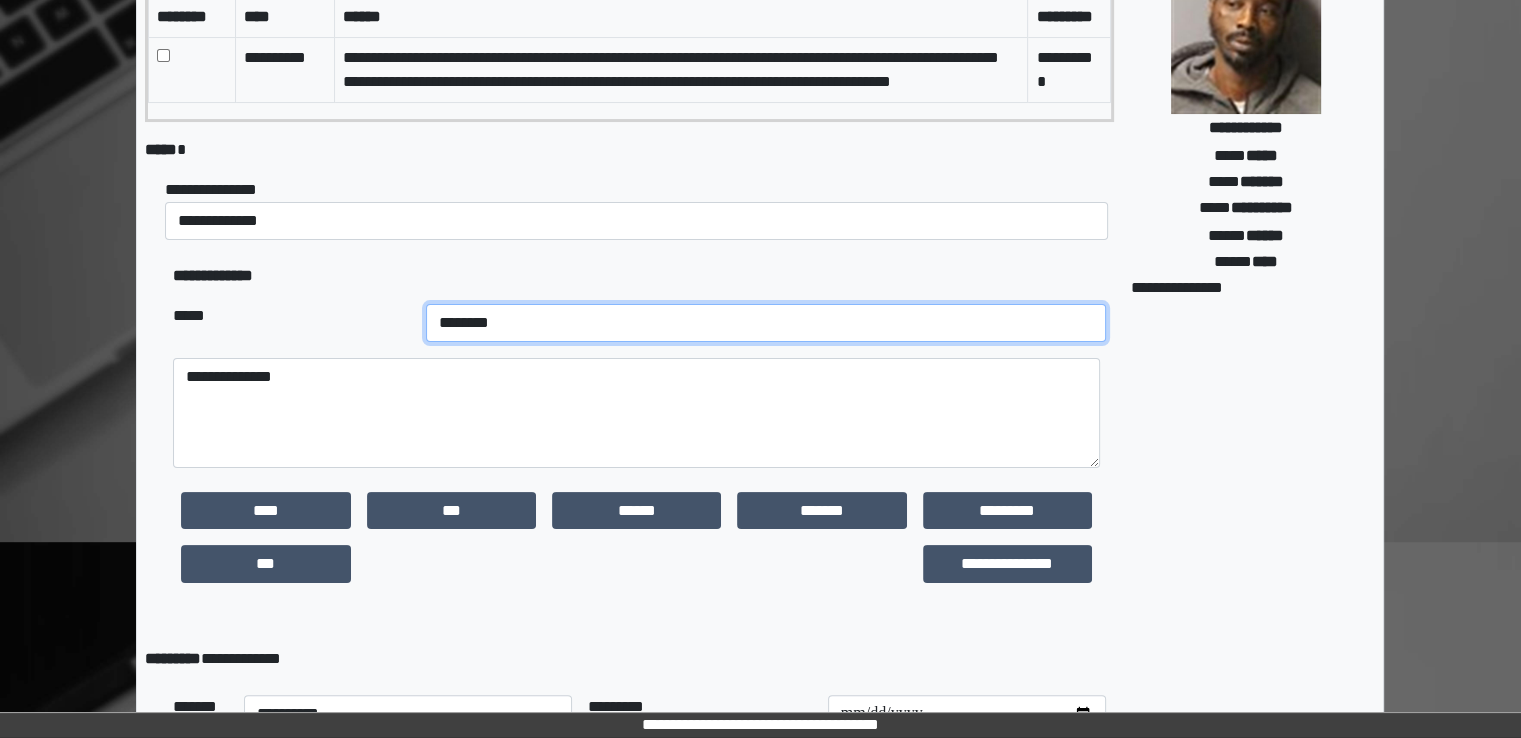 click on "**********" at bounding box center (766, 323) 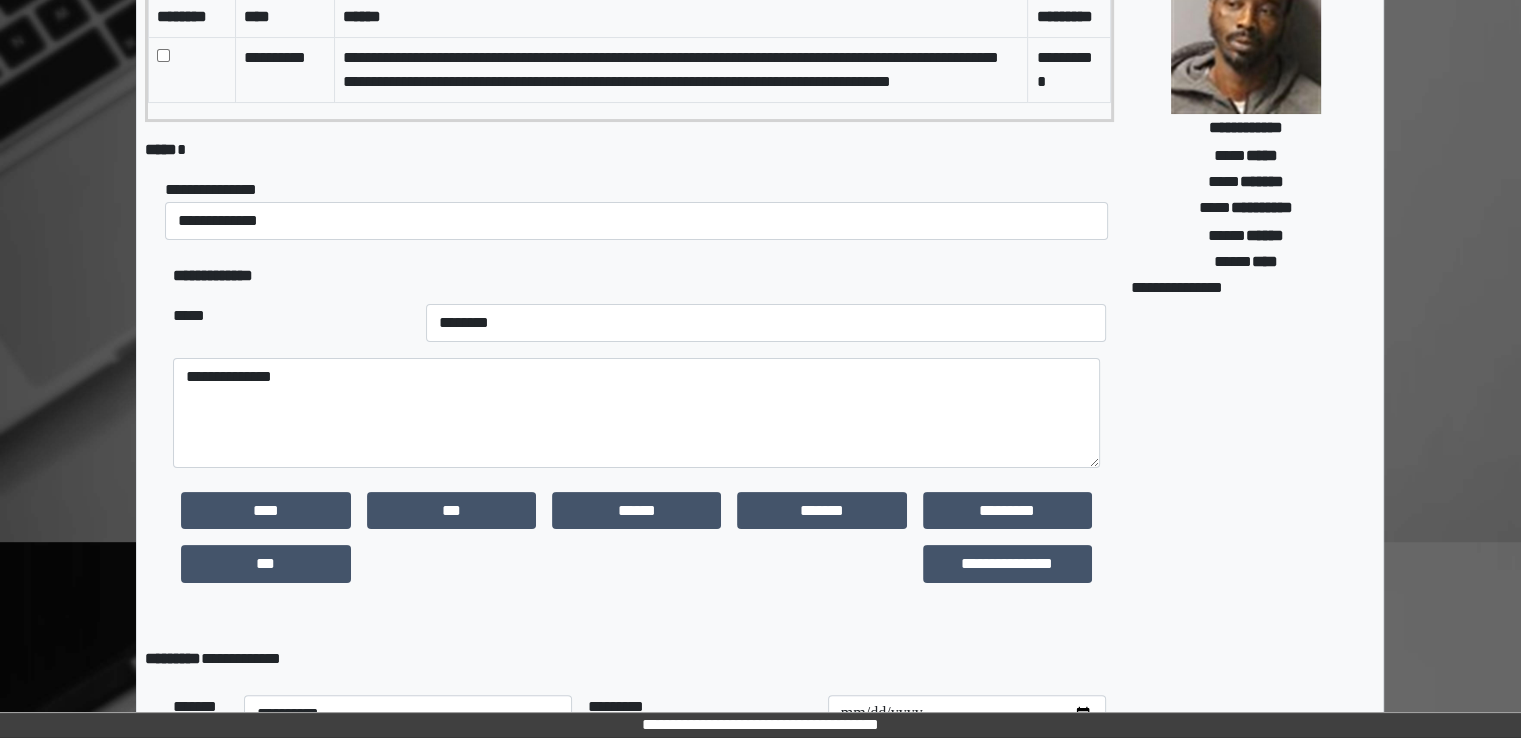 click on "**********" at bounding box center (639, 276) 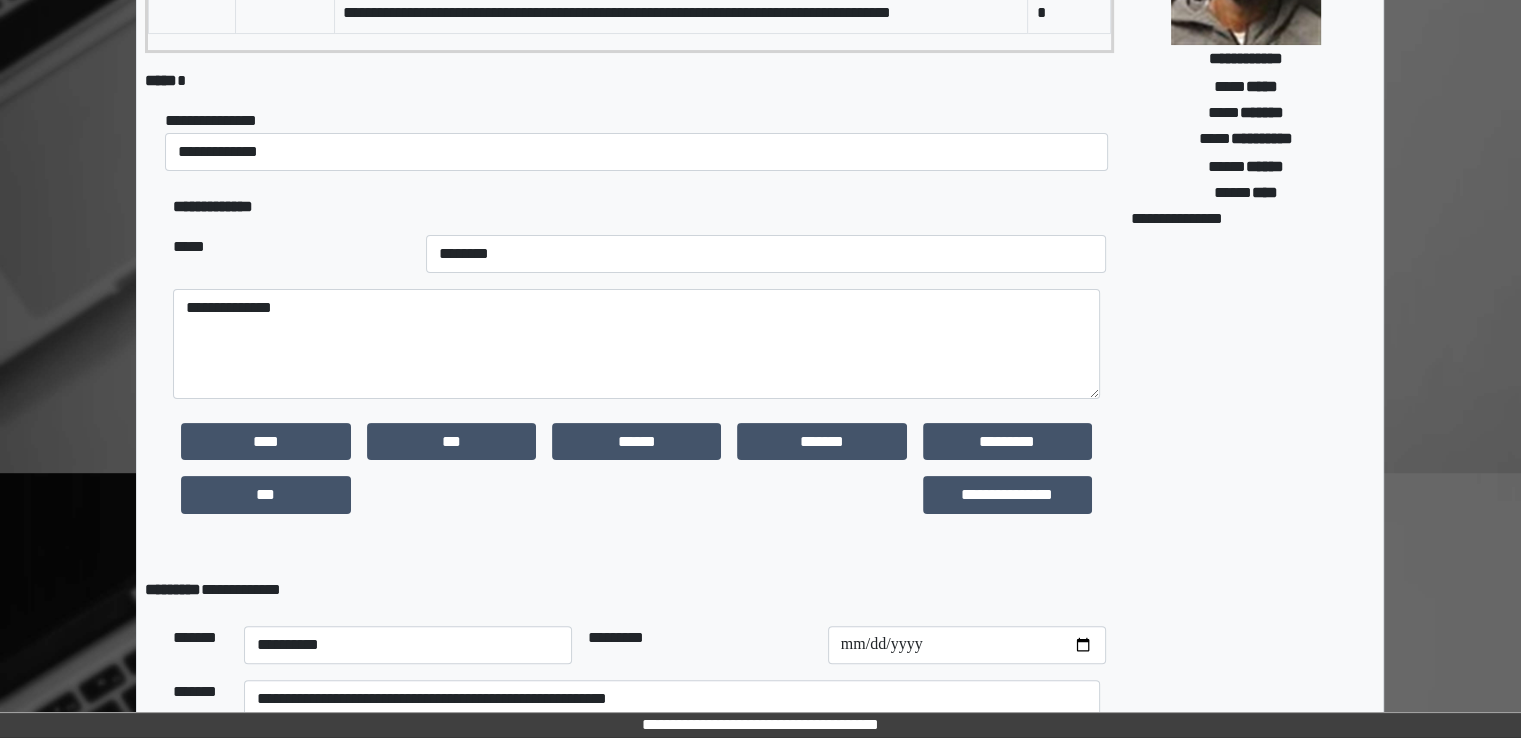 scroll, scrollTop: 612, scrollLeft: 0, axis: vertical 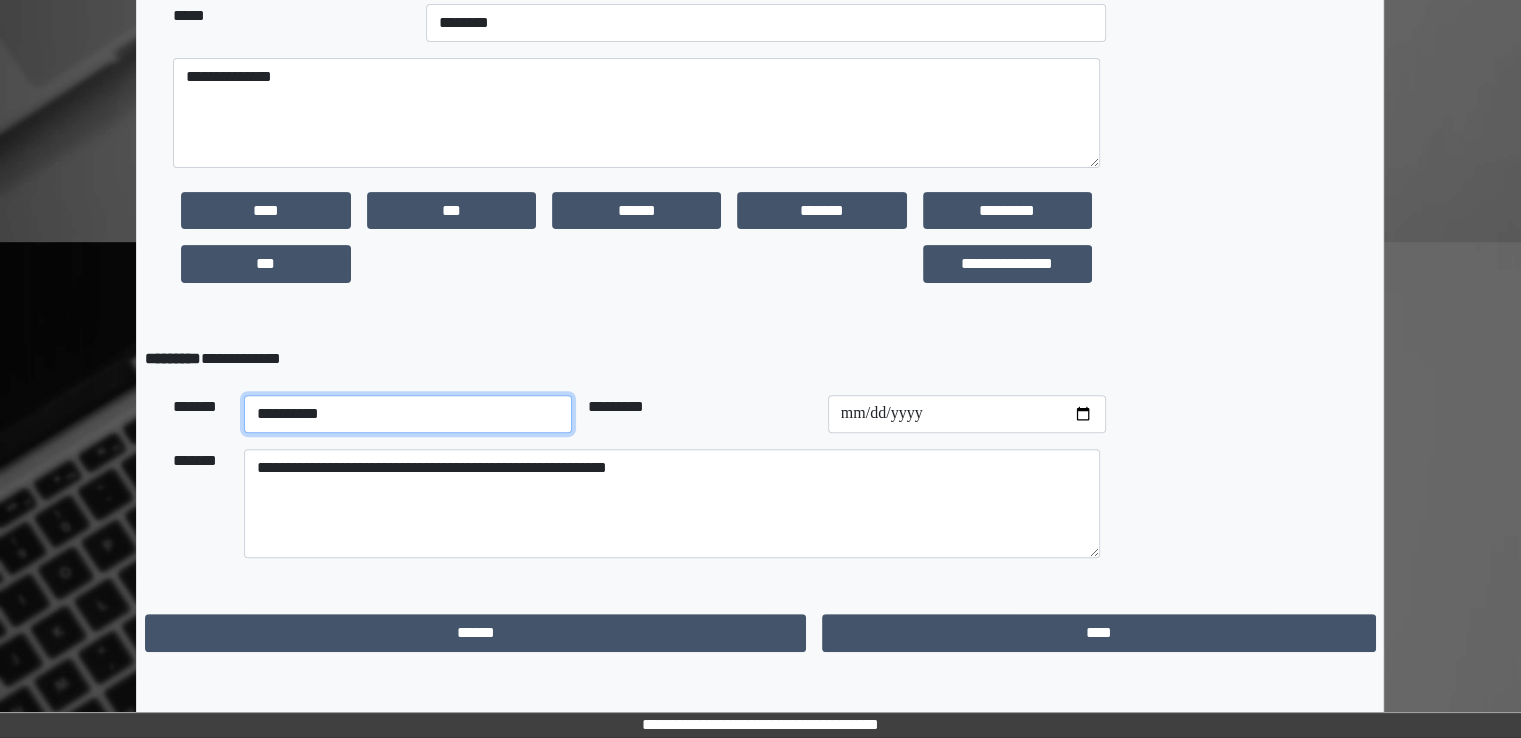 click on "**********" at bounding box center (408, 414) 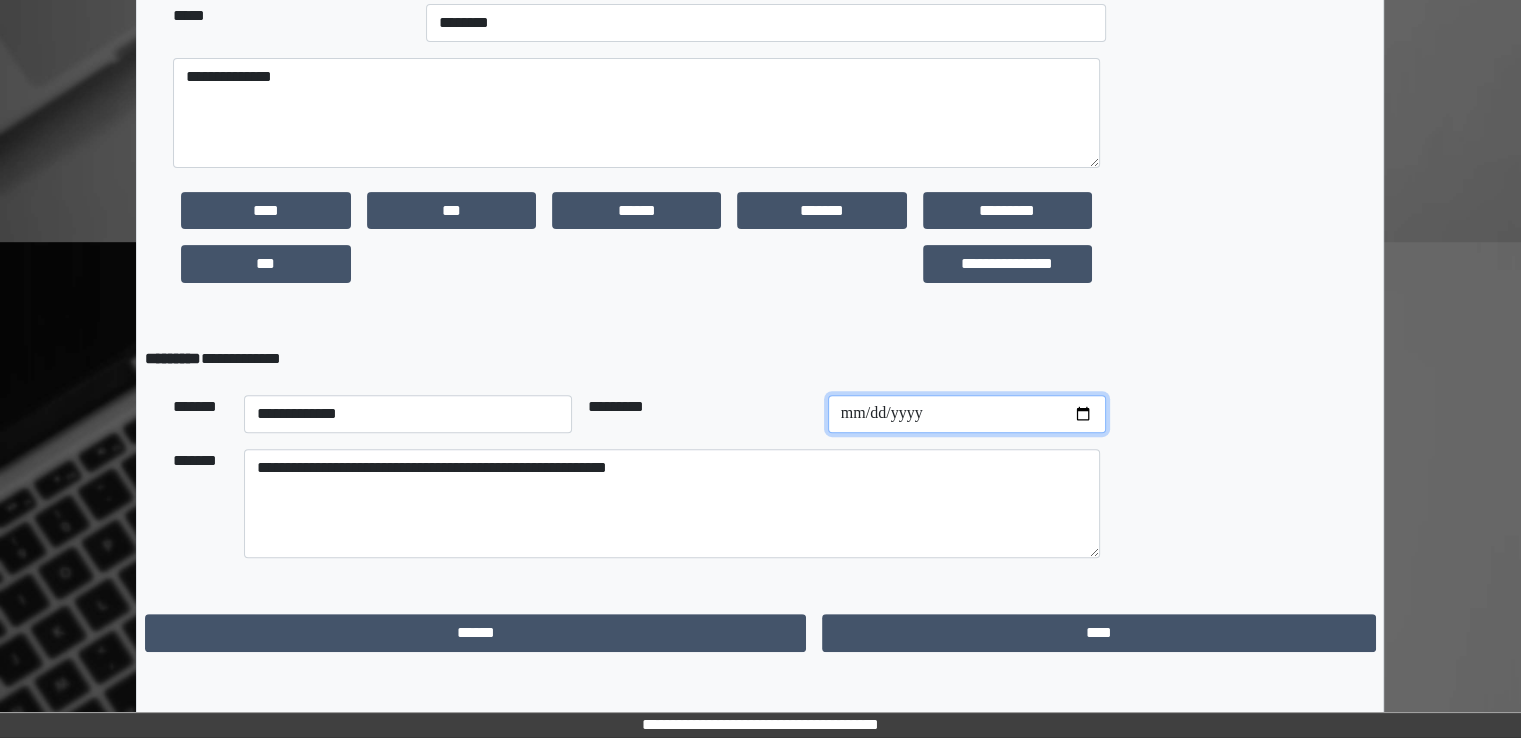 click at bounding box center (967, 414) 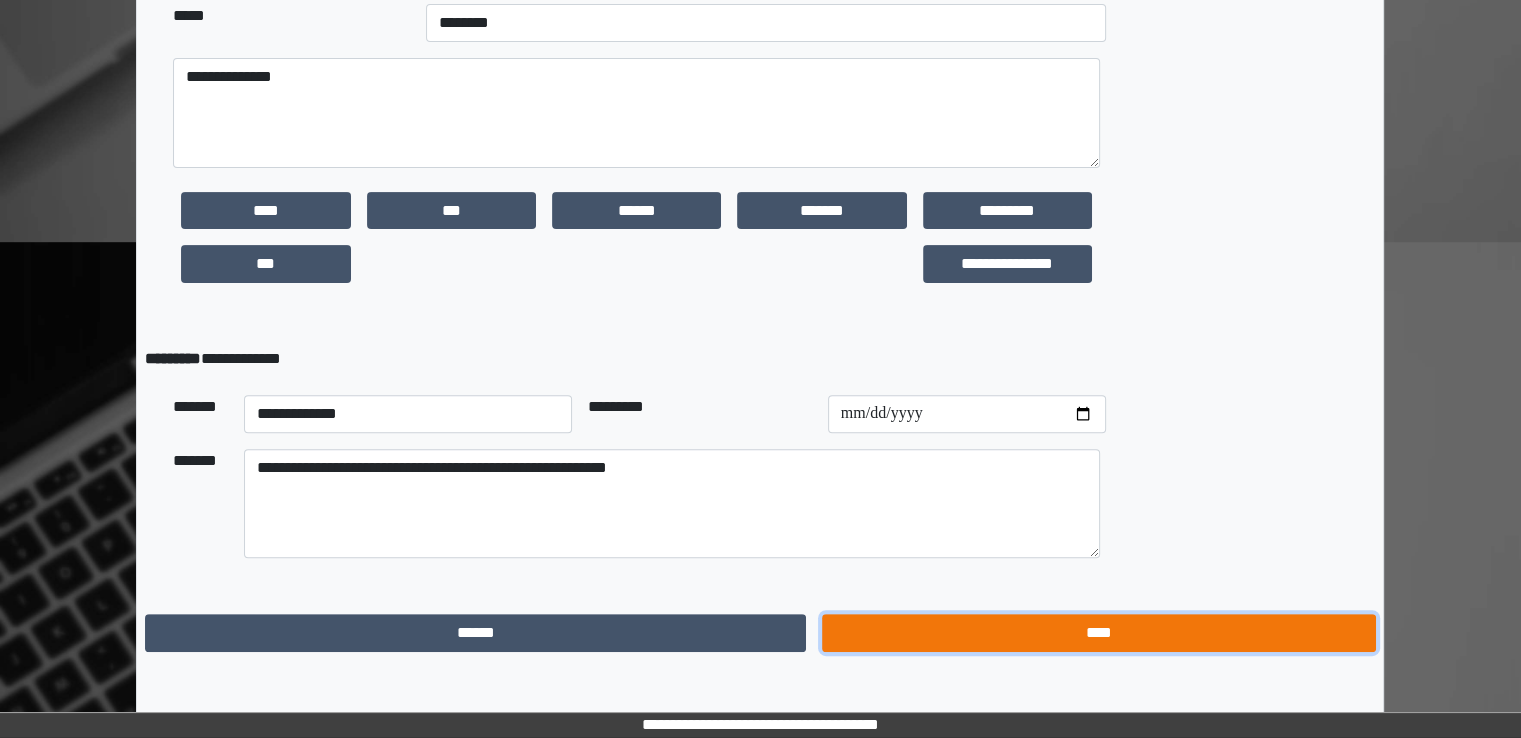click on "****" at bounding box center [1098, 633] 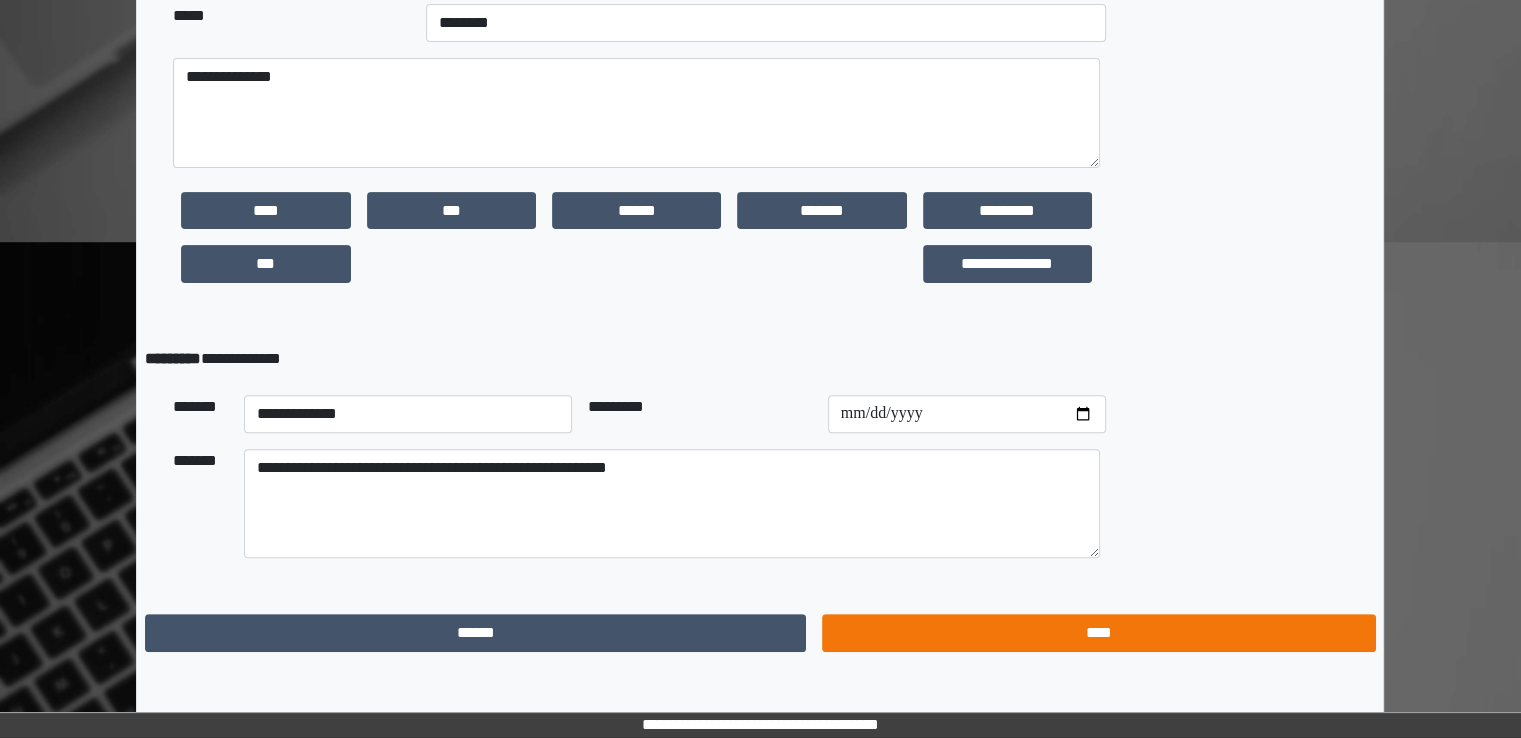 scroll, scrollTop: 0, scrollLeft: 0, axis: both 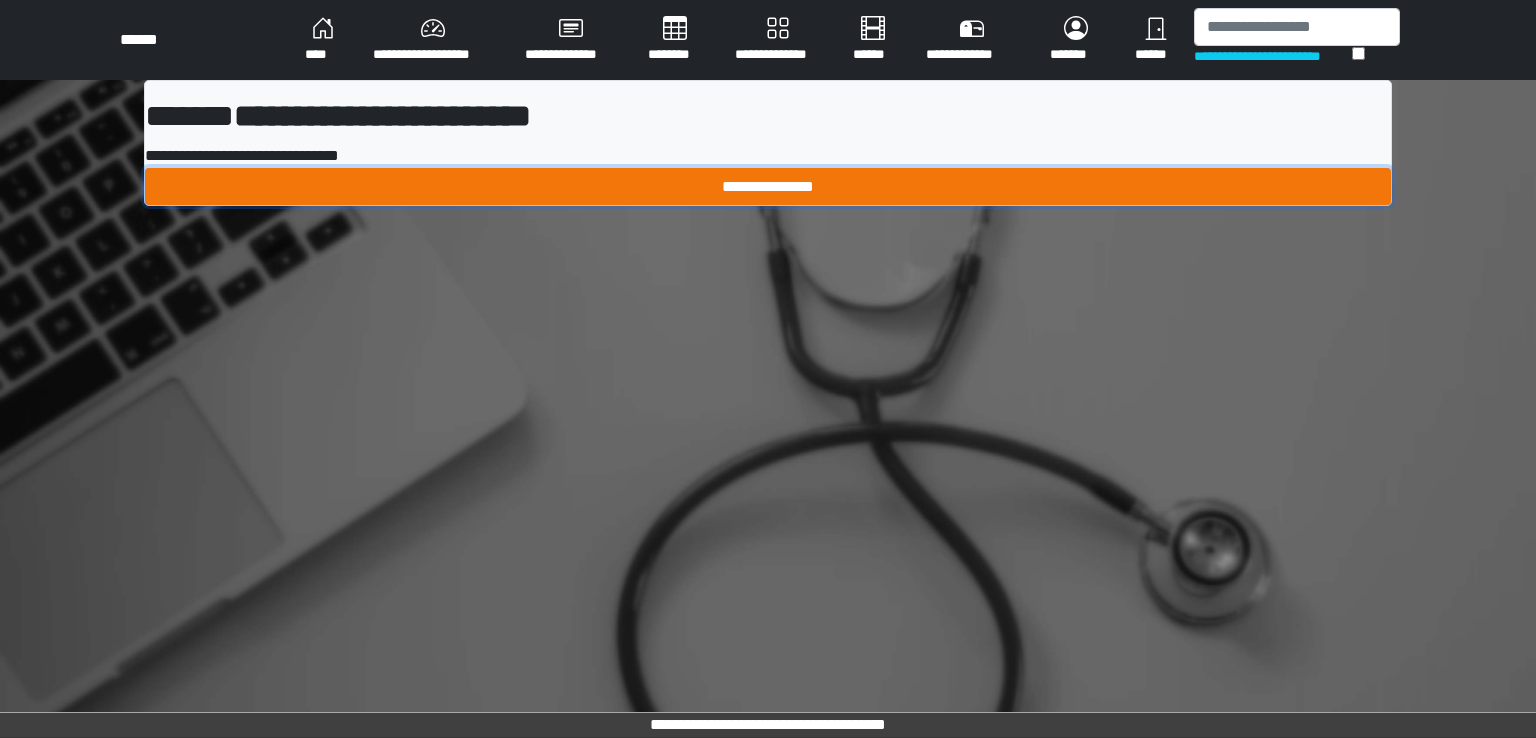 click on "**********" at bounding box center (768, 187) 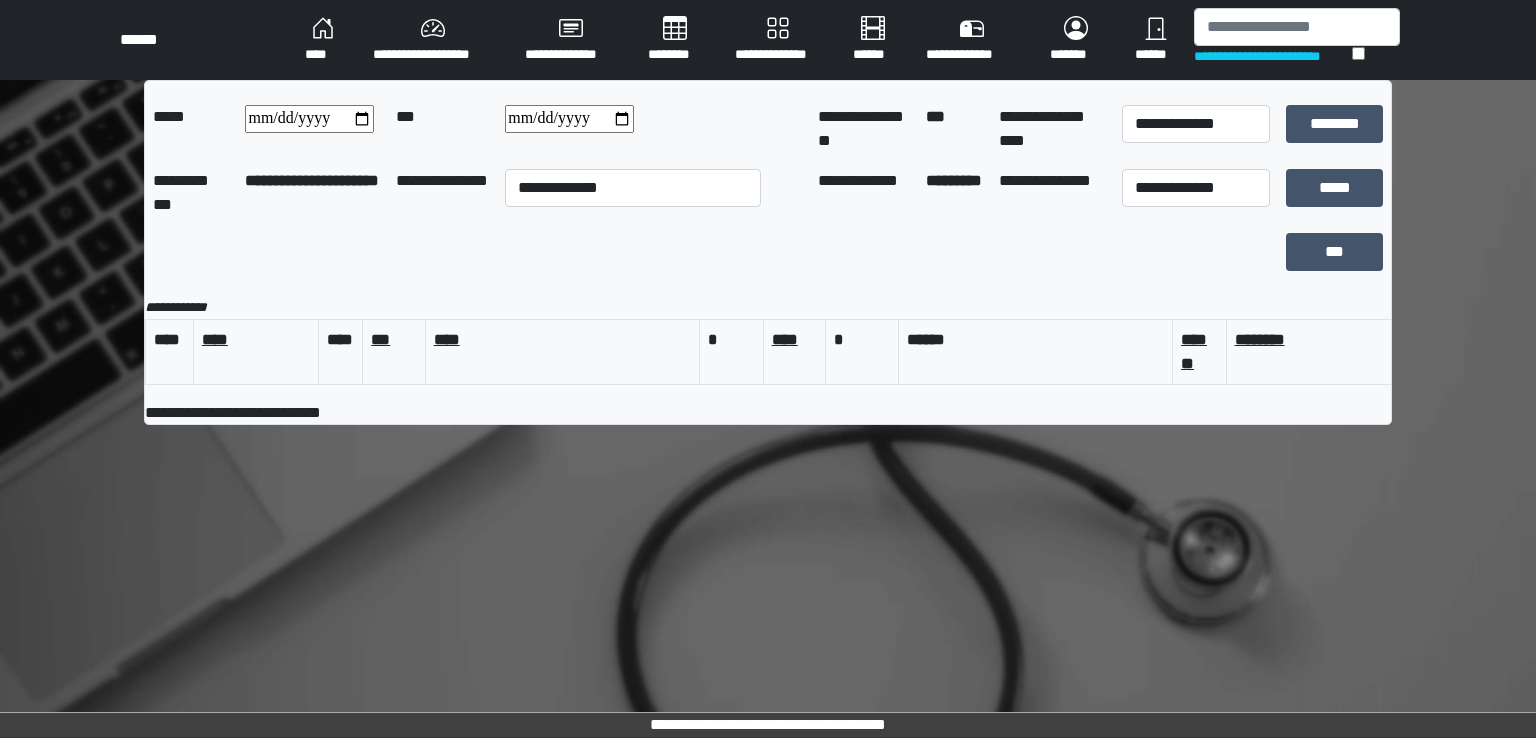 click on "********" at bounding box center (675, 40) 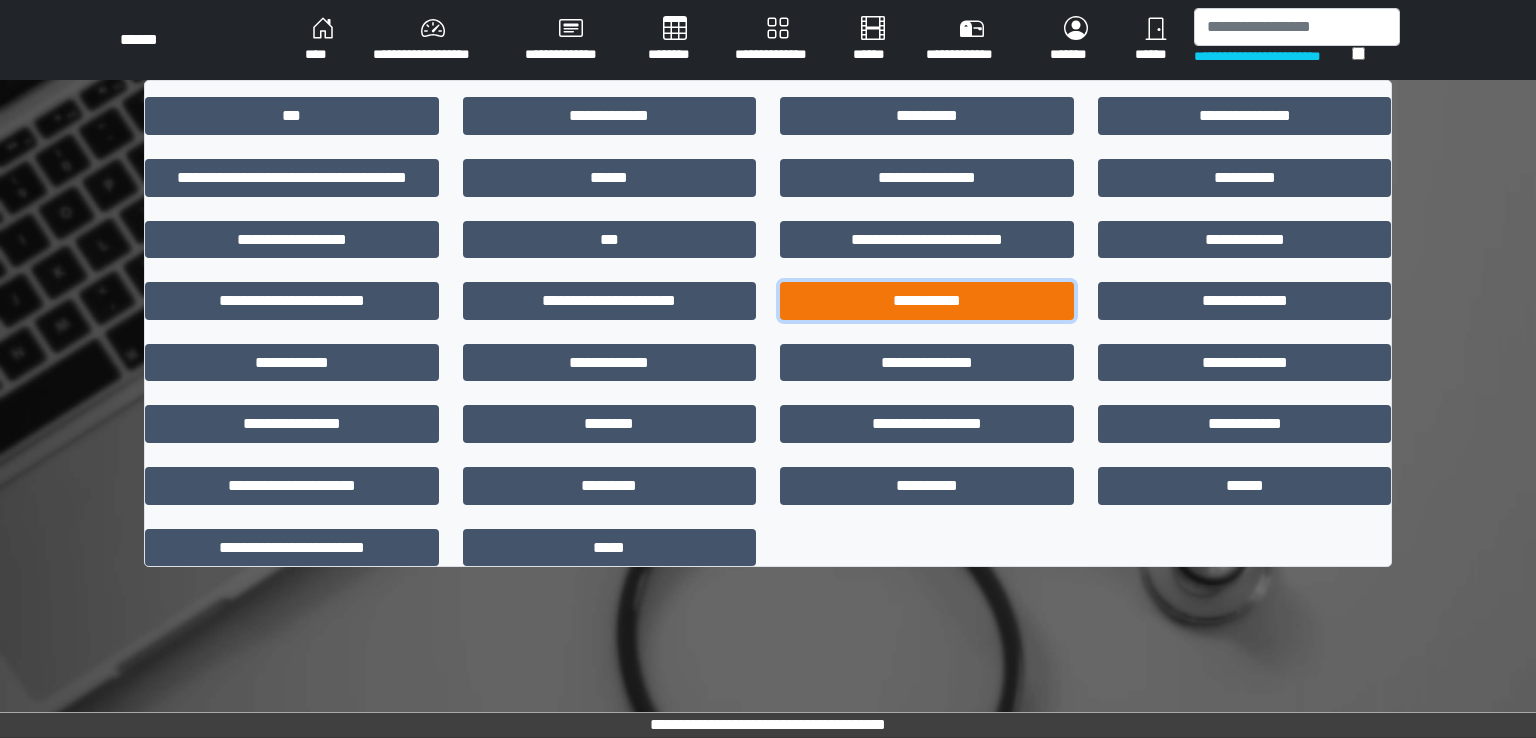 click on "**********" at bounding box center [927, 301] 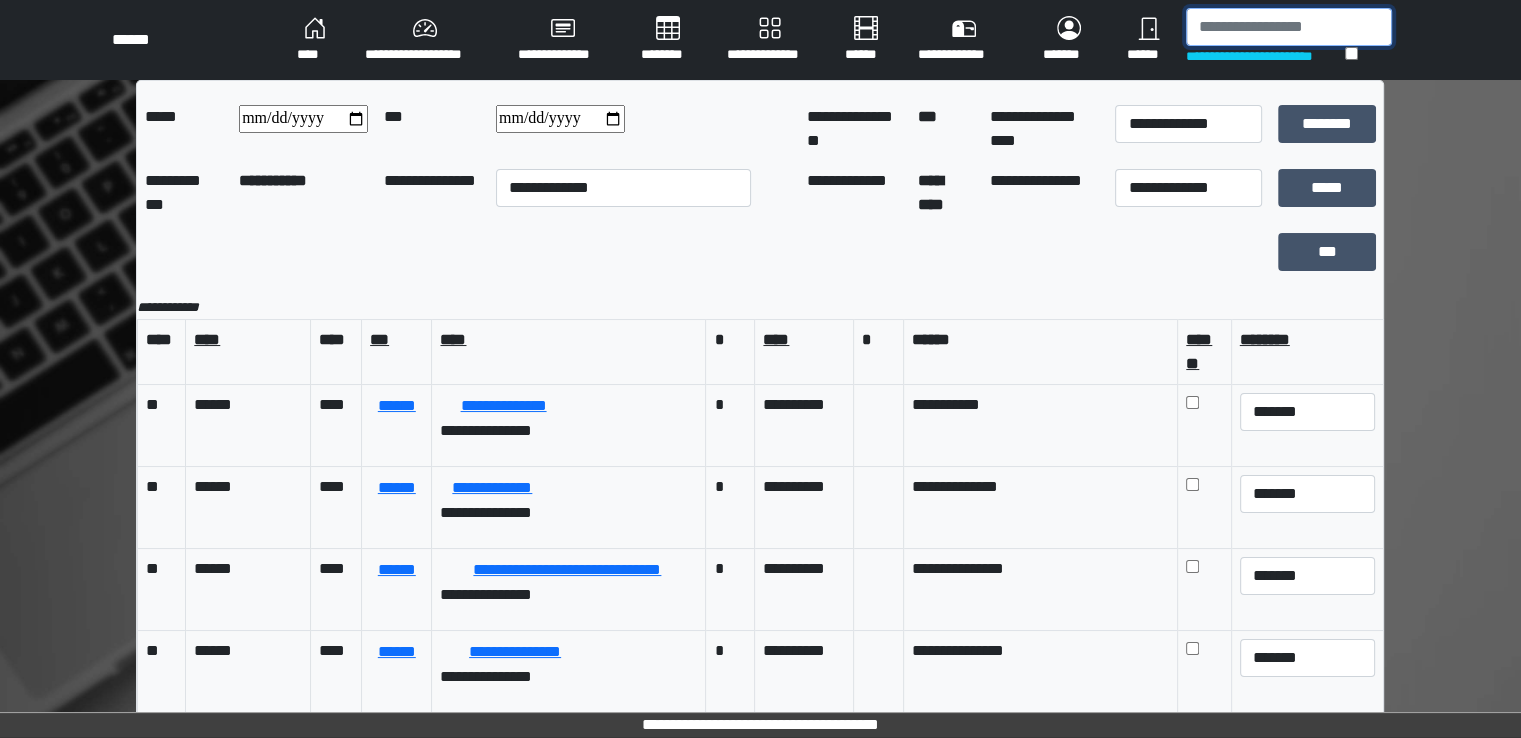 click at bounding box center [1289, 27] 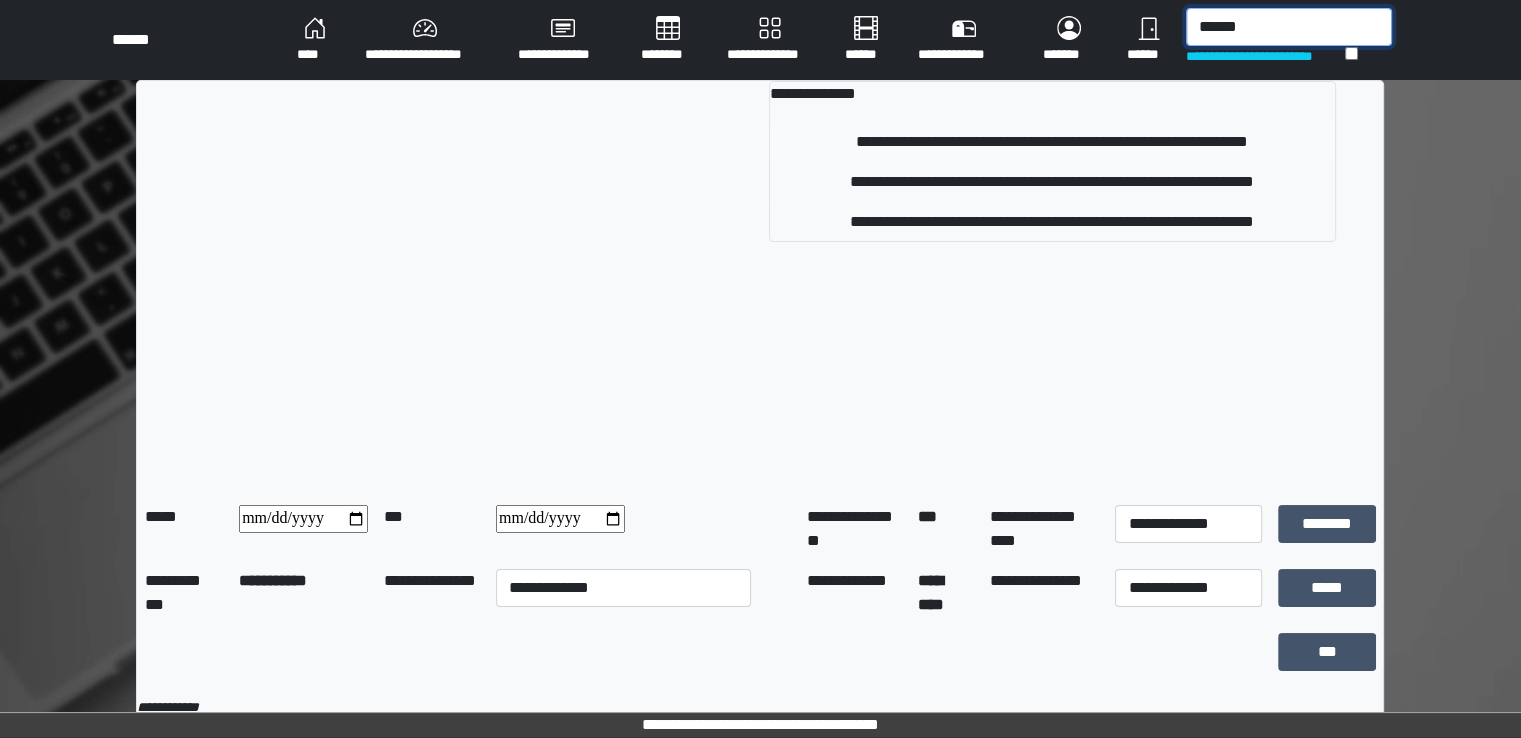 type on "******" 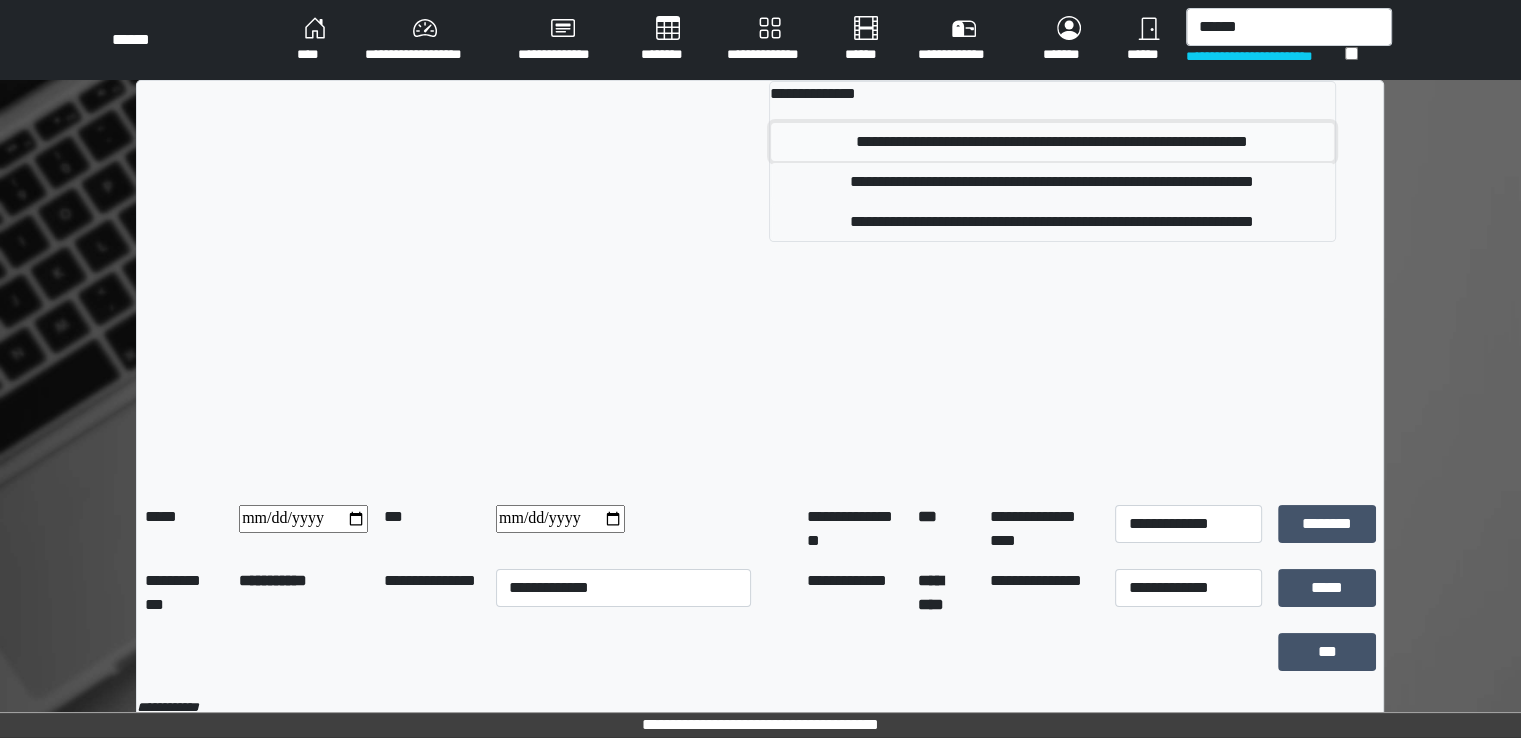click on "**********" at bounding box center (1052, 142) 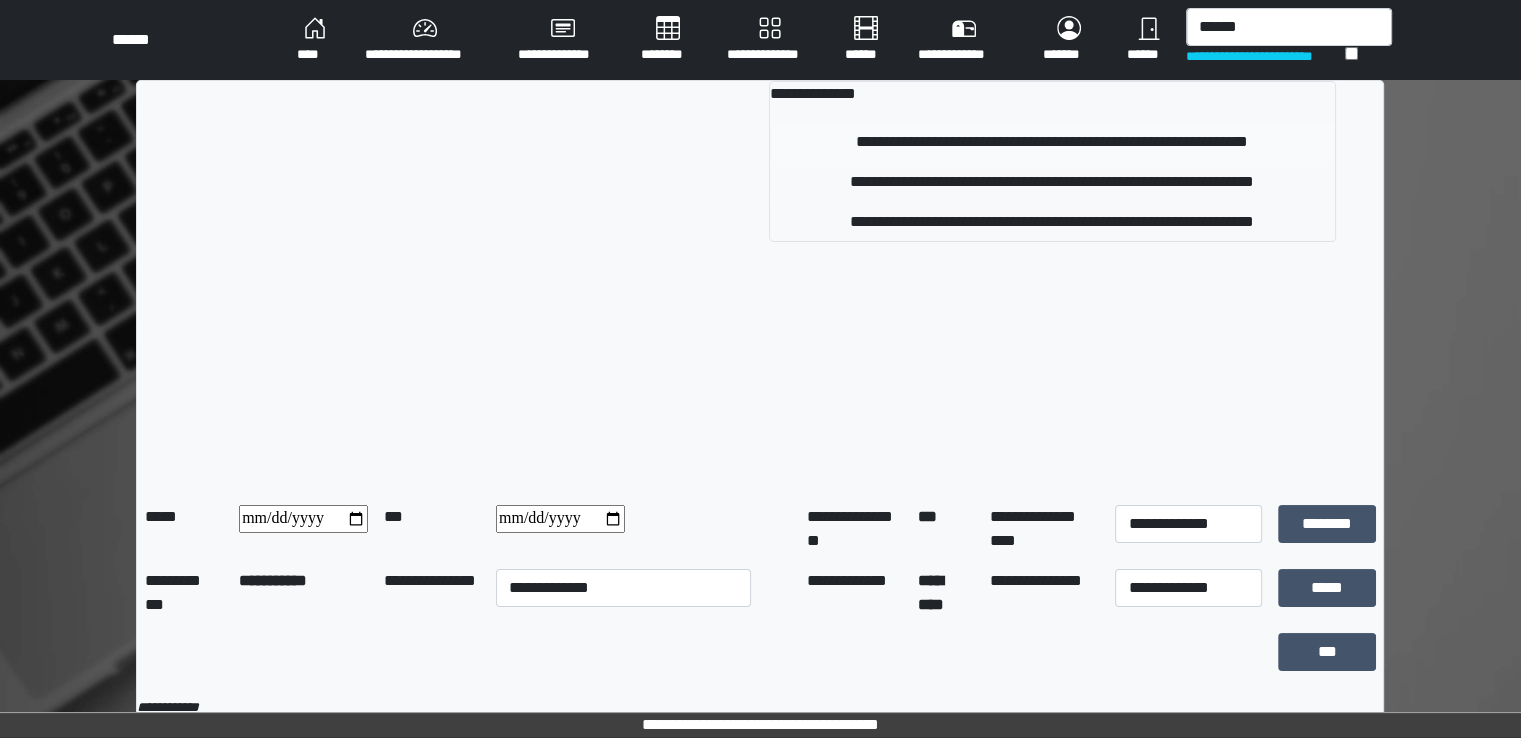 type 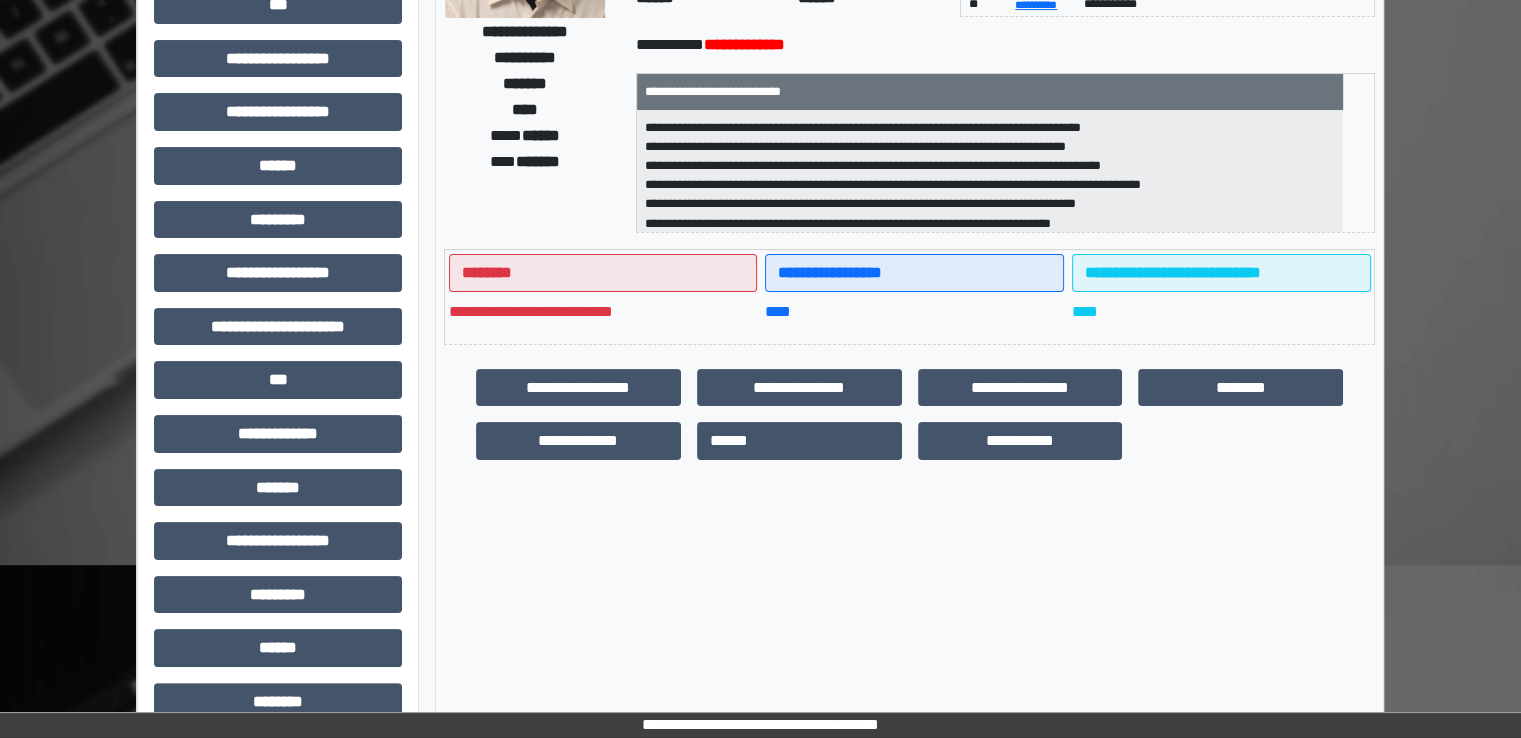 scroll, scrollTop: 300, scrollLeft: 0, axis: vertical 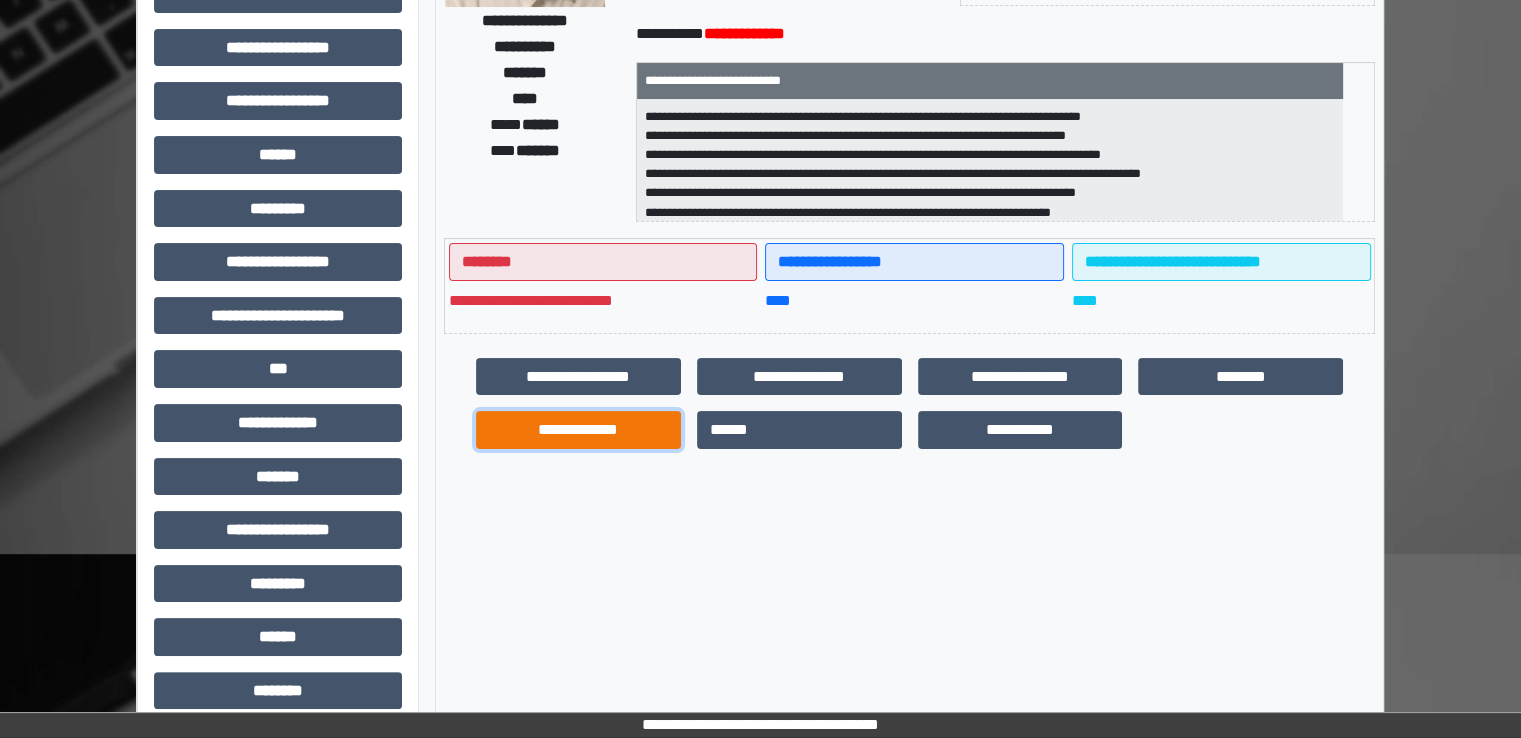 click on "**********" at bounding box center [578, 430] 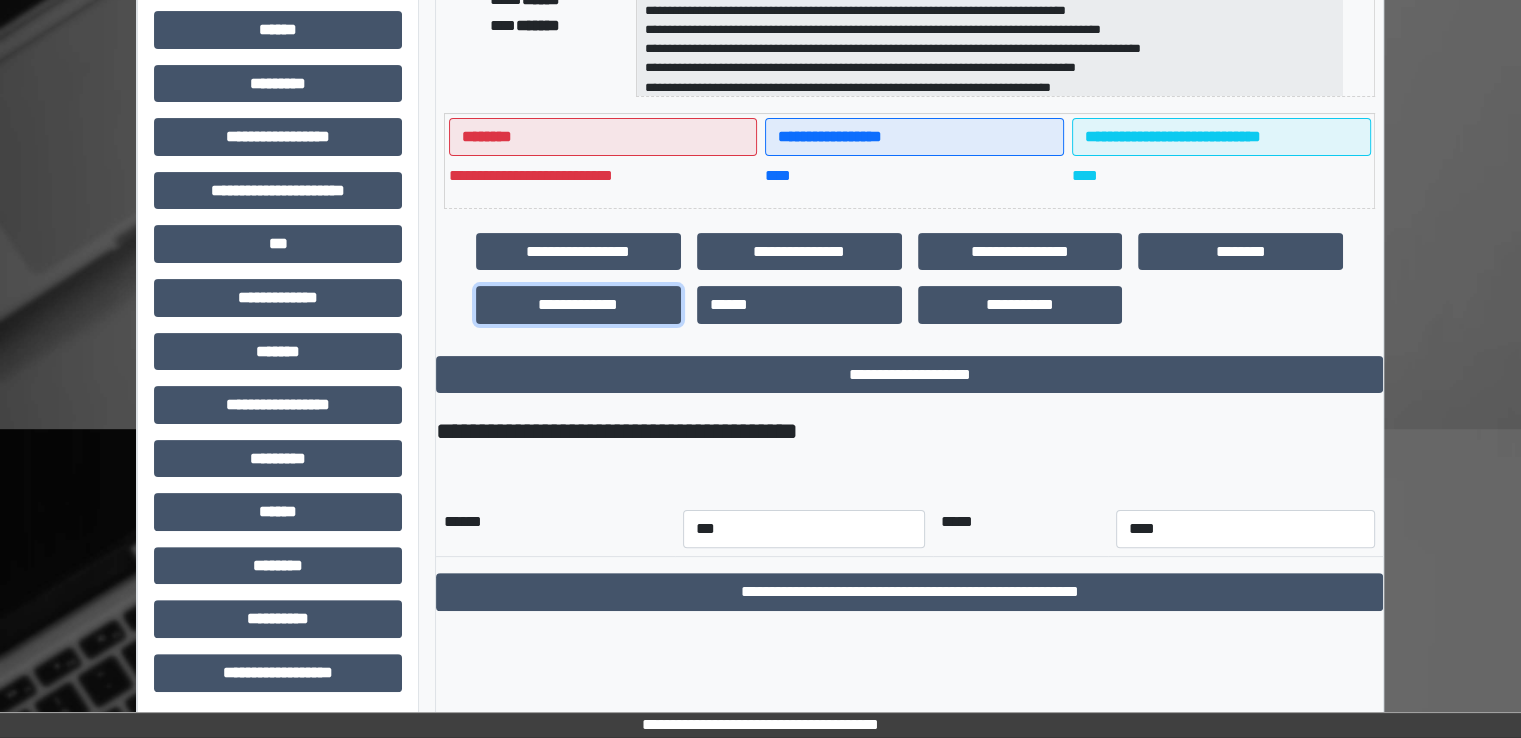 scroll, scrollTop: 428, scrollLeft: 0, axis: vertical 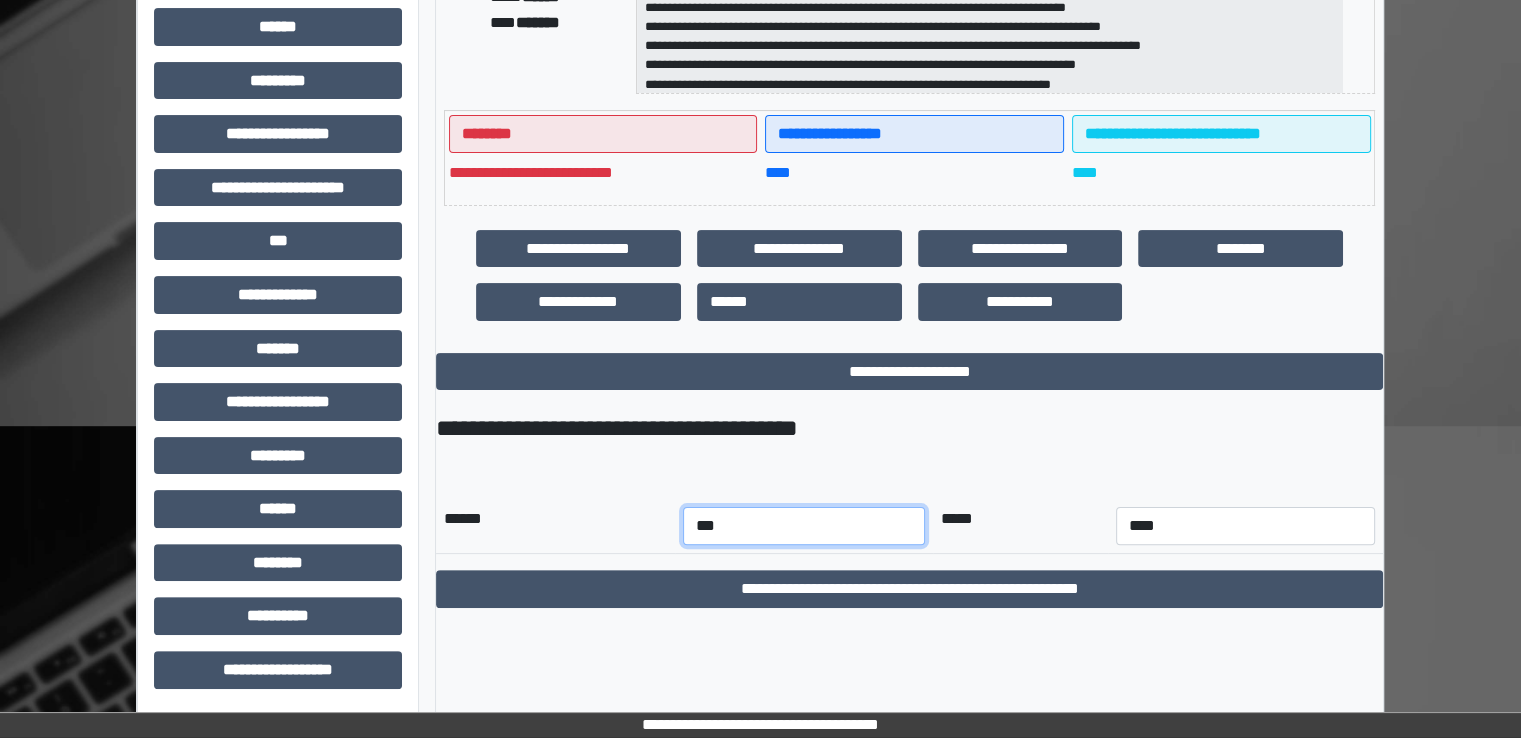 click on "***
***
***
***
***
***
***
***
***
***
***
***" at bounding box center (804, 526) 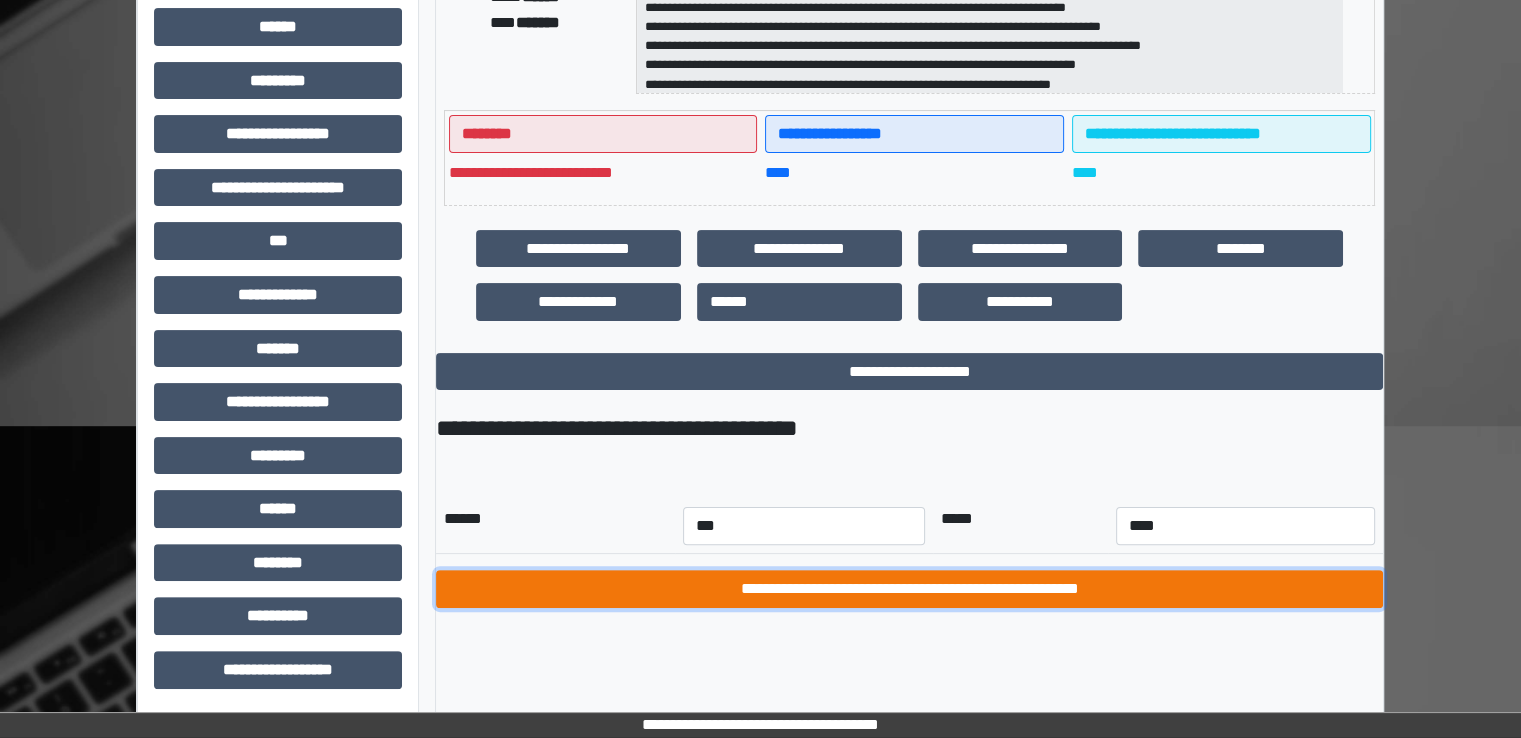 click on "**********" at bounding box center (909, 589) 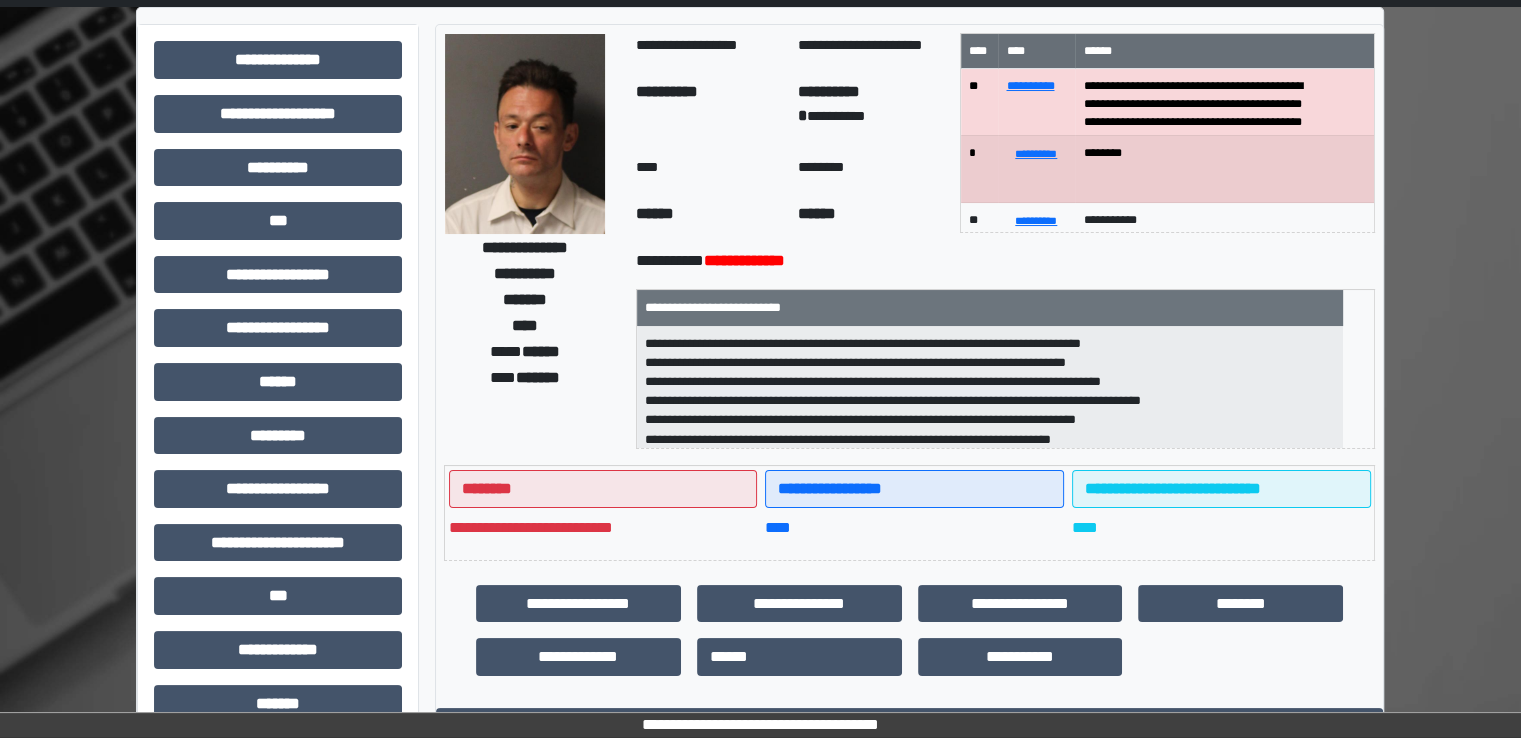 scroll, scrollTop: 0, scrollLeft: 0, axis: both 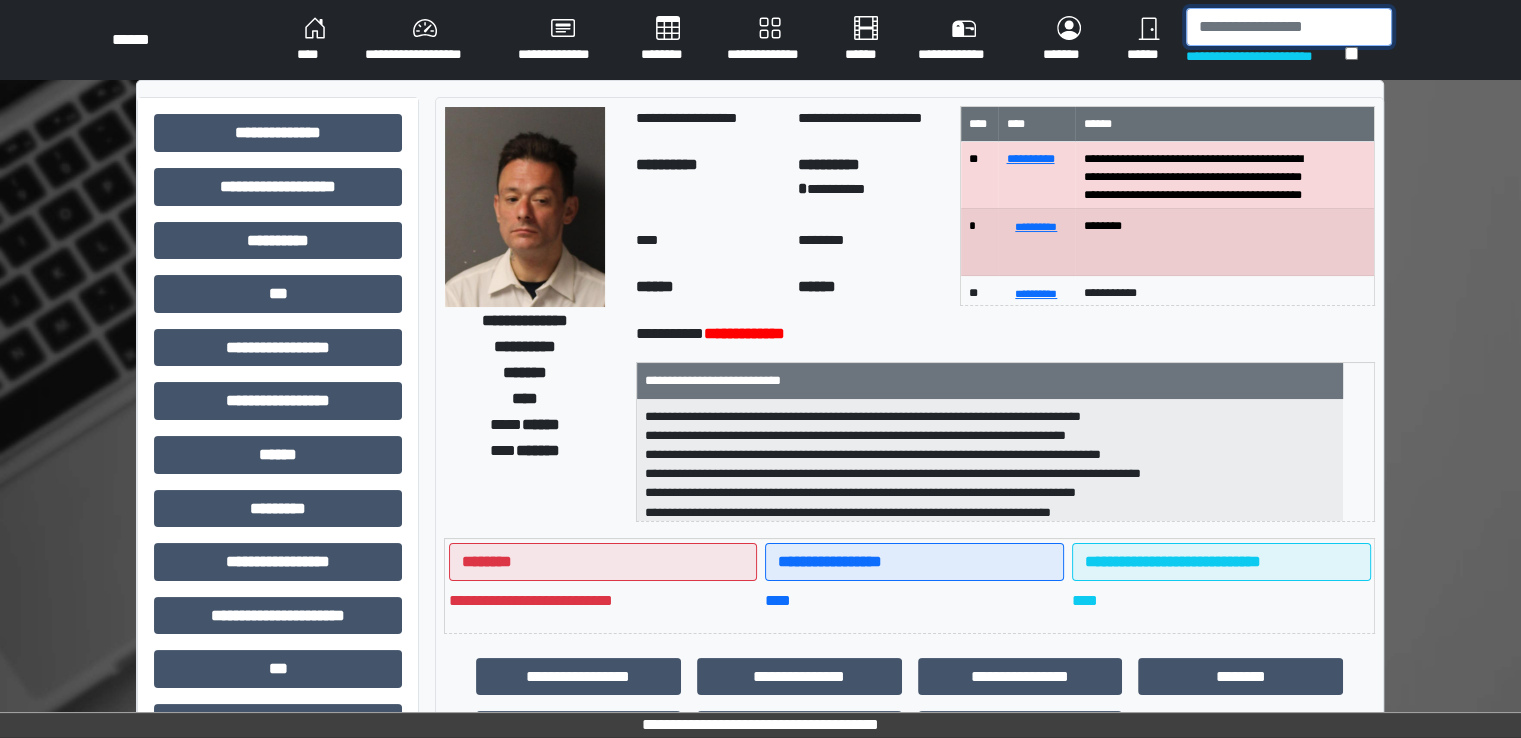 click at bounding box center [1289, 27] 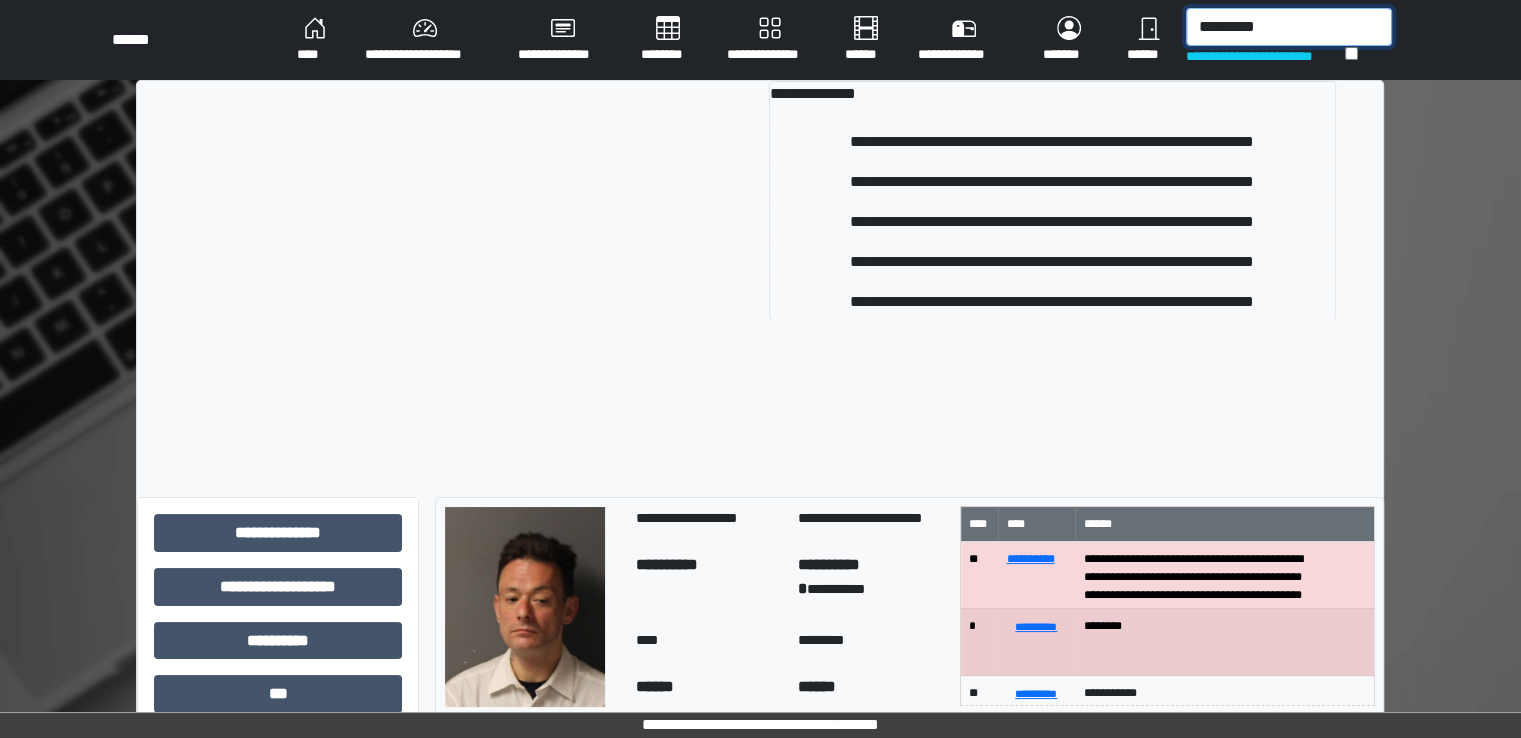 type on "*********" 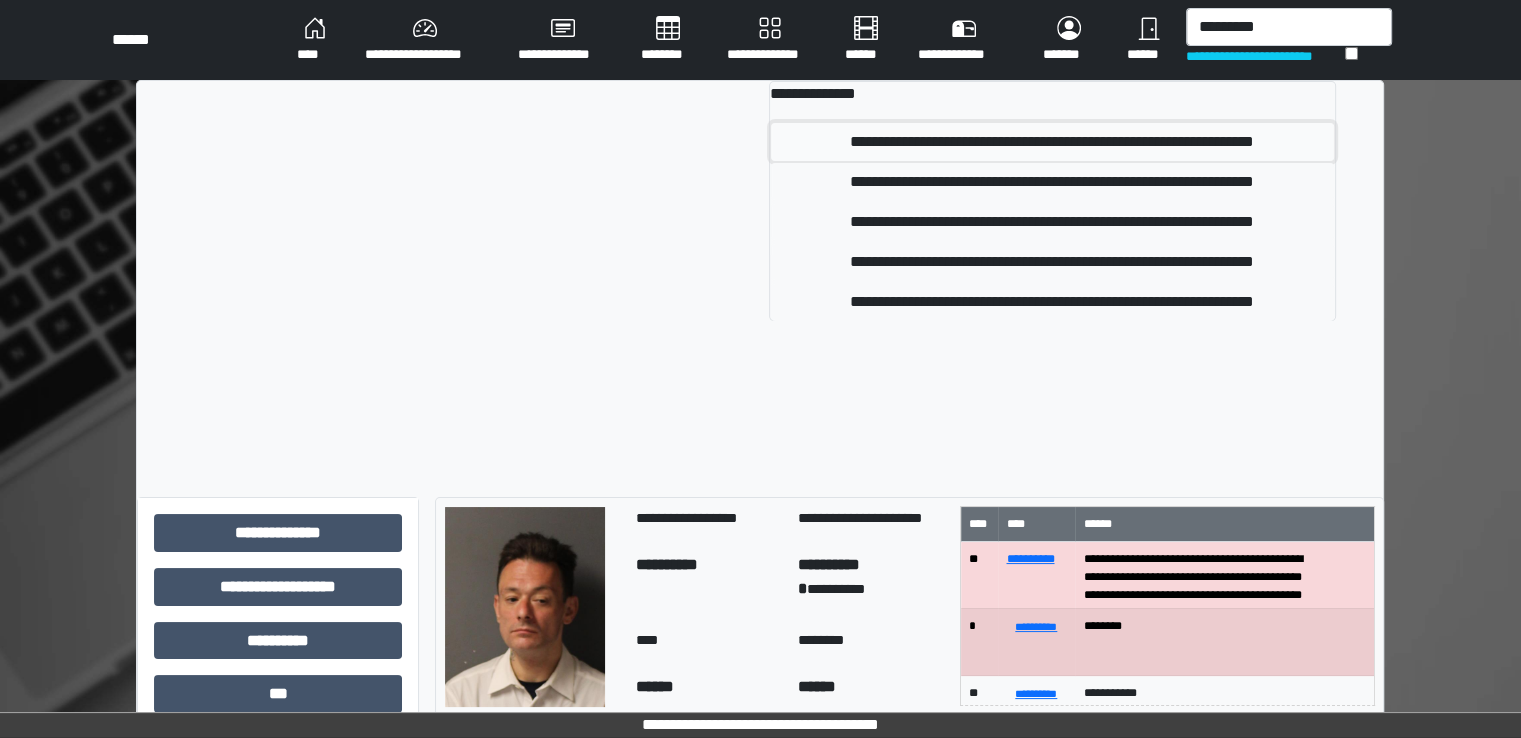 click on "**********" at bounding box center (1052, 142) 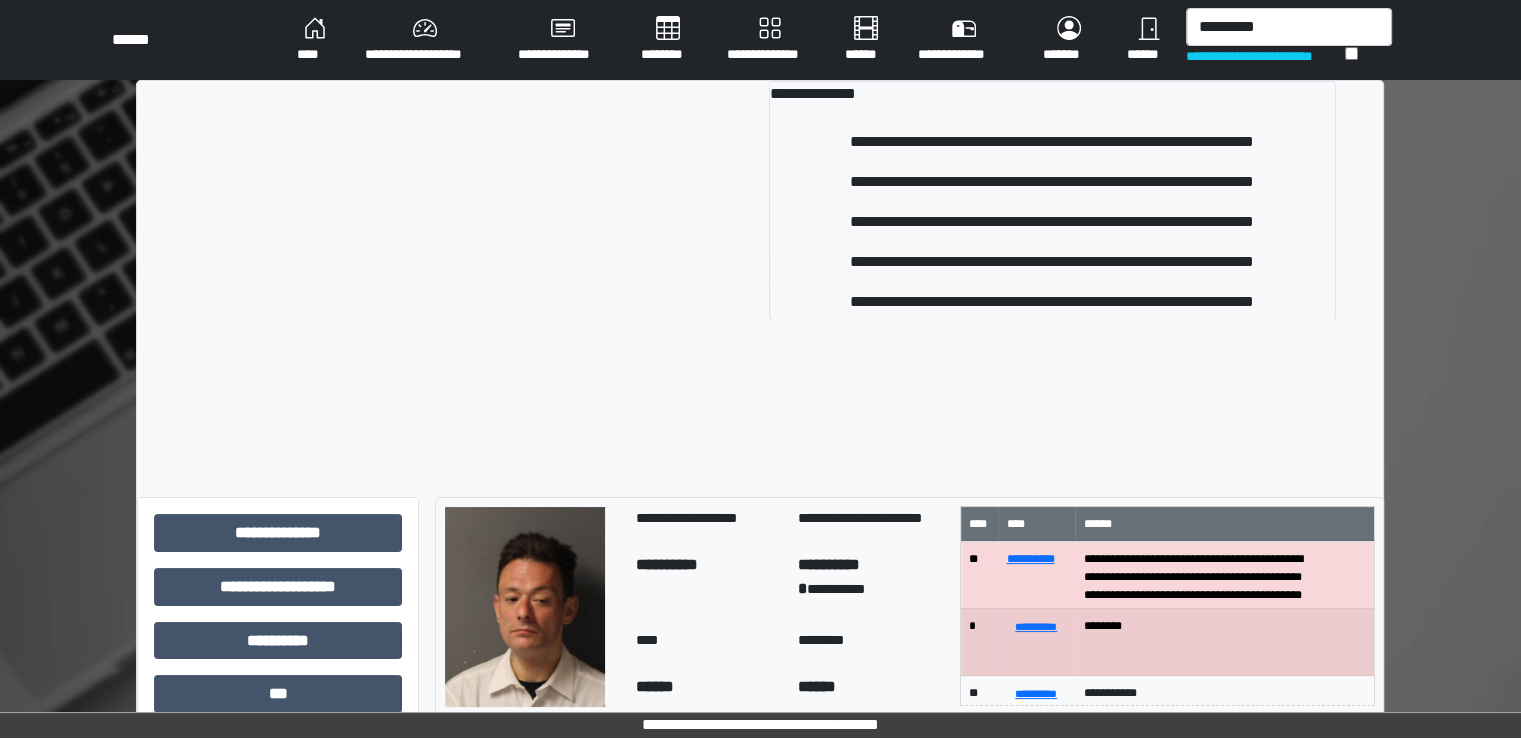 type 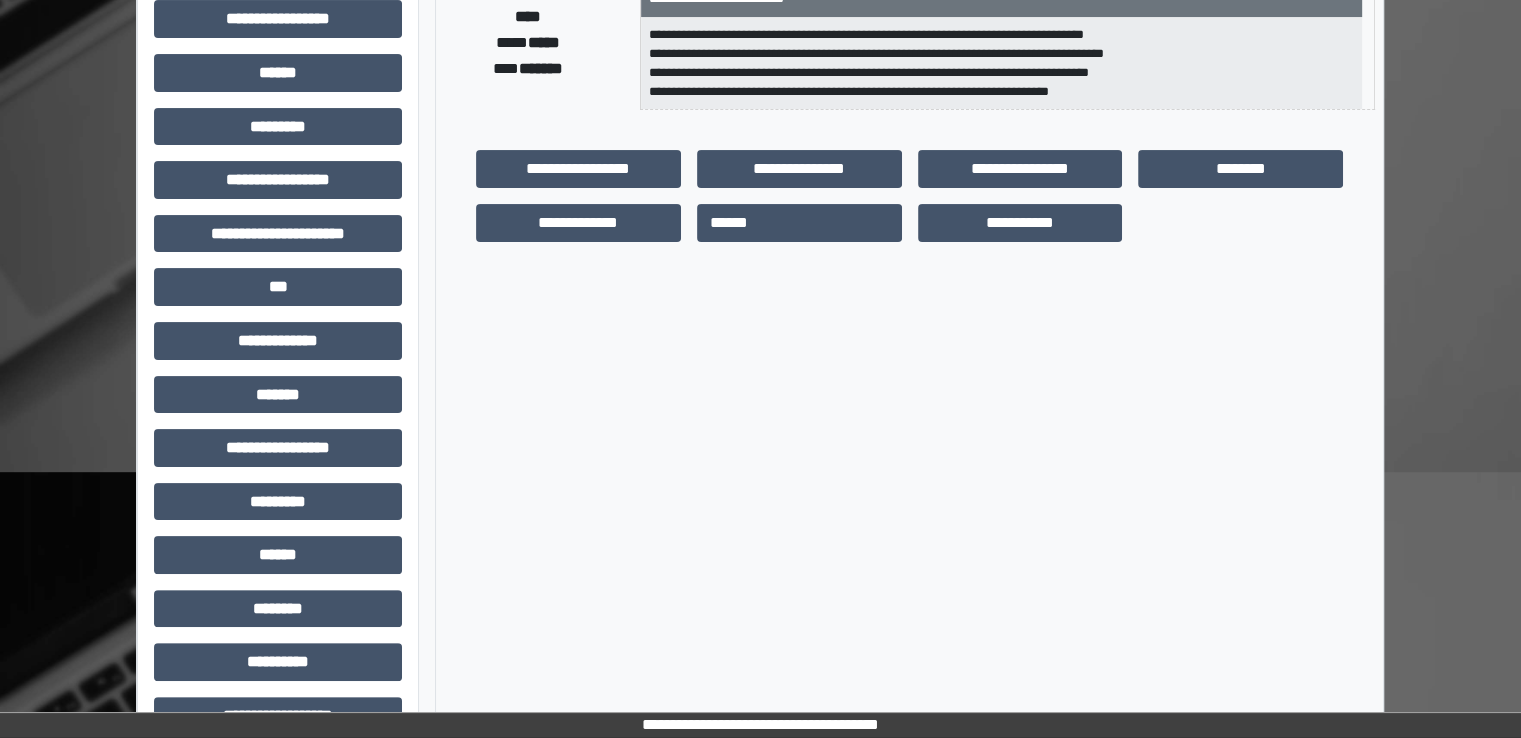 scroll, scrollTop: 428, scrollLeft: 0, axis: vertical 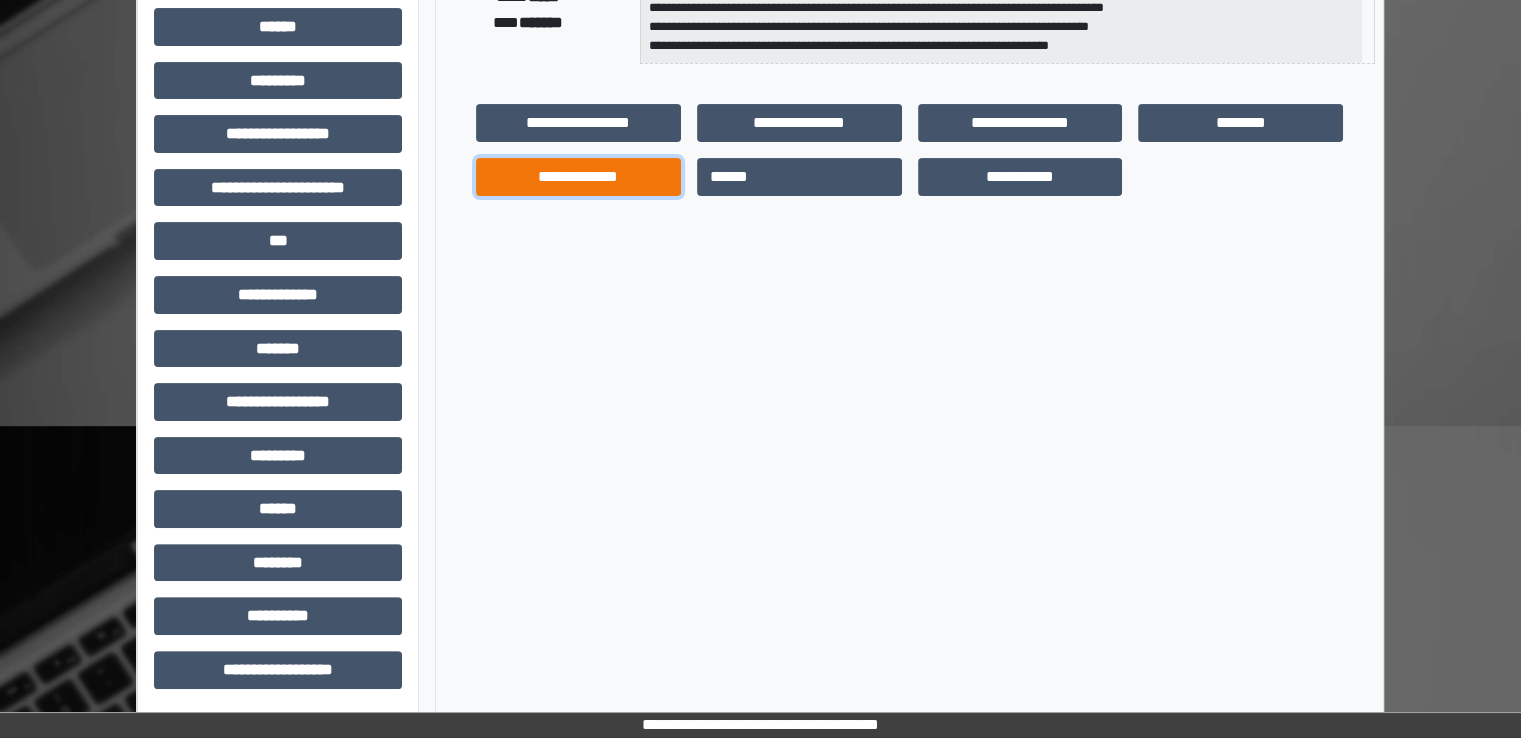 click on "**********" at bounding box center [578, 177] 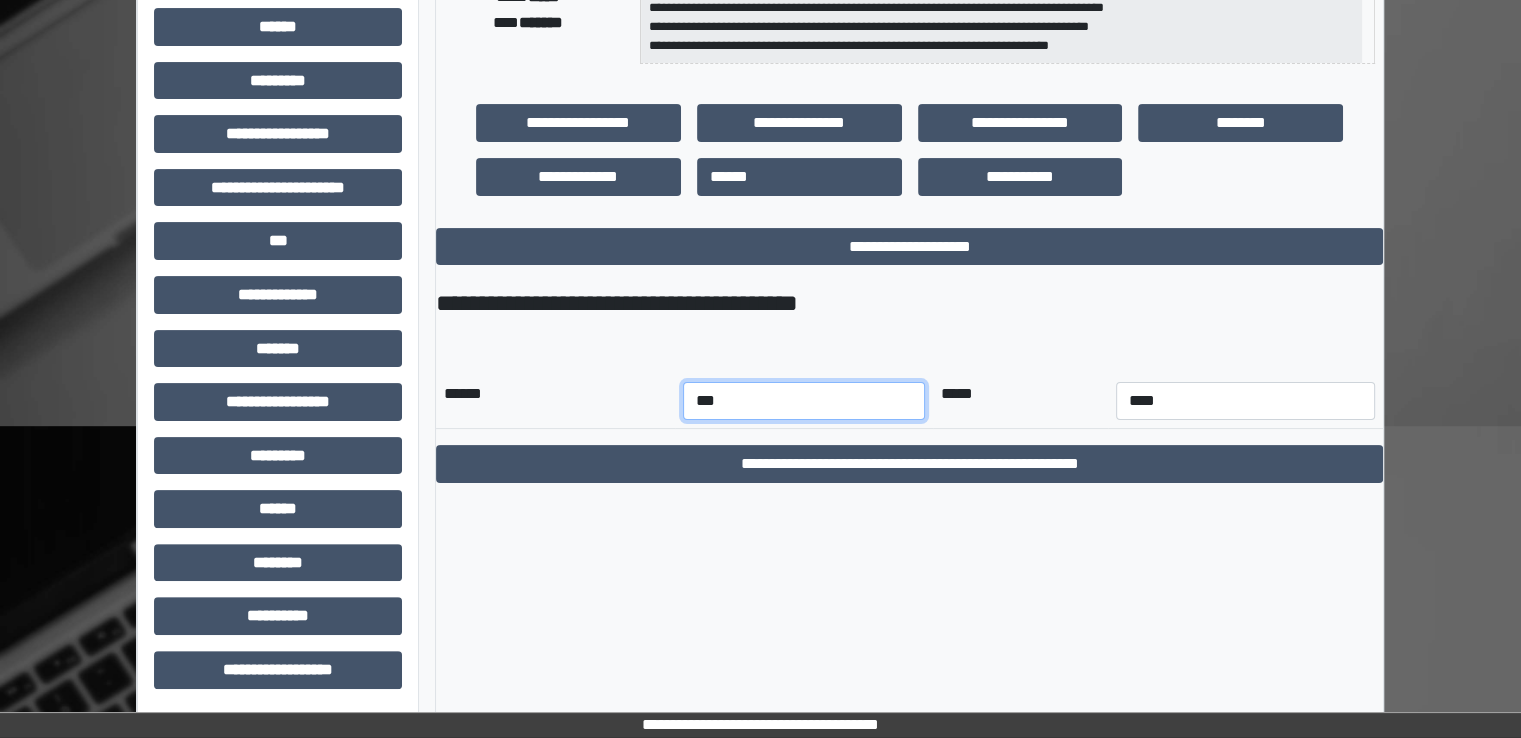 click on "***
***
***
***
***
***
***
***
***
***
***
***" at bounding box center (804, 401) 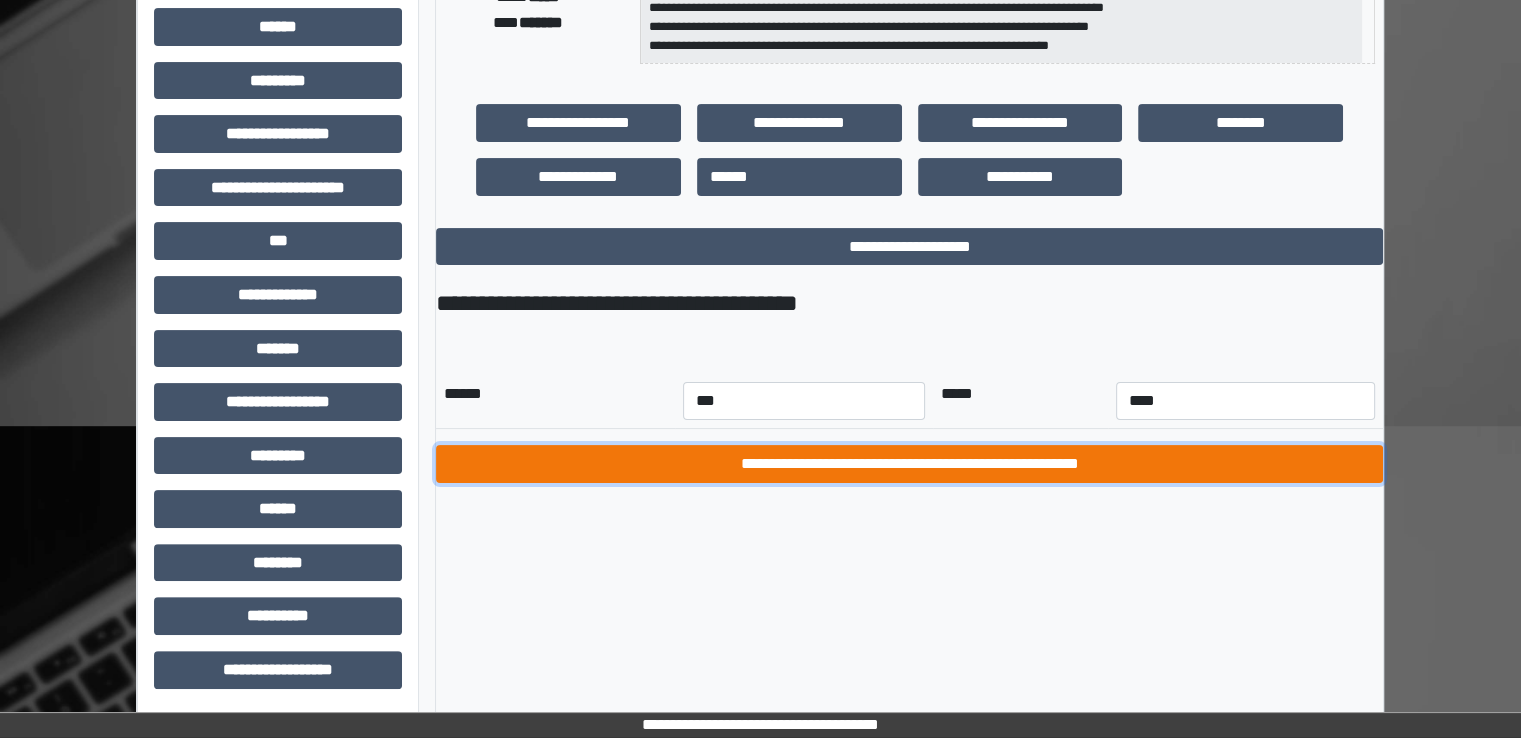 click on "**********" at bounding box center [909, 464] 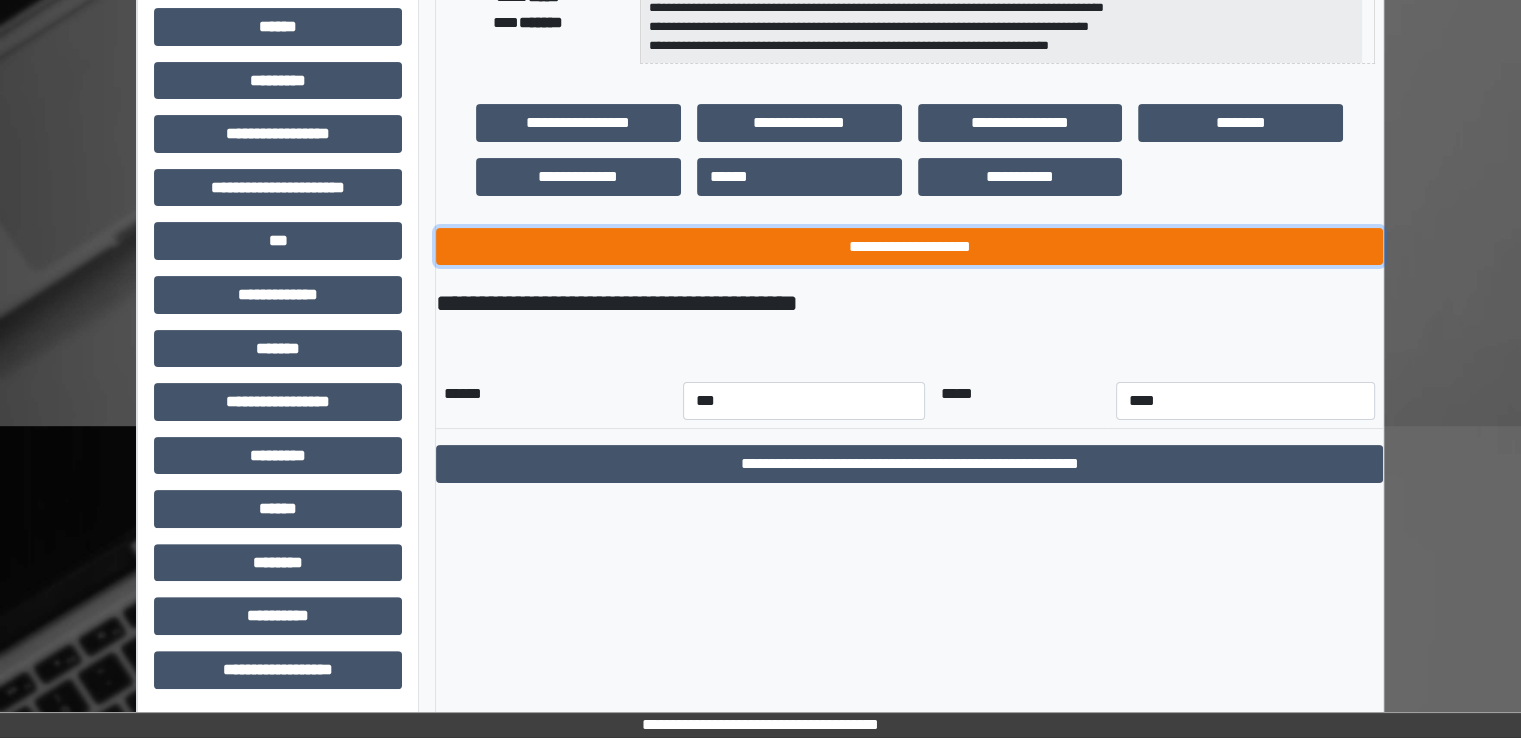 click on "**********" at bounding box center [909, 247] 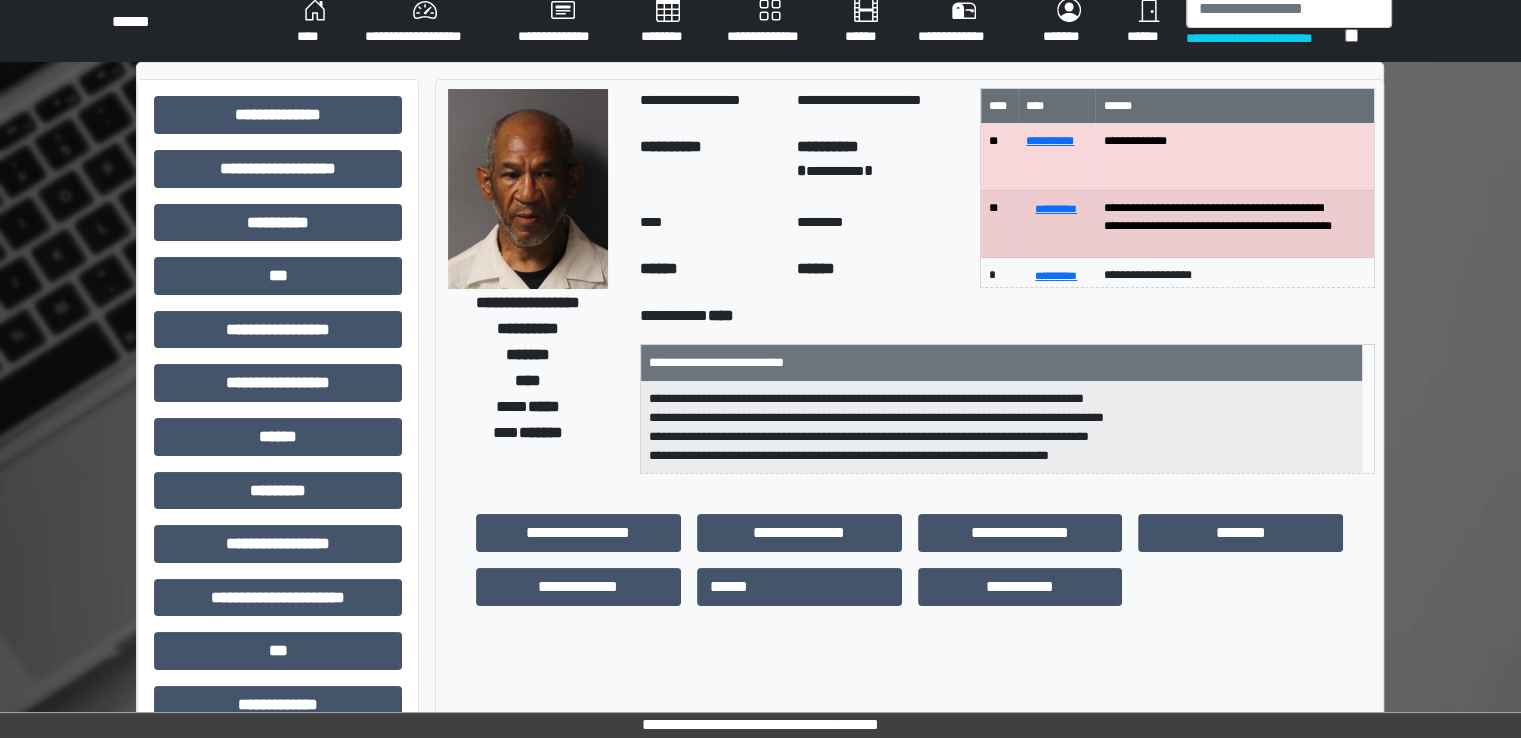 scroll, scrollTop: 0, scrollLeft: 0, axis: both 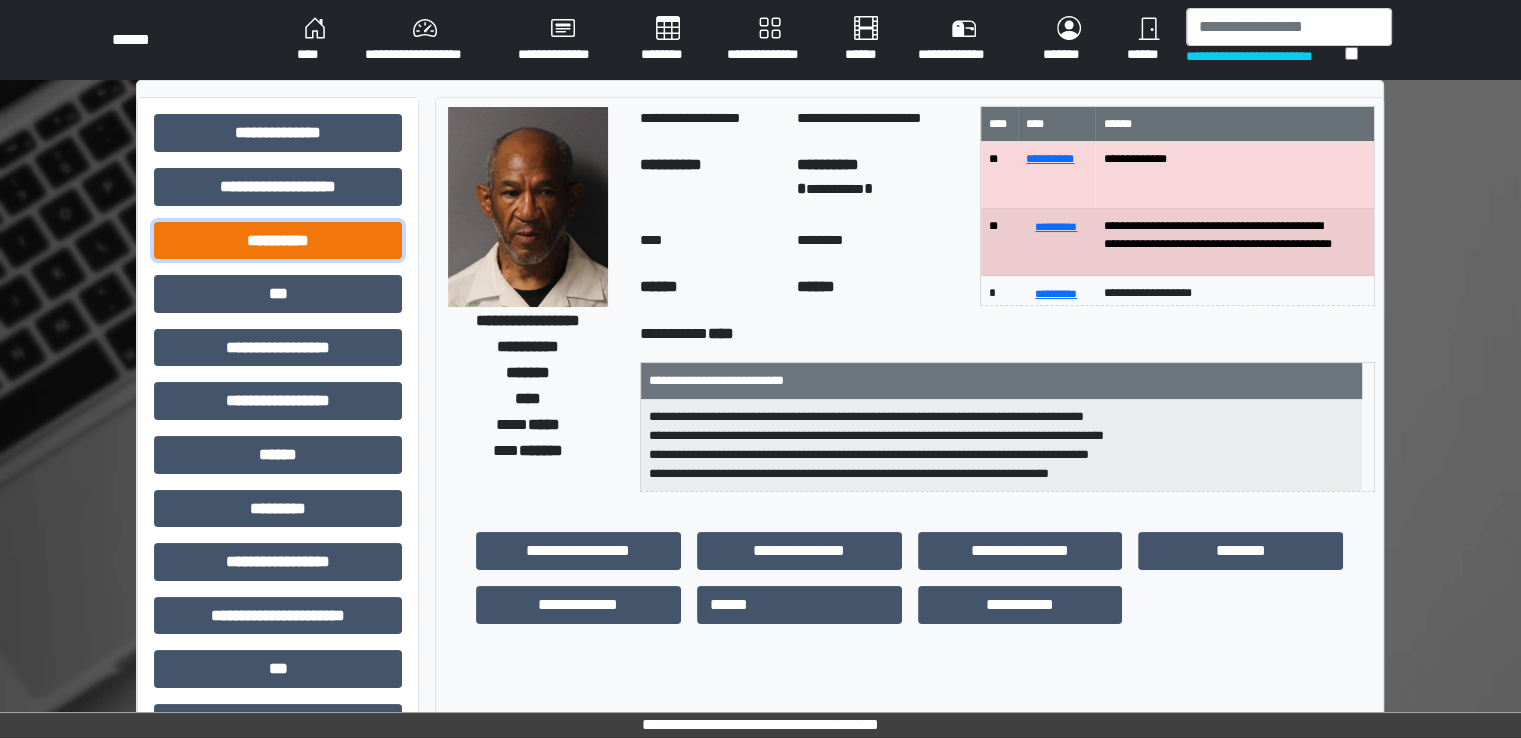click on "**********" at bounding box center (278, 241) 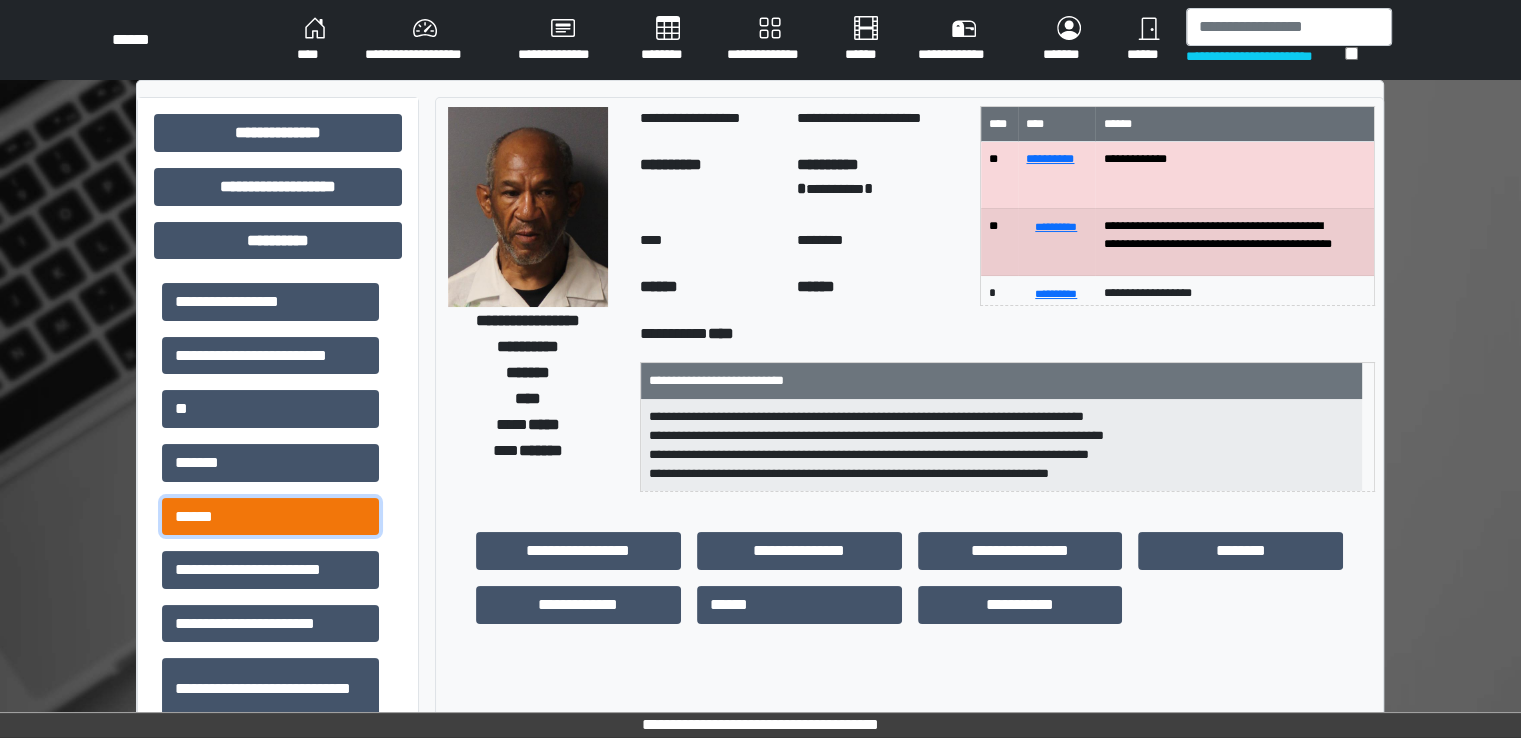 click on "******" at bounding box center (270, 517) 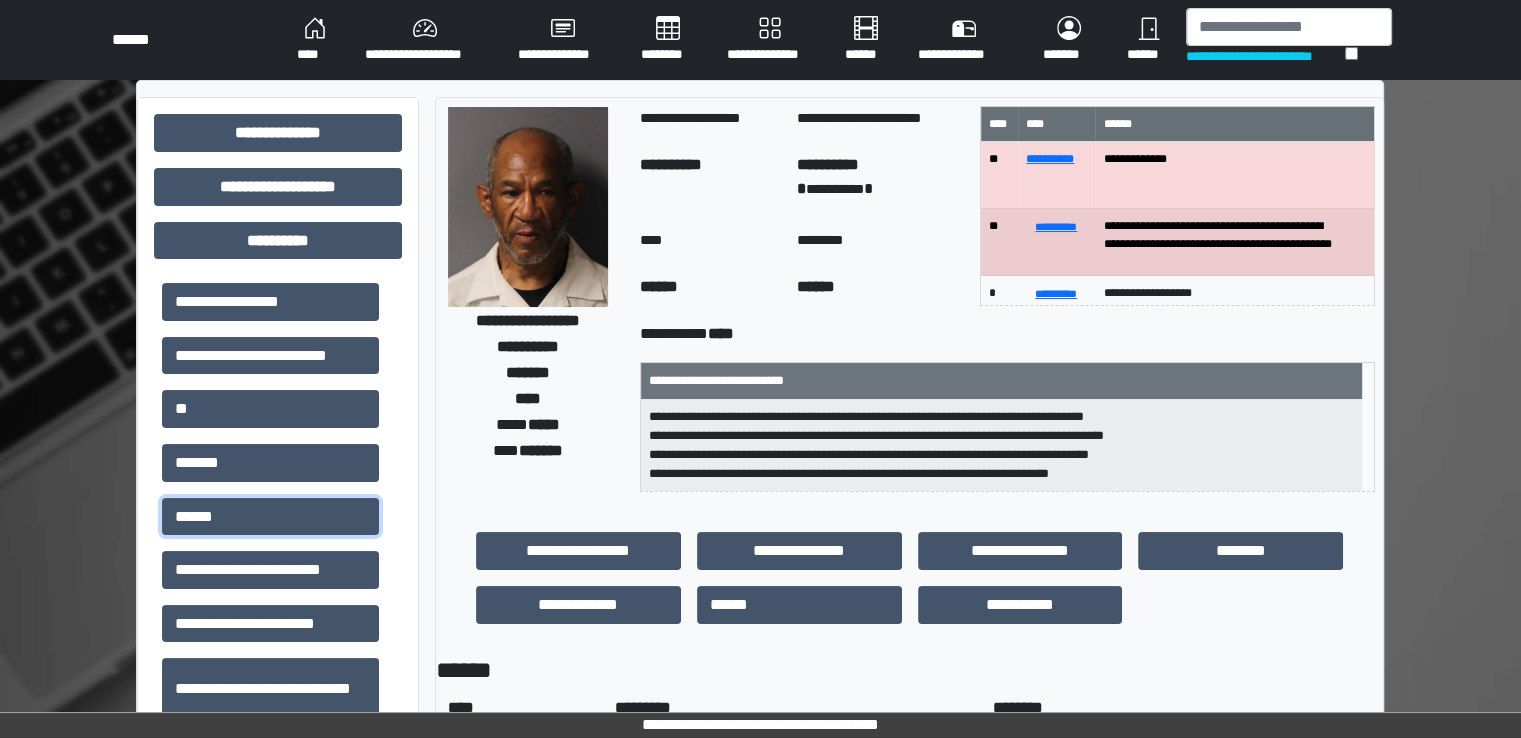 scroll, scrollTop: 300, scrollLeft: 0, axis: vertical 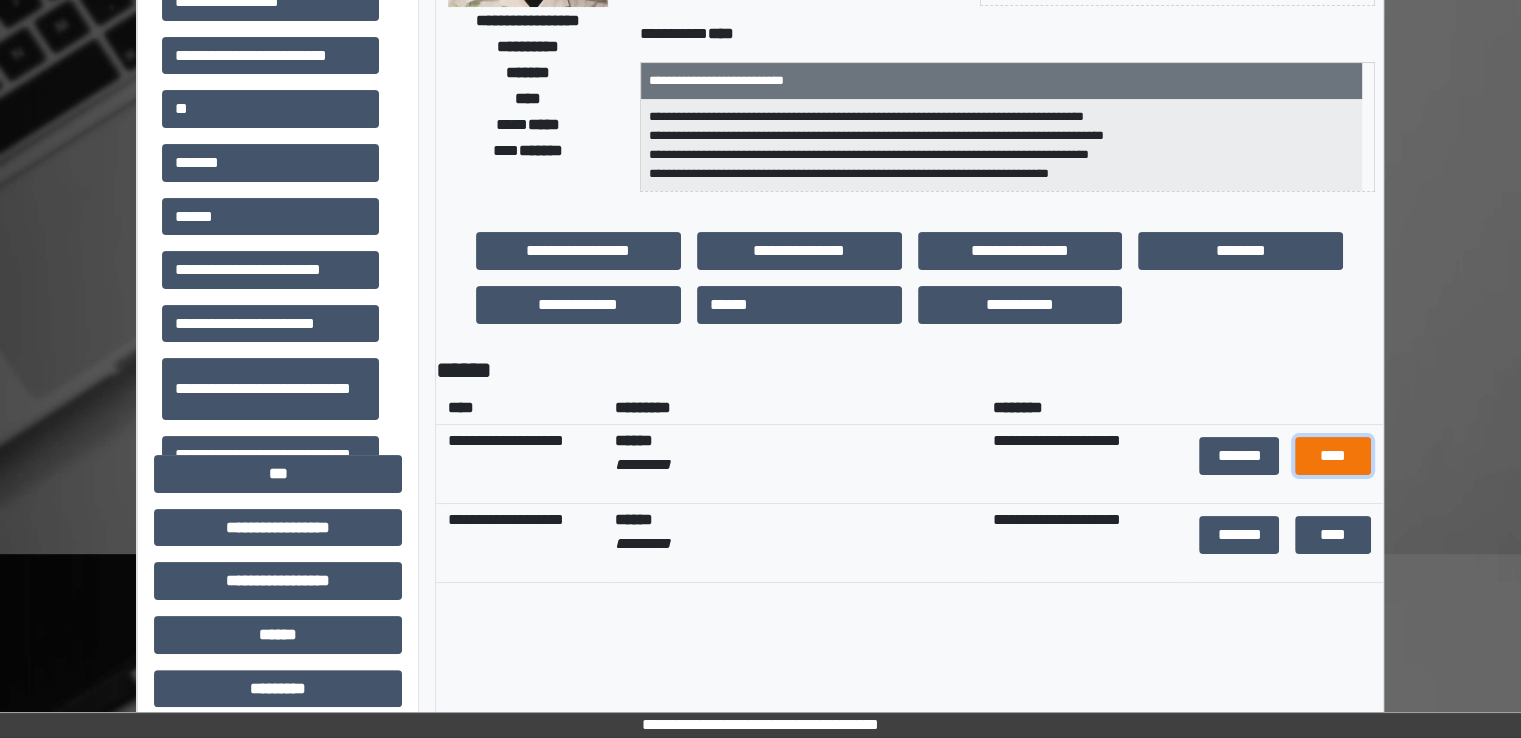 click on "****" at bounding box center [1332, 456] 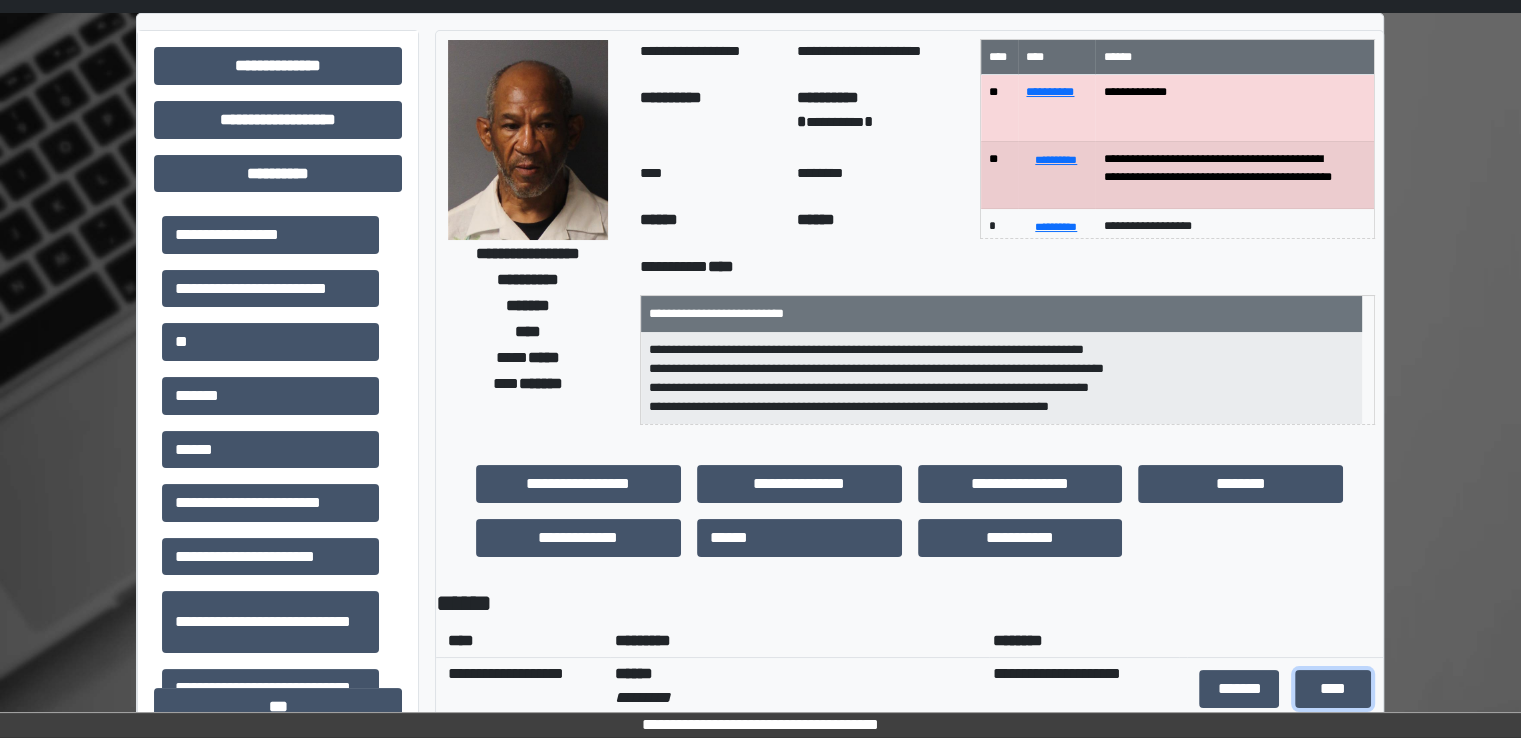 scroll, scrollTop: 0, scrollLeft: 0, axis: both 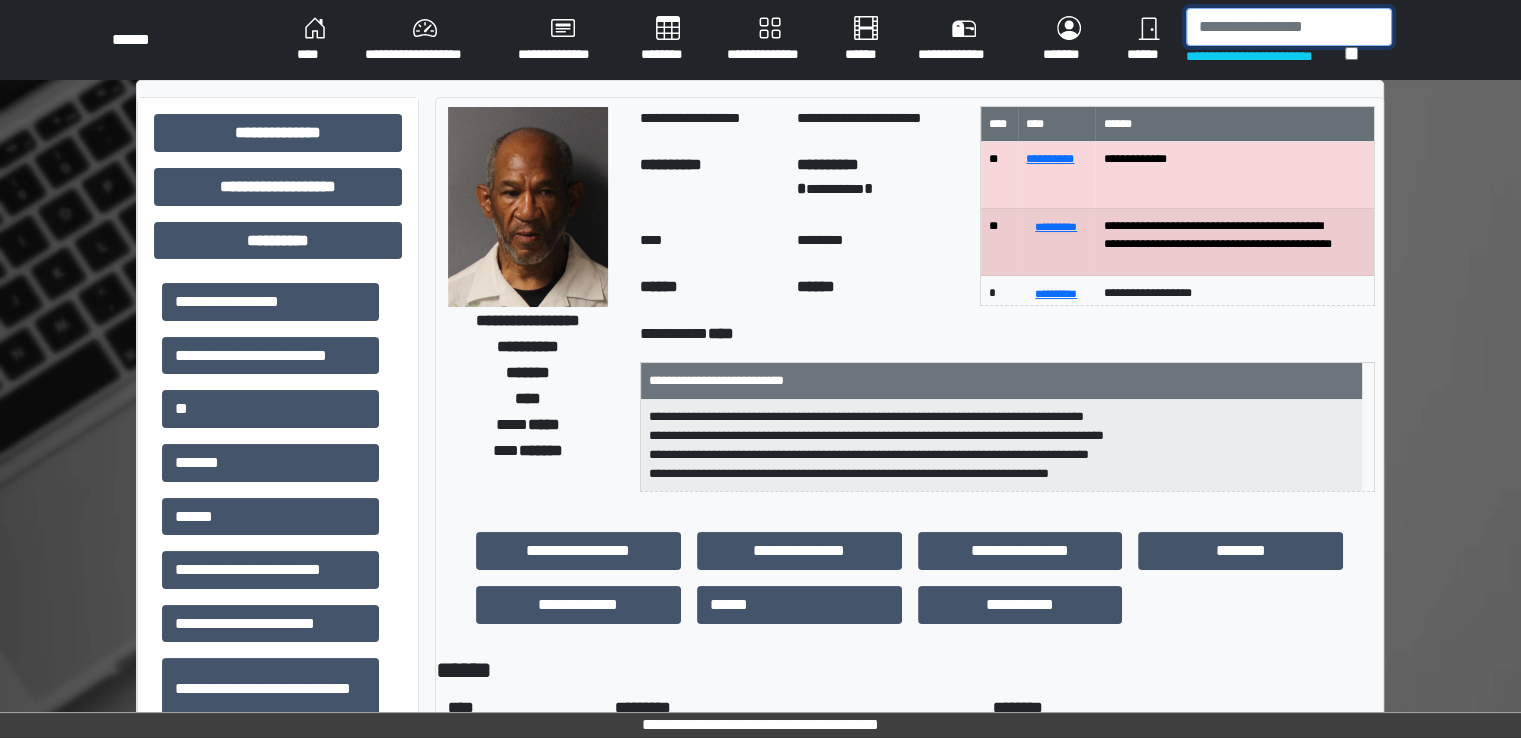 click at bounding box center [1289, 27] 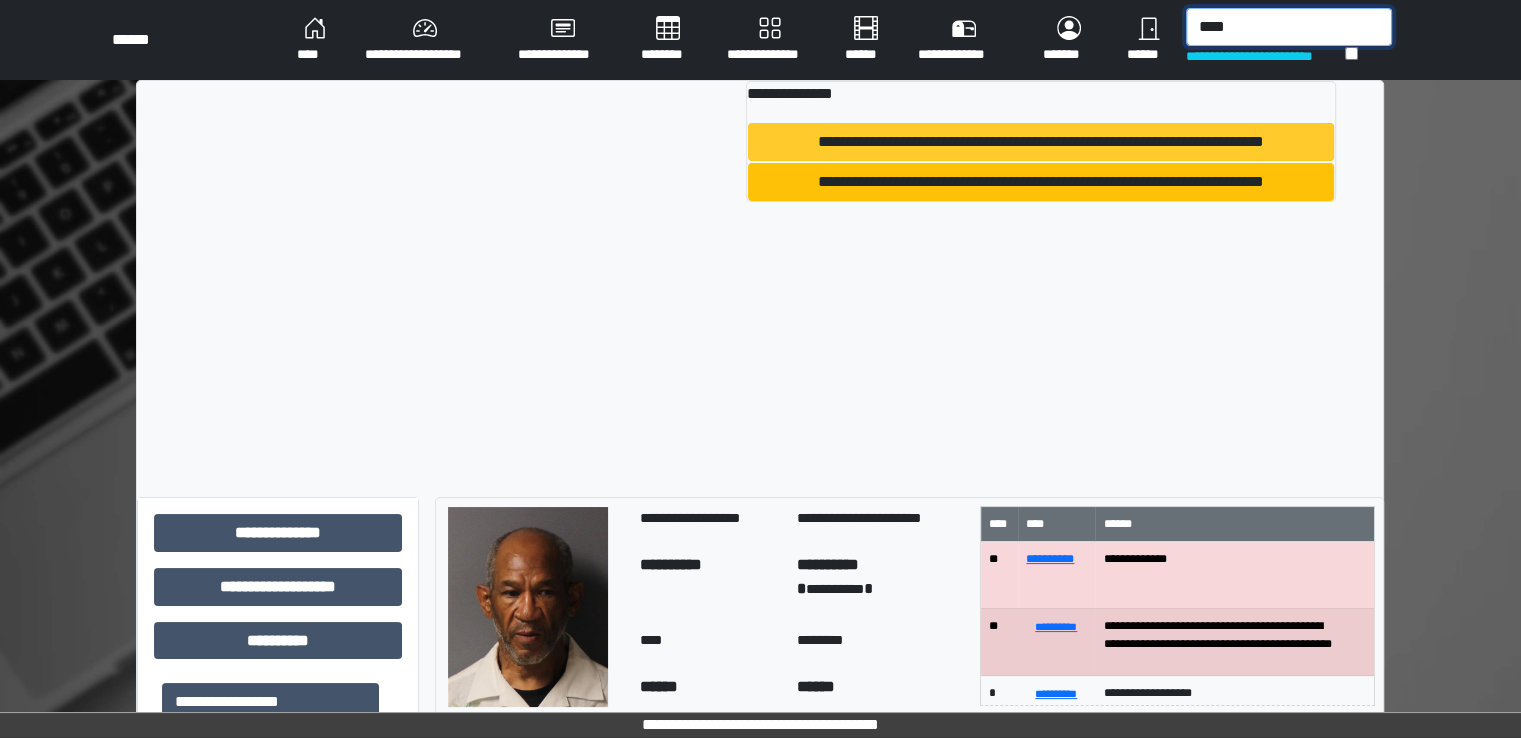 type on "****" 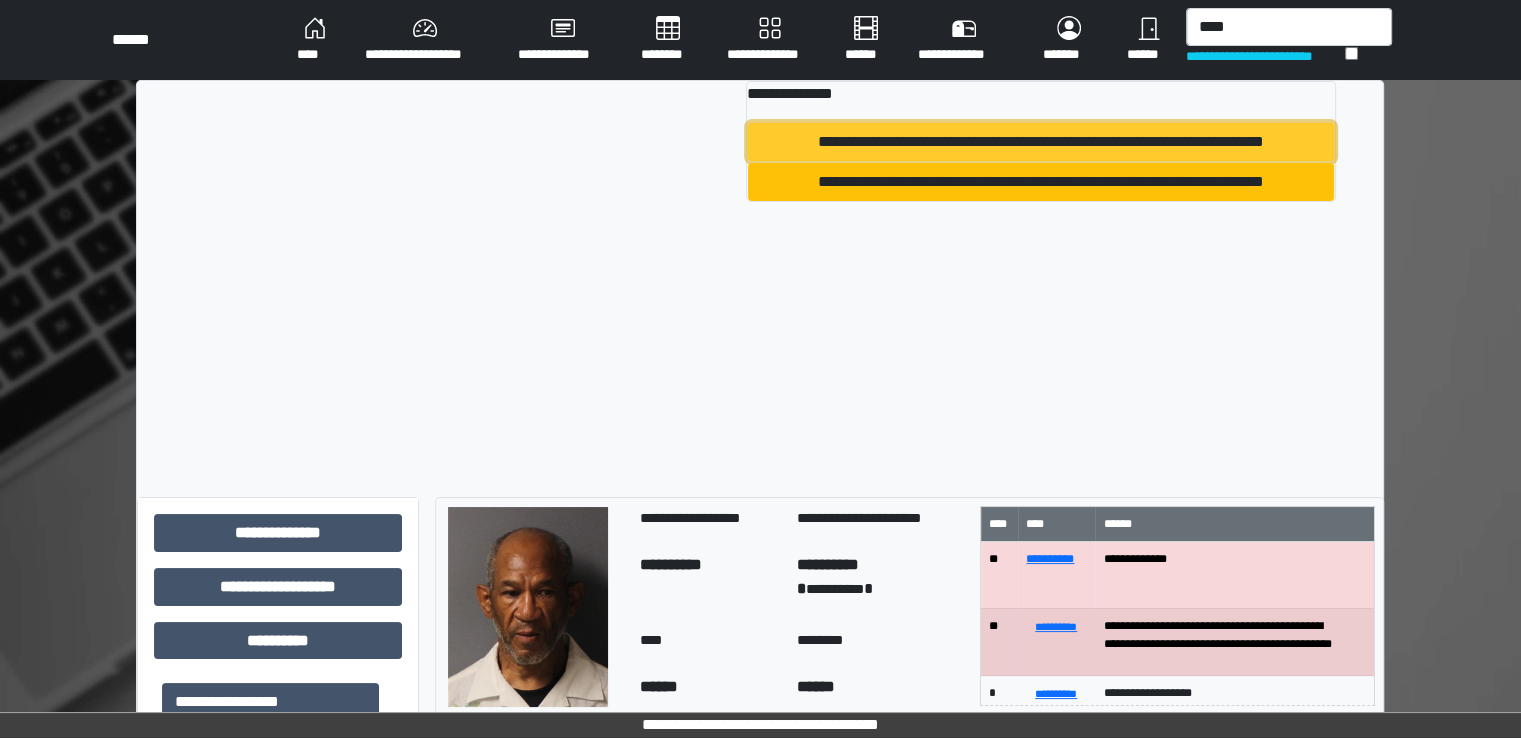 click on "**********" at bounding box center [1041, 142] 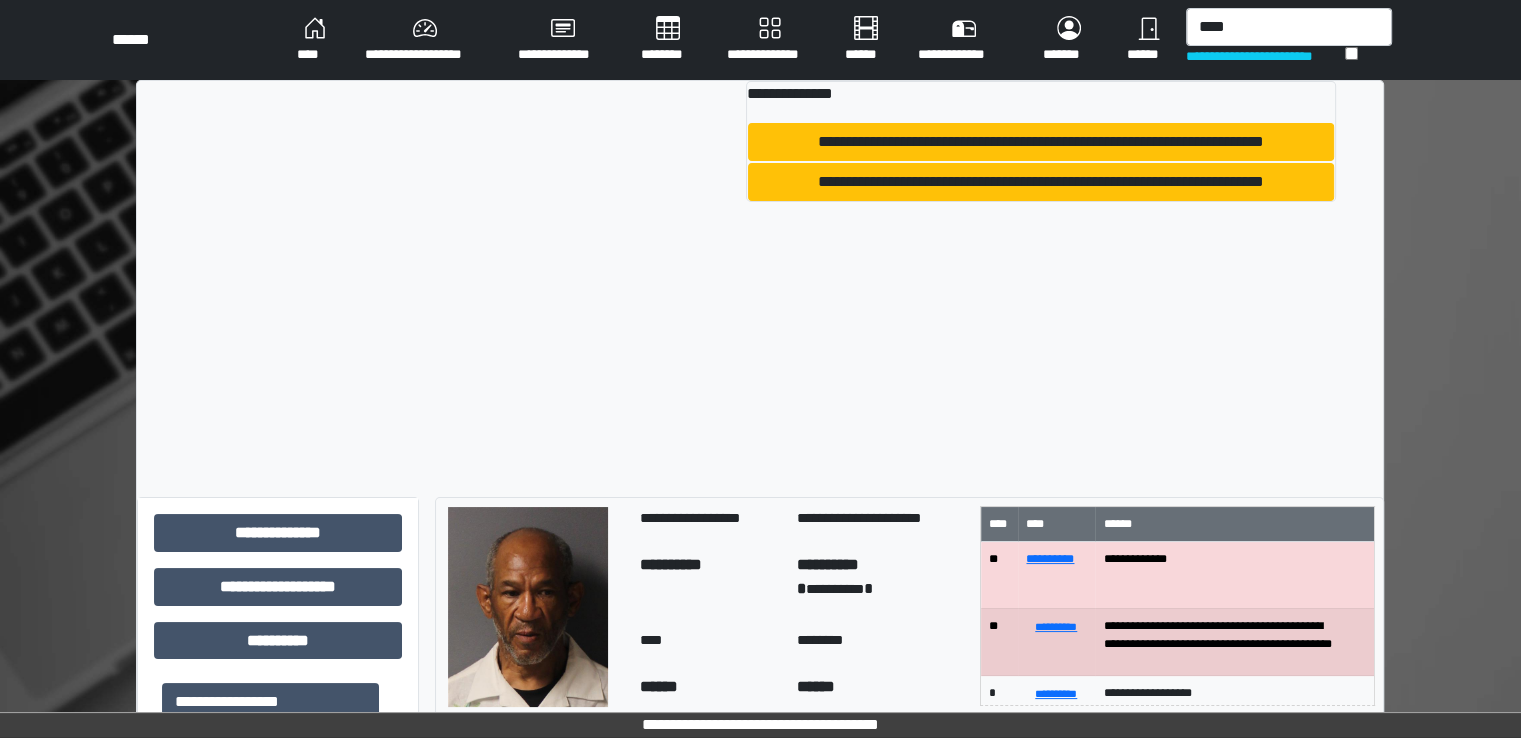 type 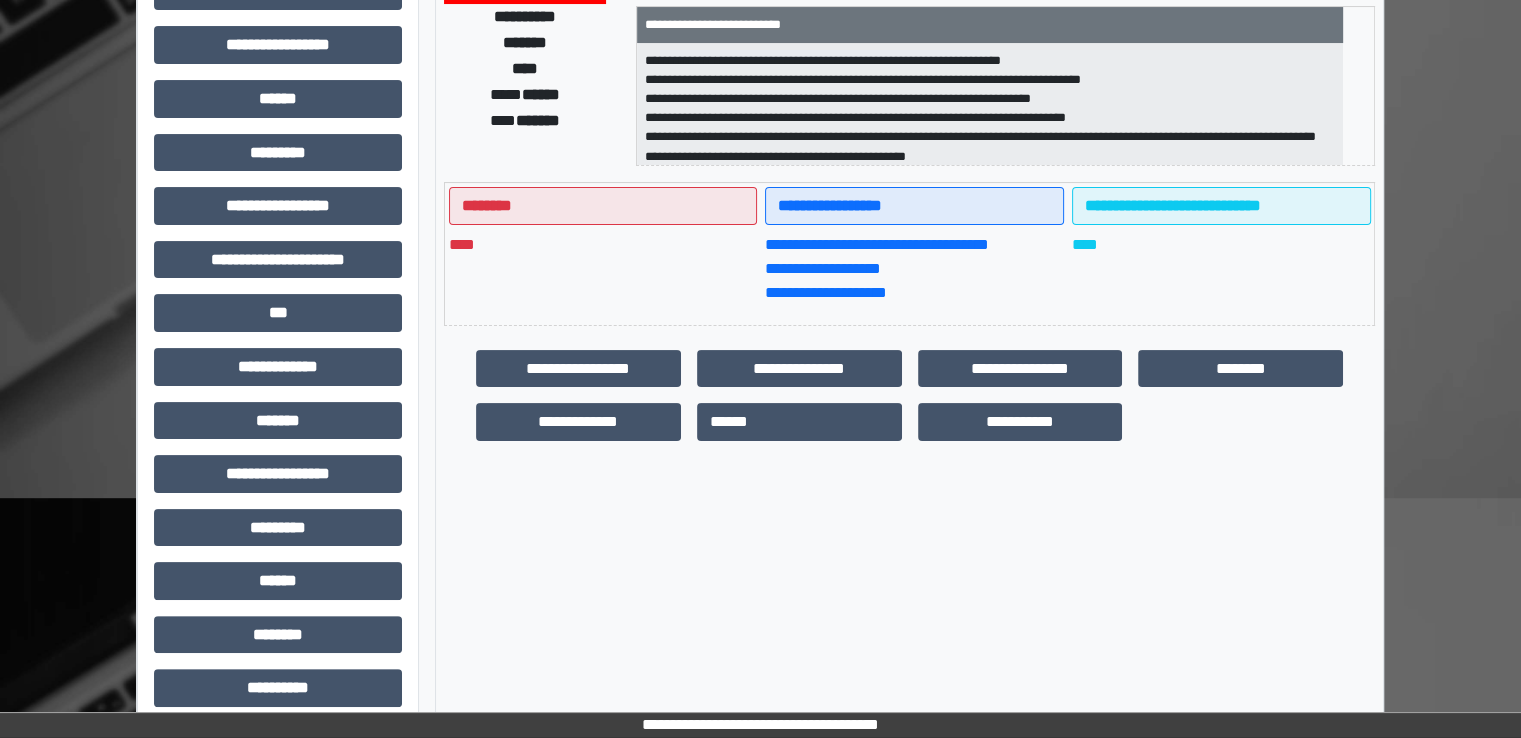 scroll, scrollTop: 428, scrollLeft: 0, axis: vertical 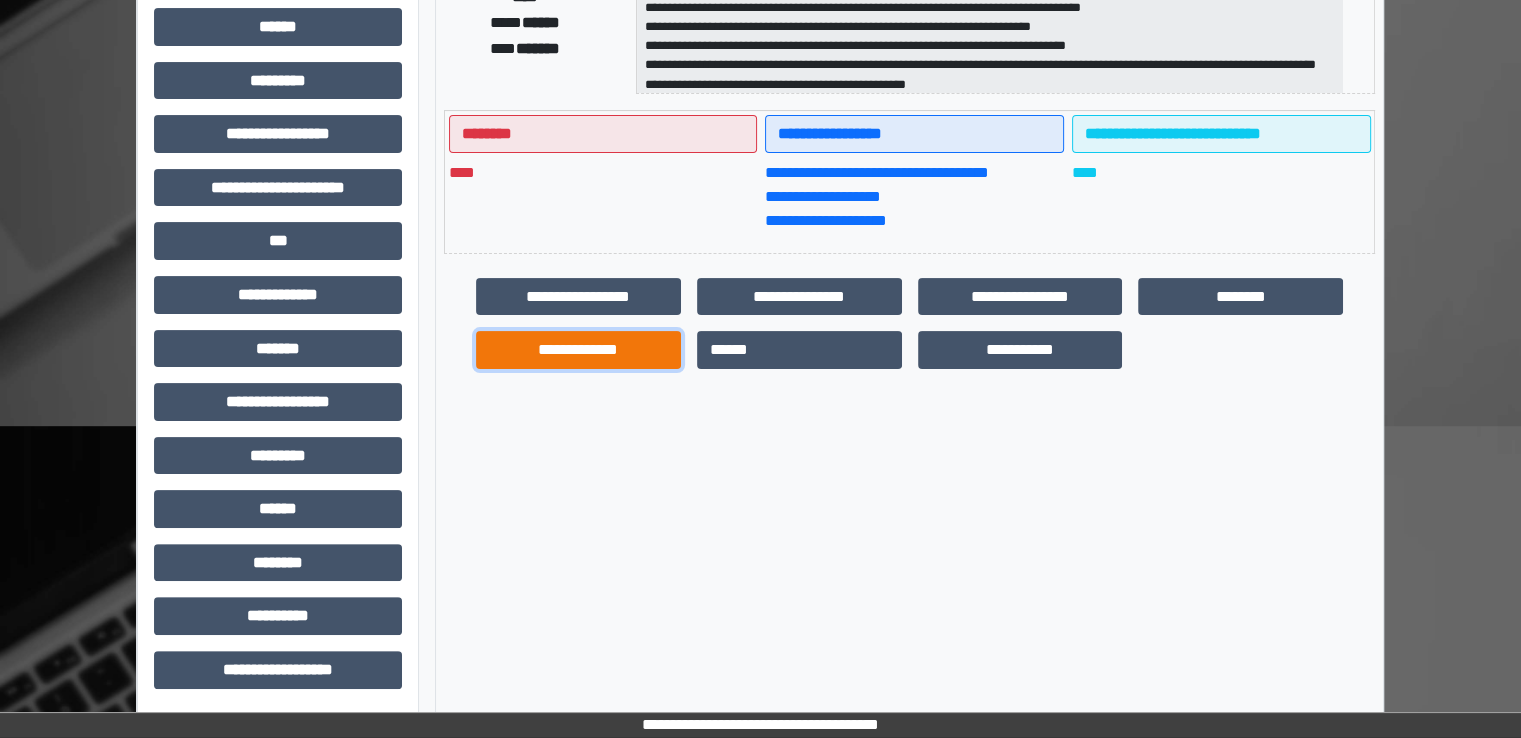 click on "**********" at bounding box center (578, 350) 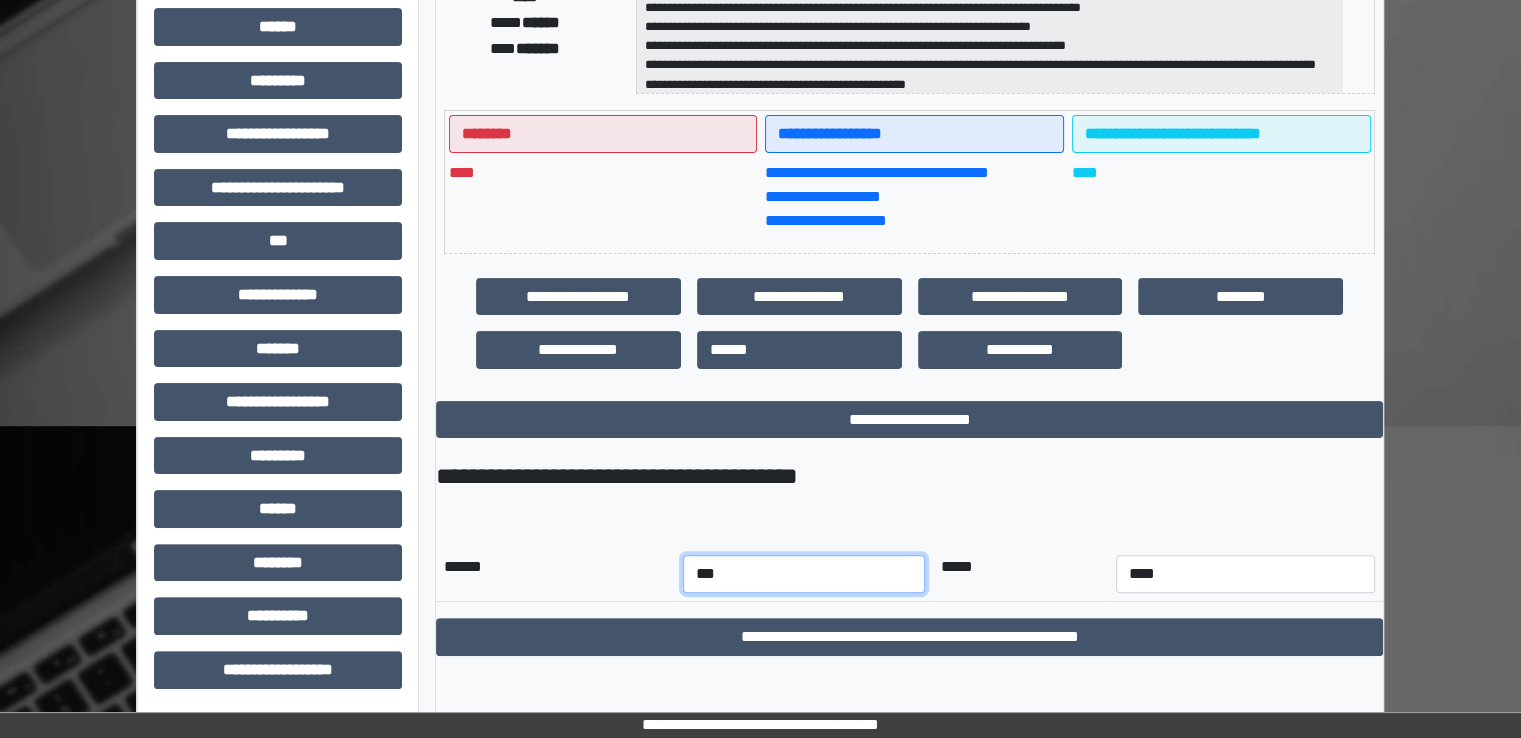 click on "***
***
***
***
***
***
***
***
***
***
***
***" at bounding box center [804, 574] 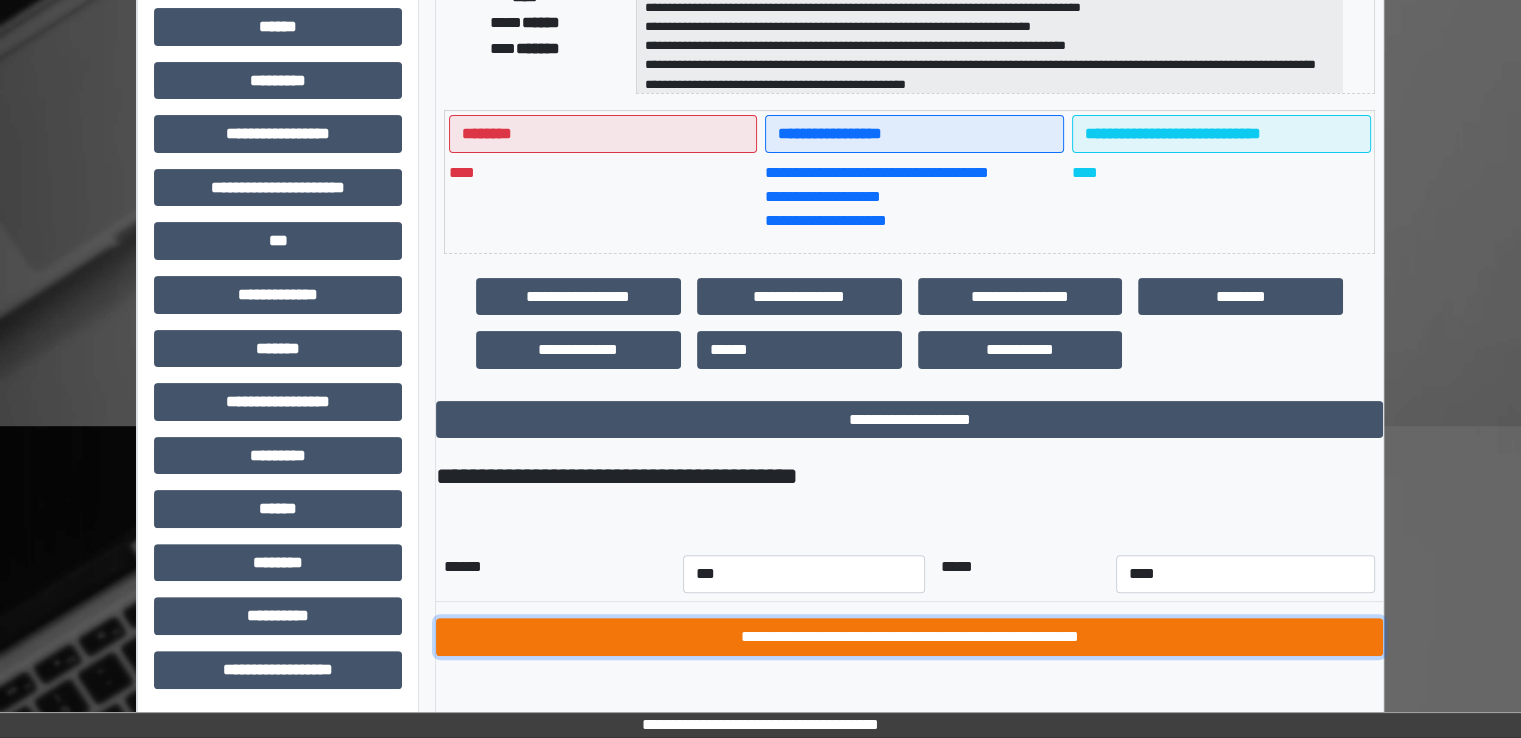 click on "**********" at bounding box center (909, 637) 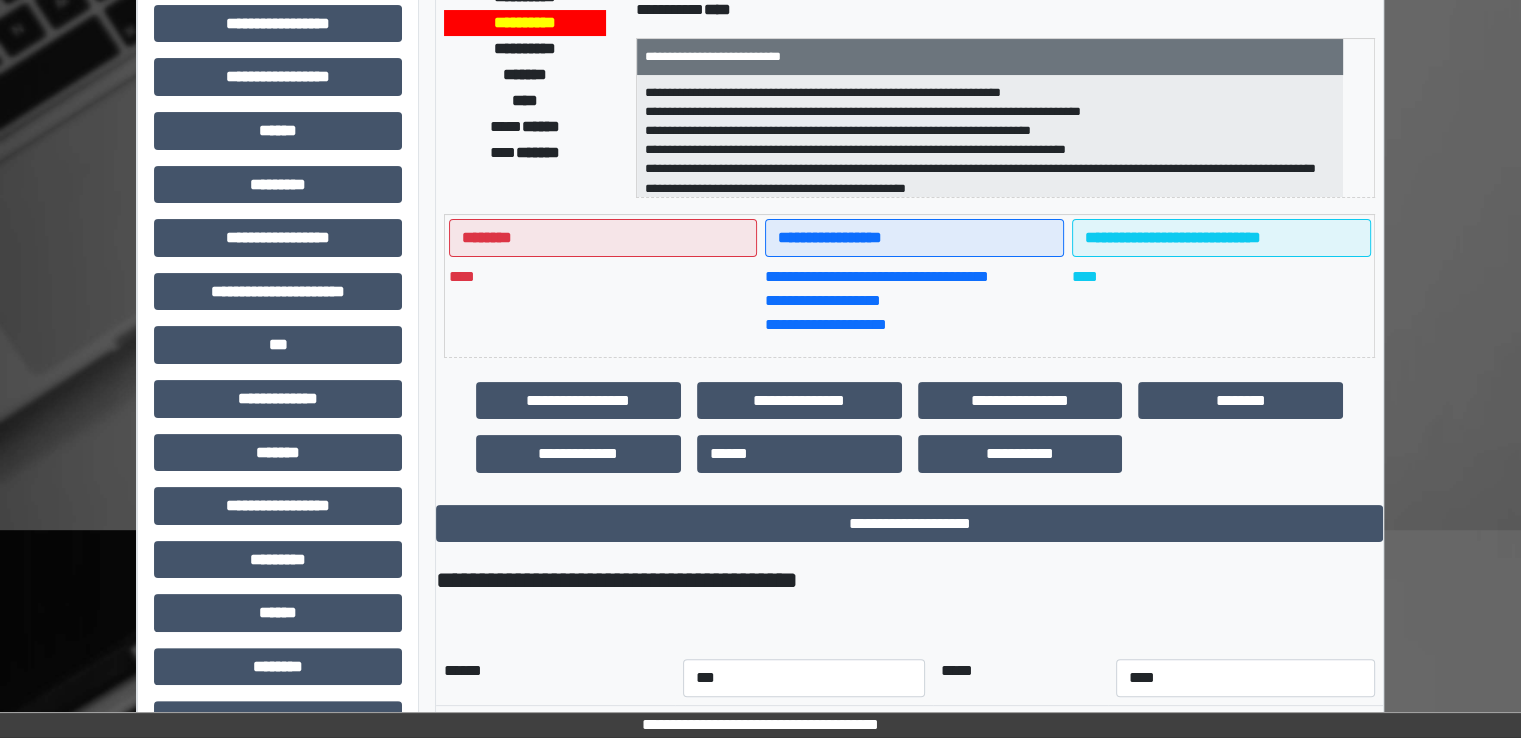 scroll, scrollTop: 0, scrollLeft: 0, axis: both 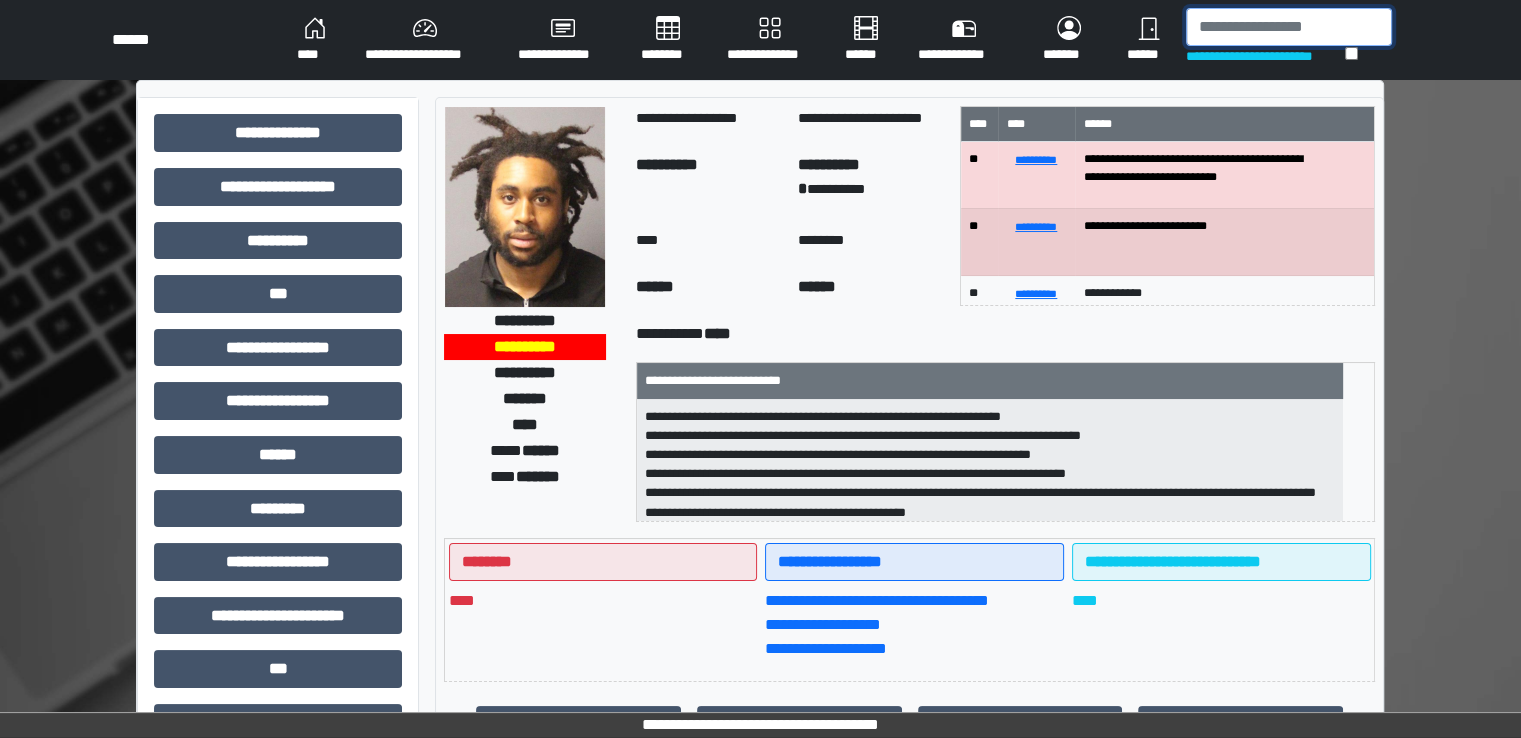 click at bounding box center (1289, 27) 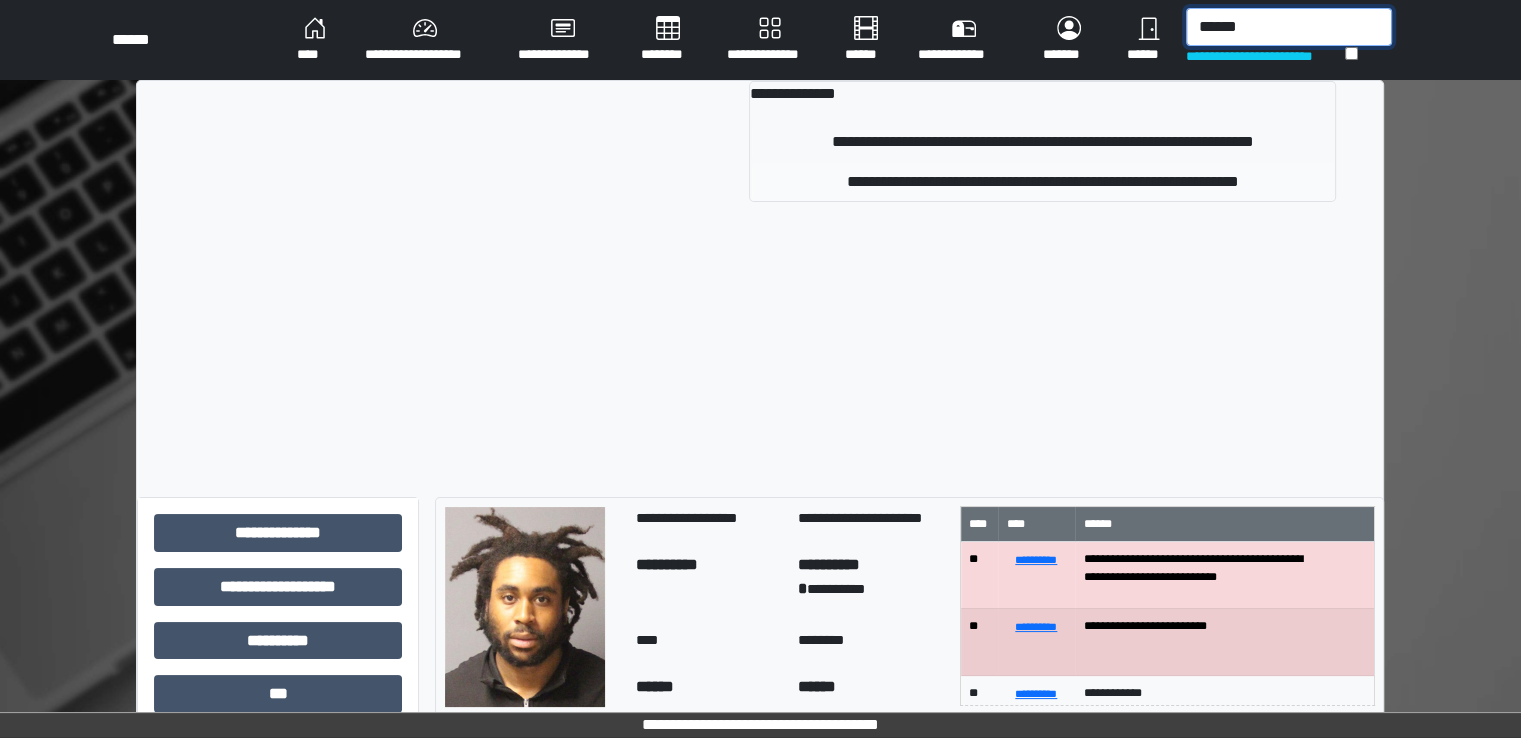 type on "******" 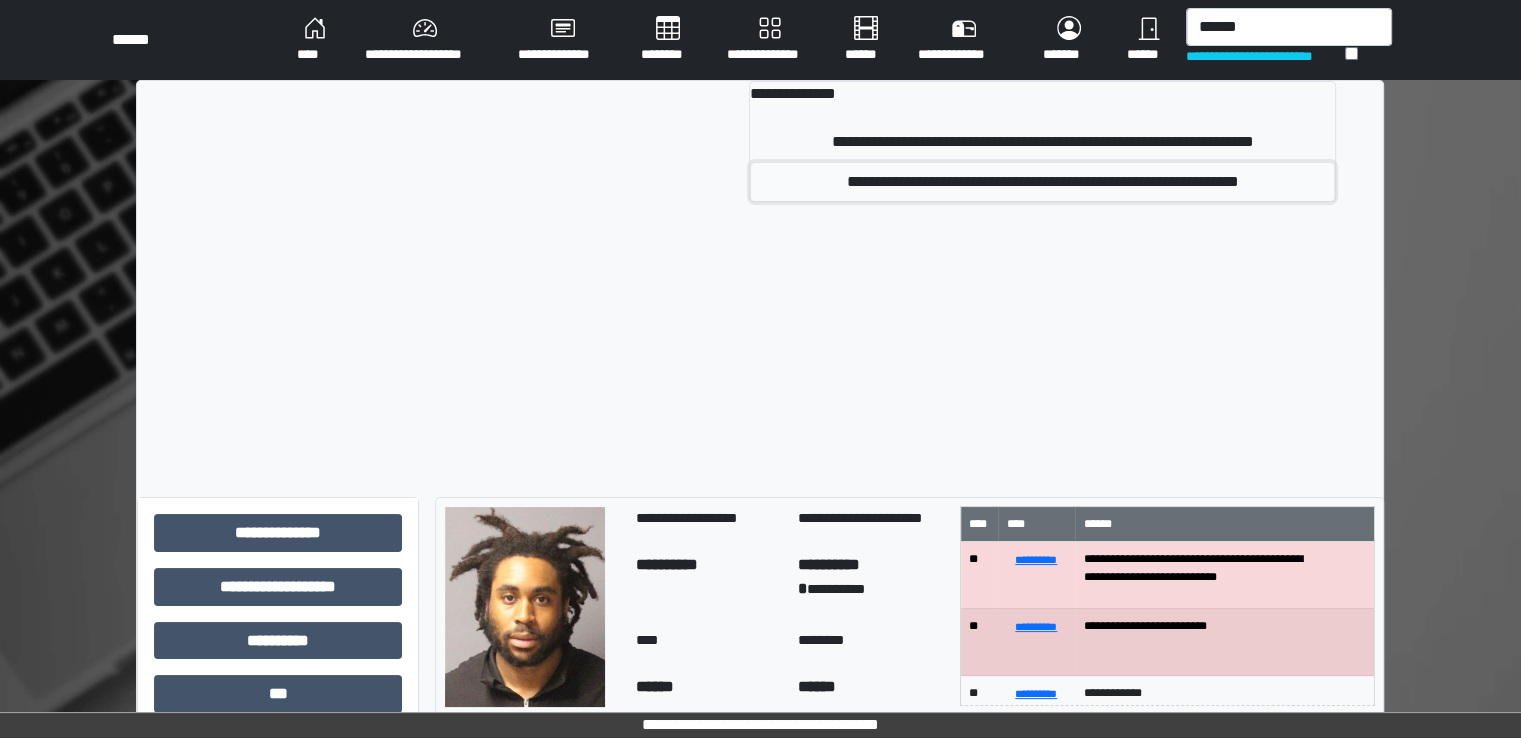 click on "**********" at bounding box center (1042, 182) 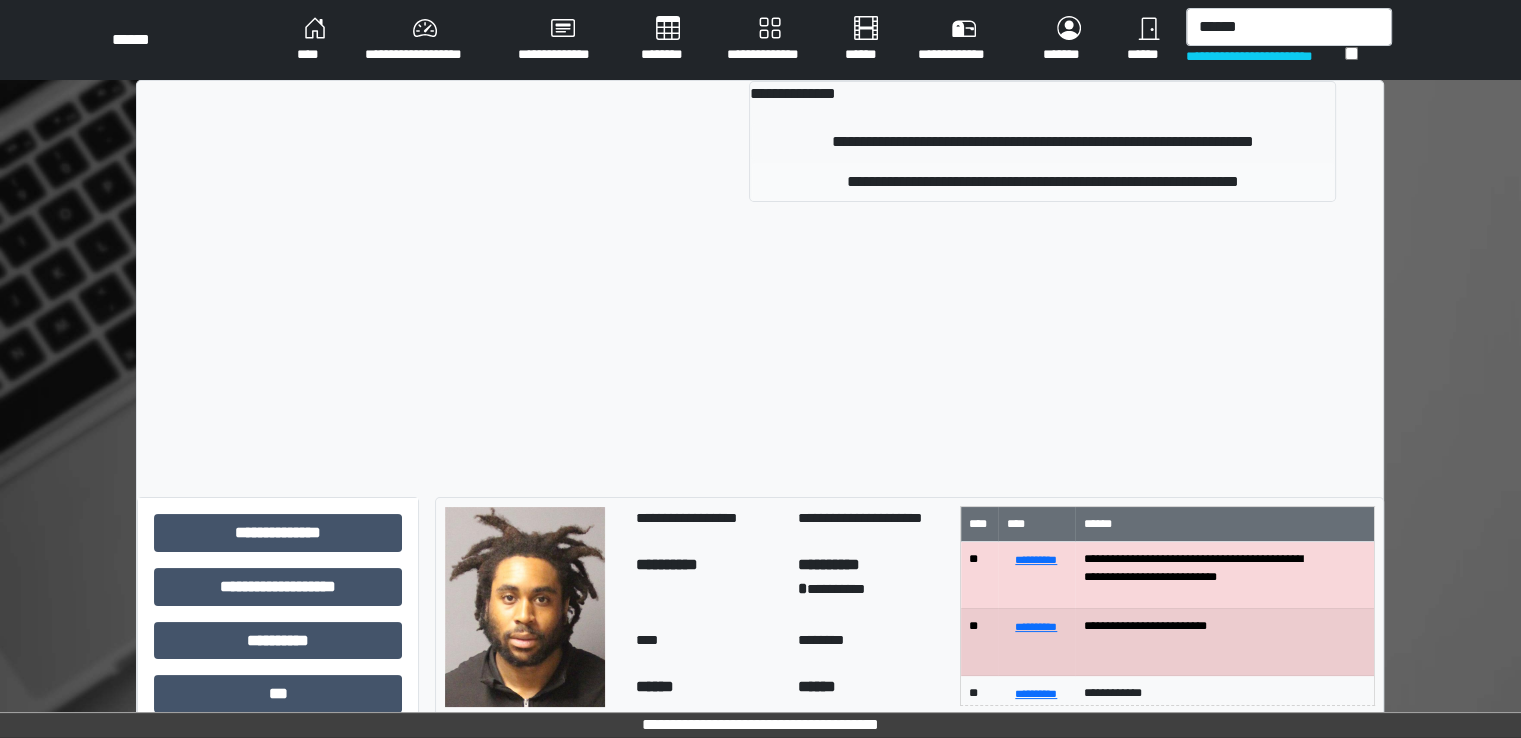 type 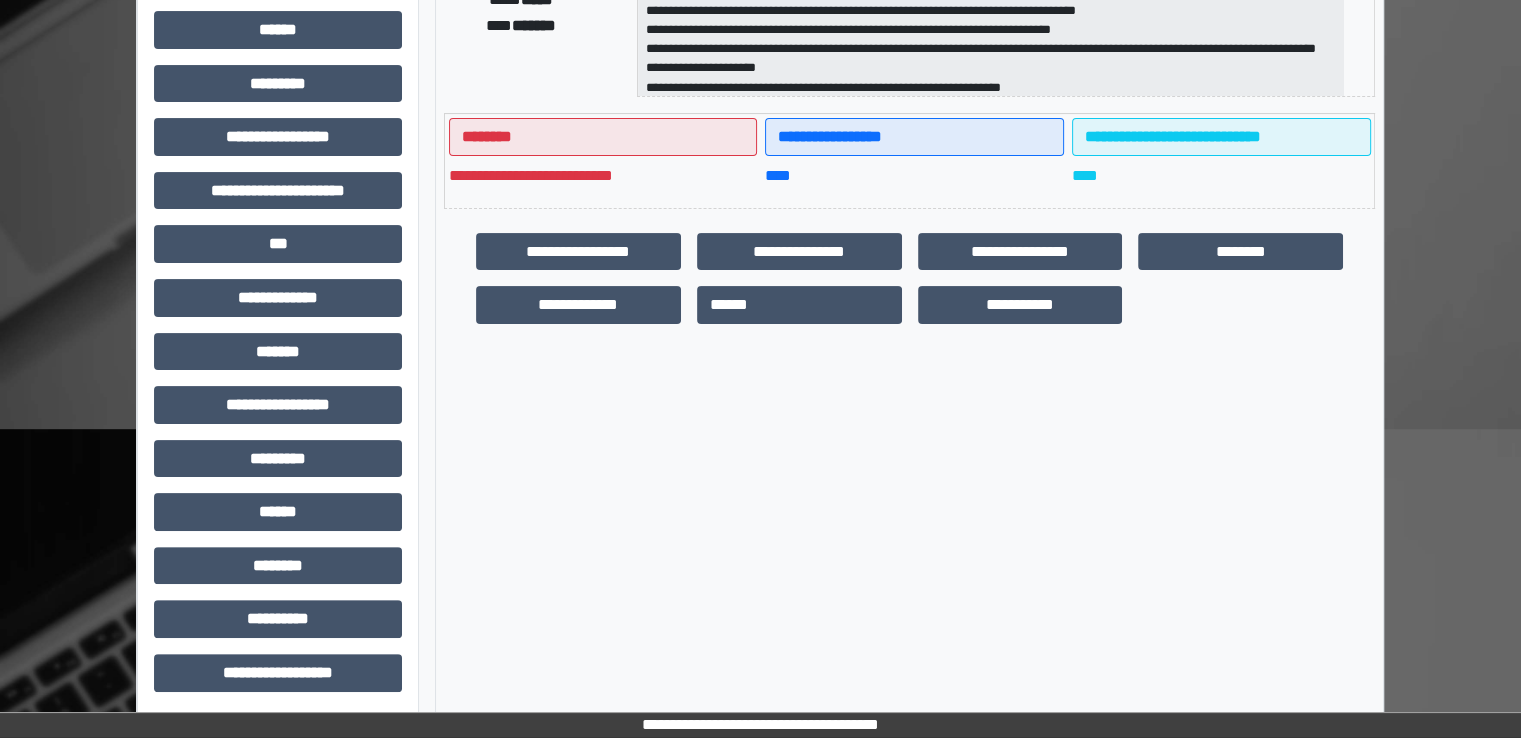 scroll, scrollTop: 428, scrollLeft: 0, axis: vertical 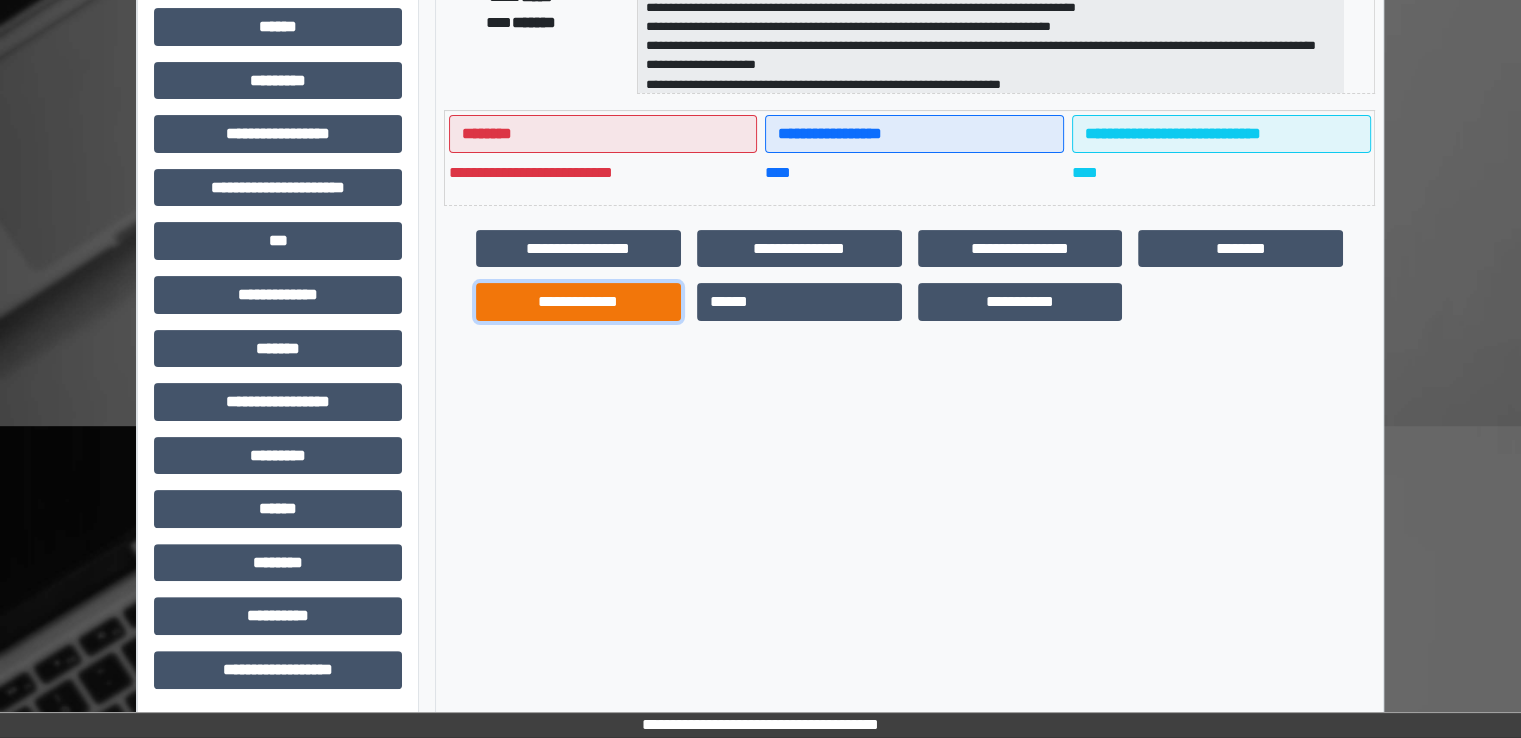 click on "**********" at bounding box center [578, 302] 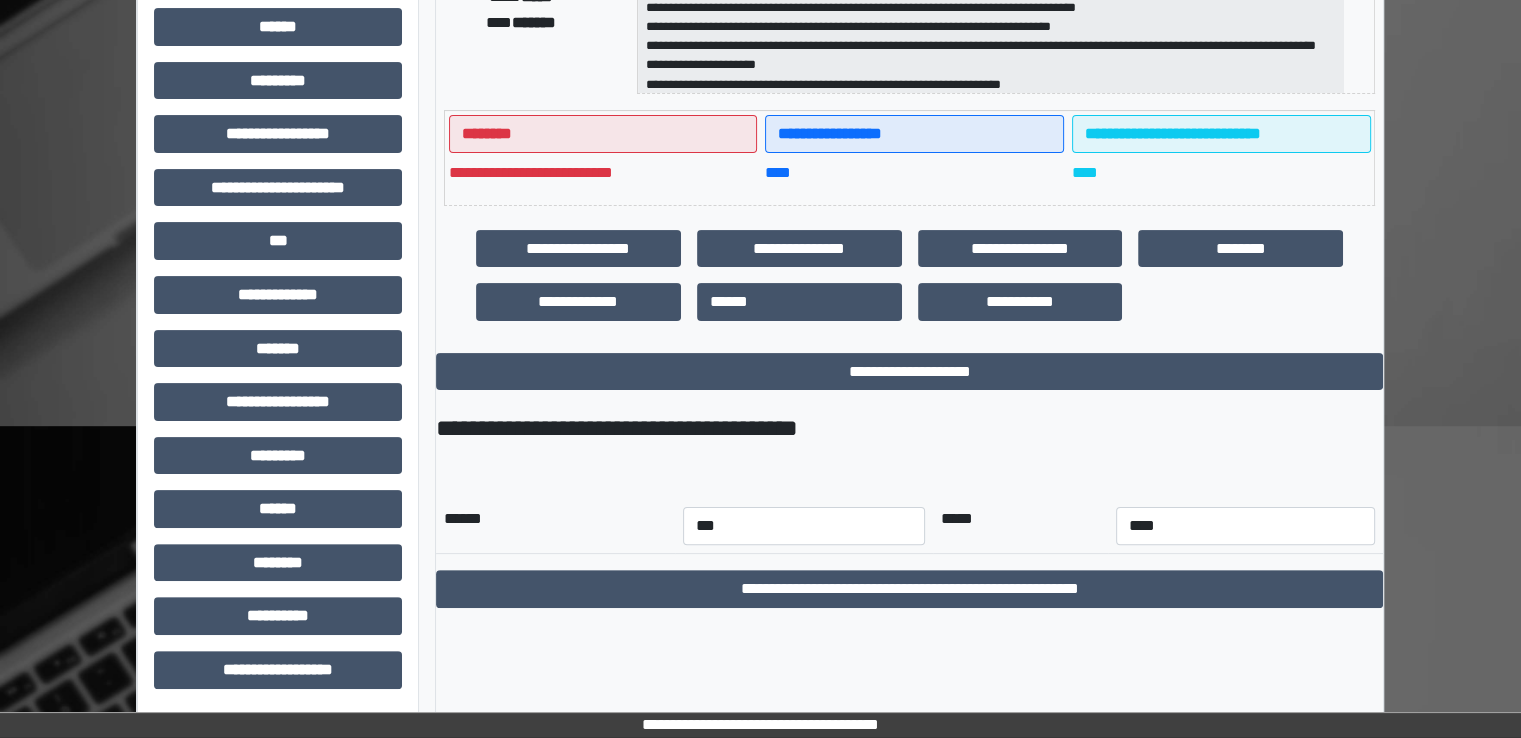 click on "***
***
***
***
***
***
***
***
***
***
***
***" at bounding box center [804, 526] 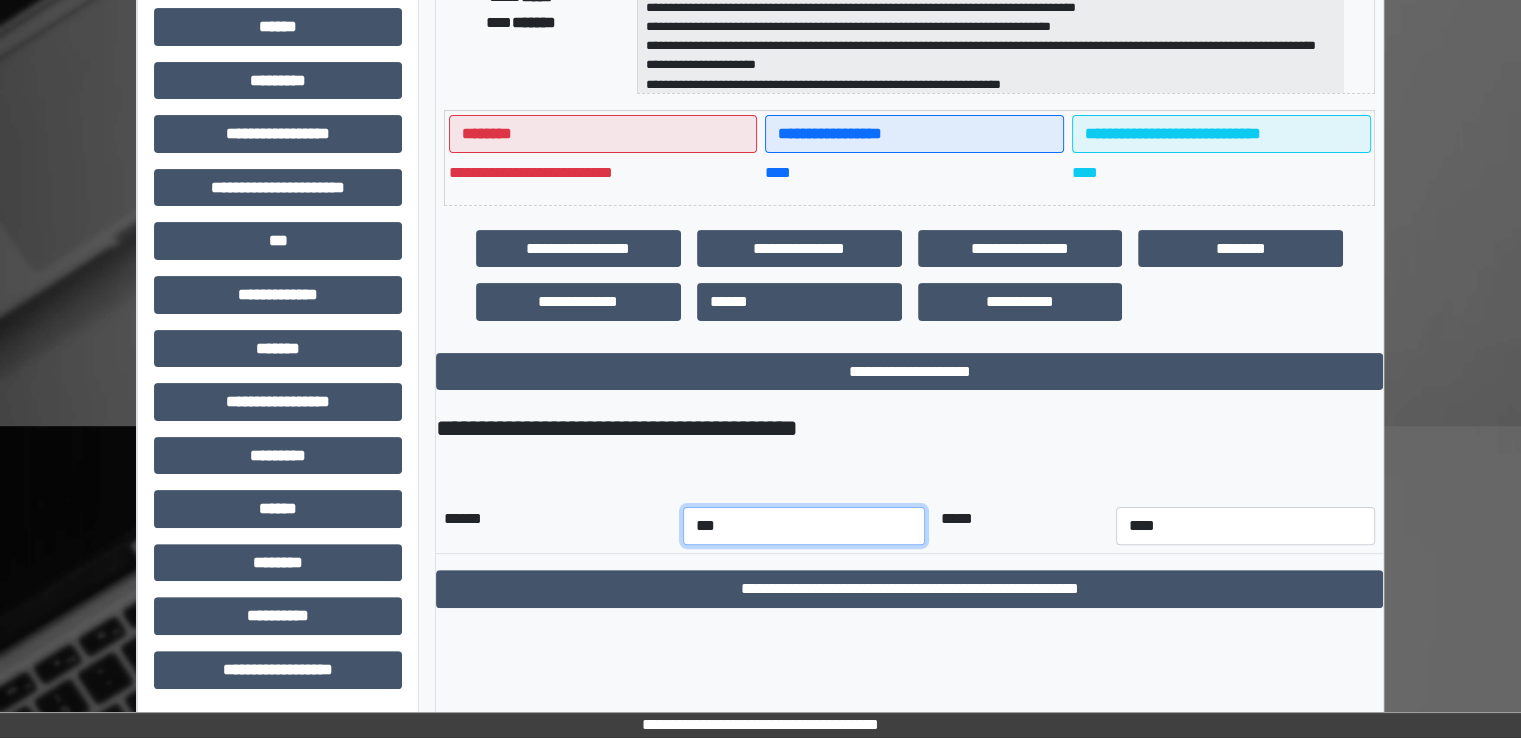 click on "***
***
***
***
***
***
***
***
***
***
***
***" at bounding box center [804, 526] 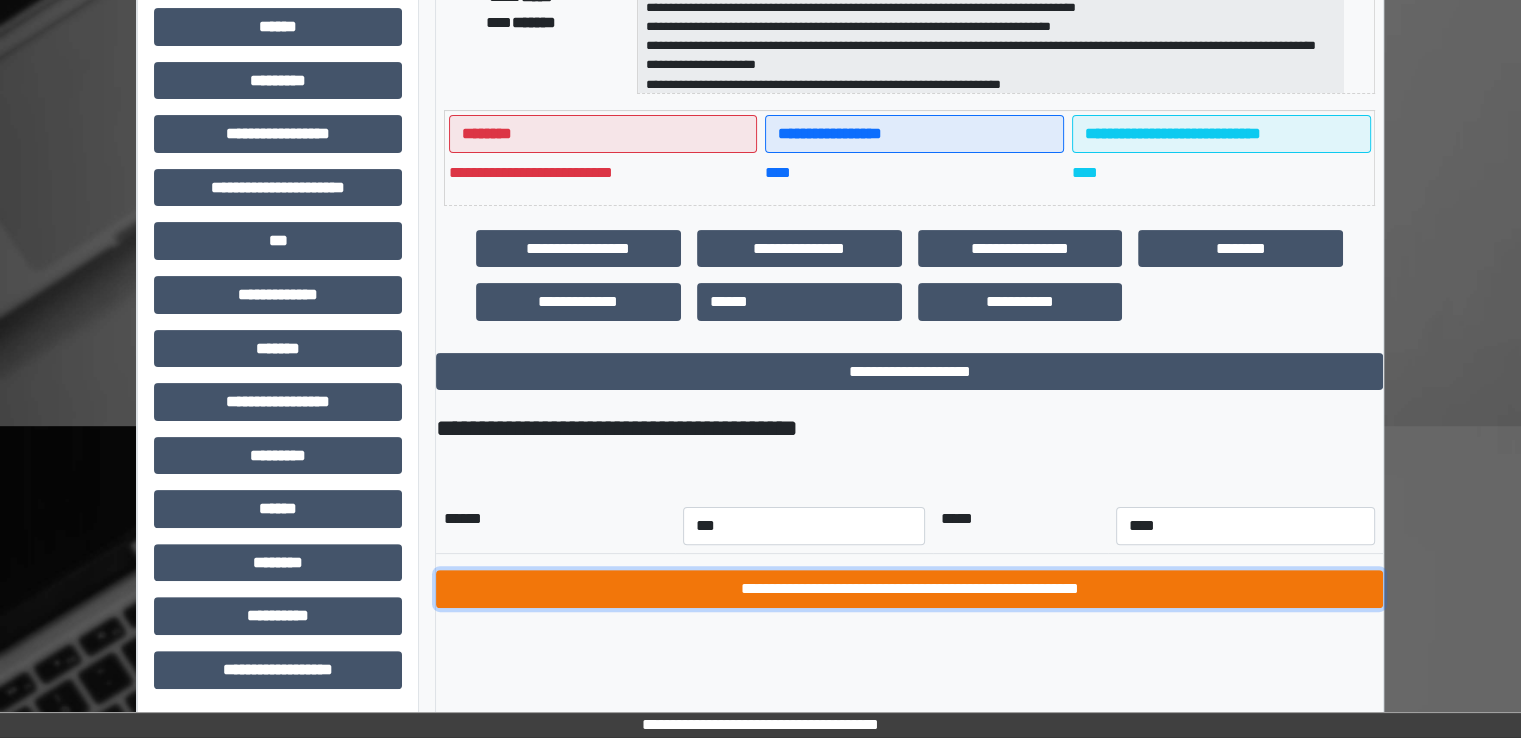 click on "**********" at bounding box center (909, 589) 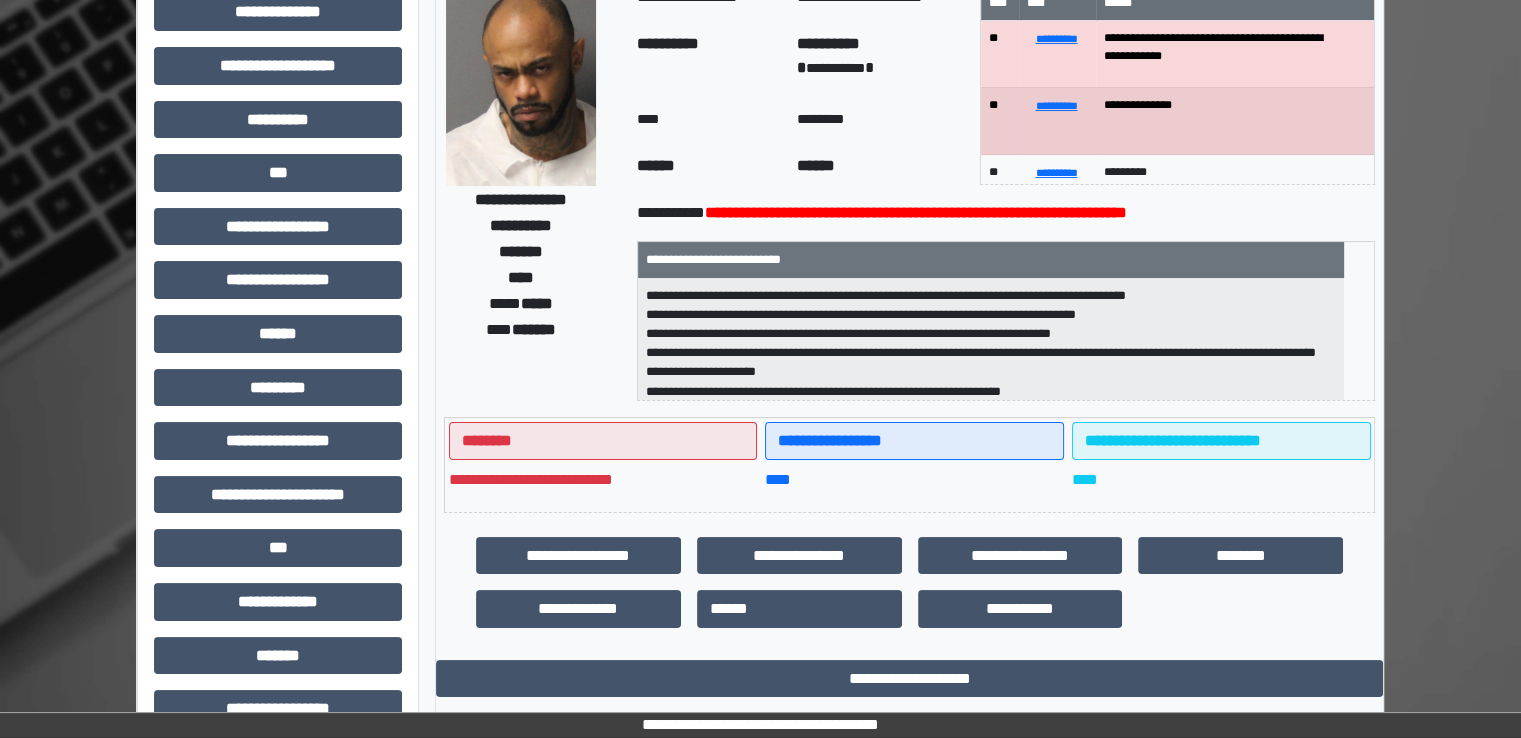 scroll, scrollTop: 0, scrollLeft: 0, axis: both 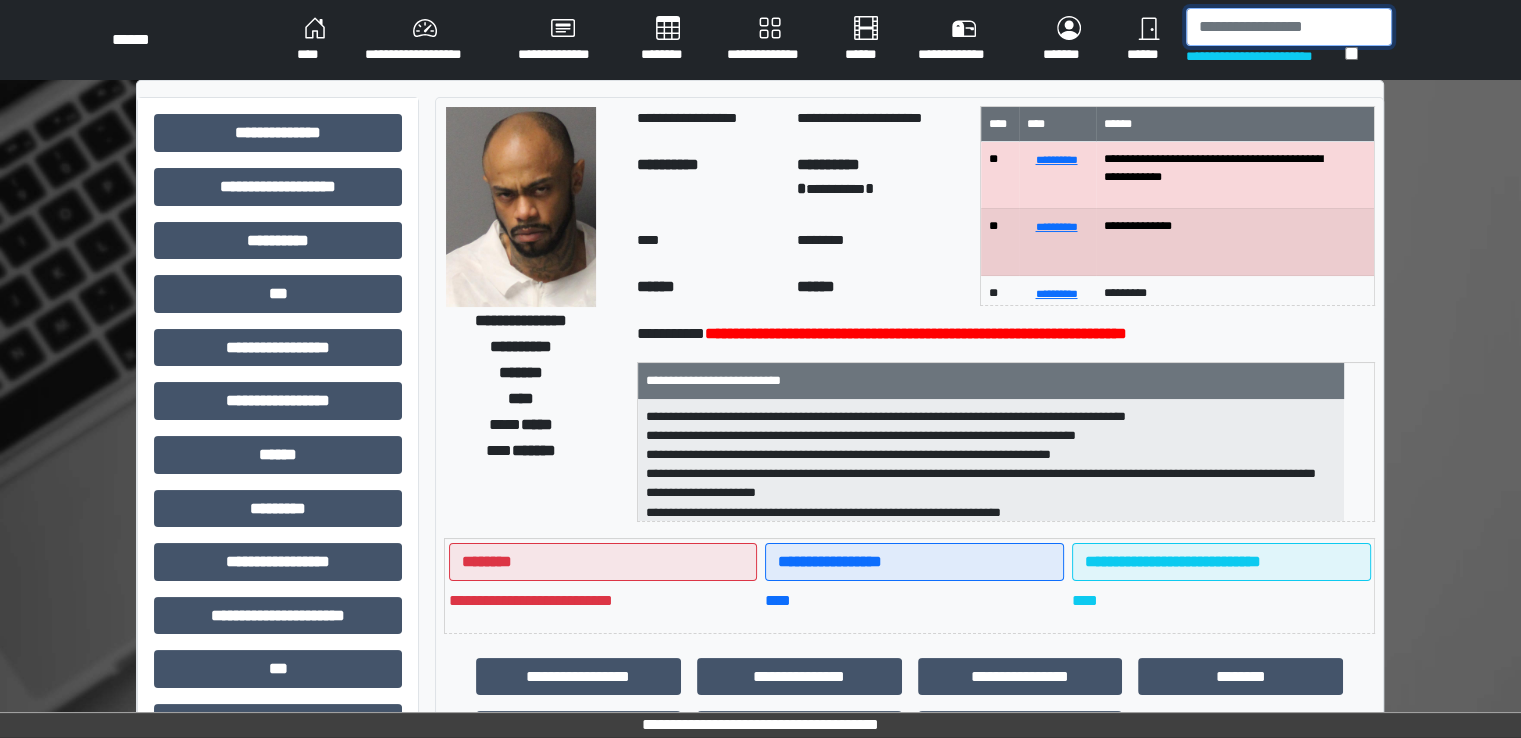 click at bounding box center (1289, 27) 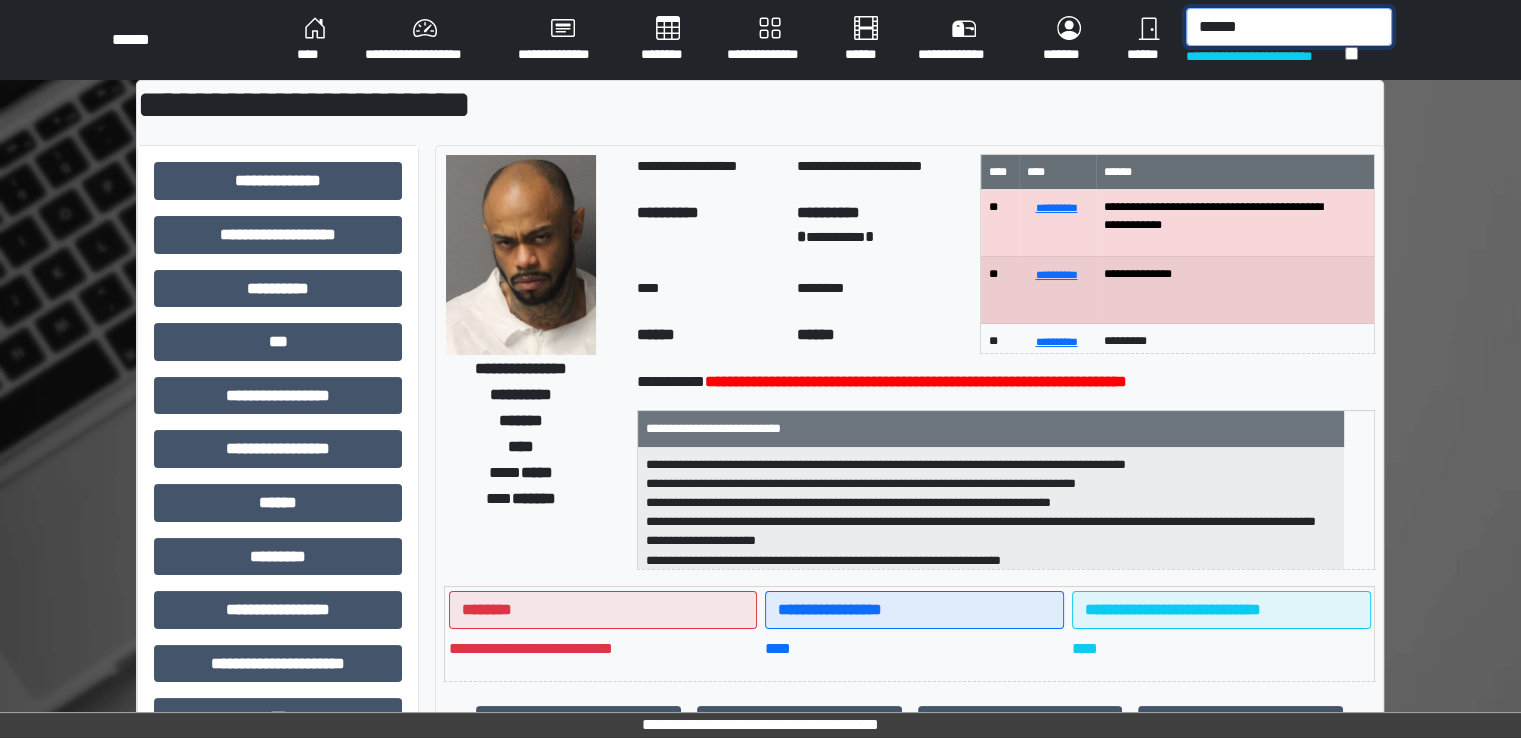 click on "******" at bounding box center [1289, 27] 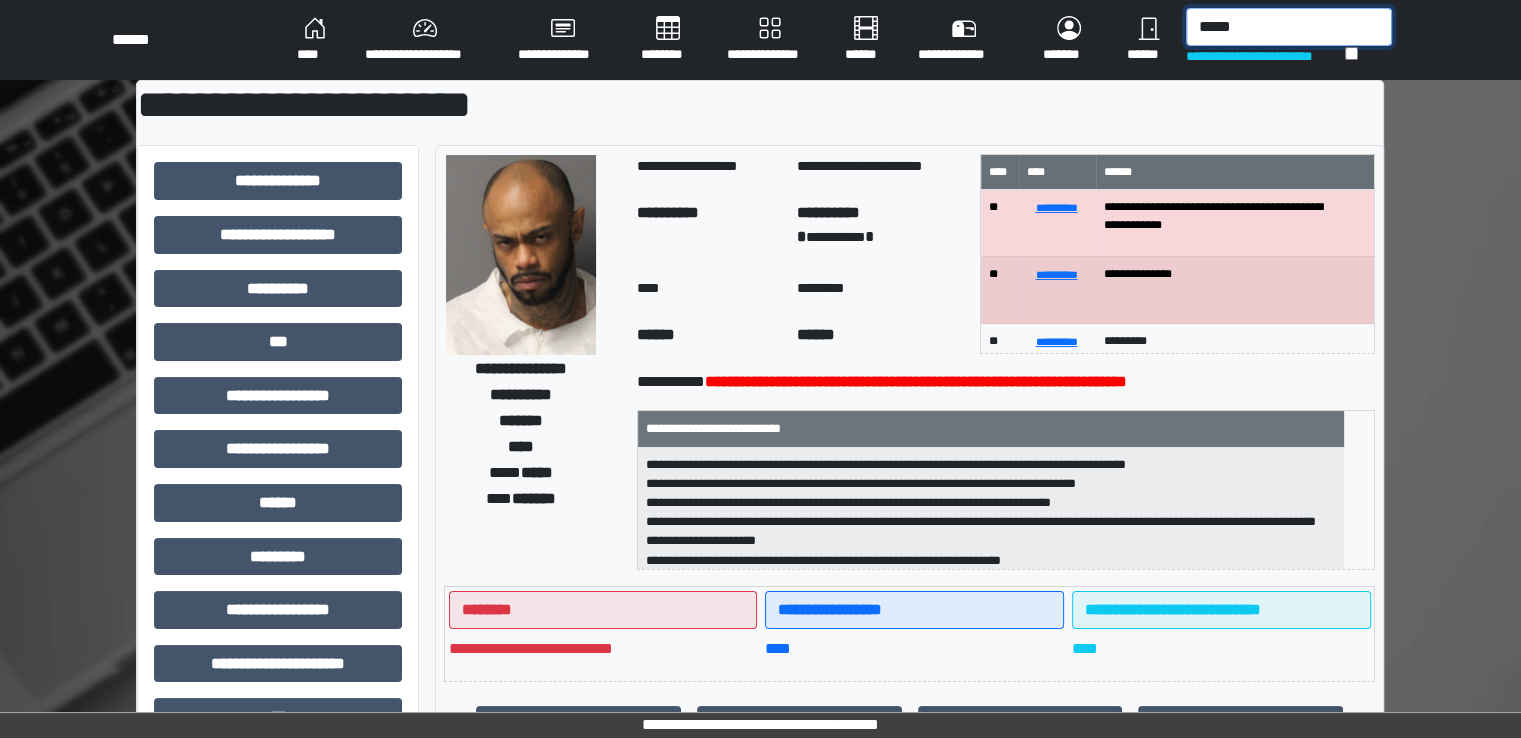 drag, startPoint x: 1260, startPoint y: 27, endPoint x: 1184, endPoint y: 32, distance: 76.1643 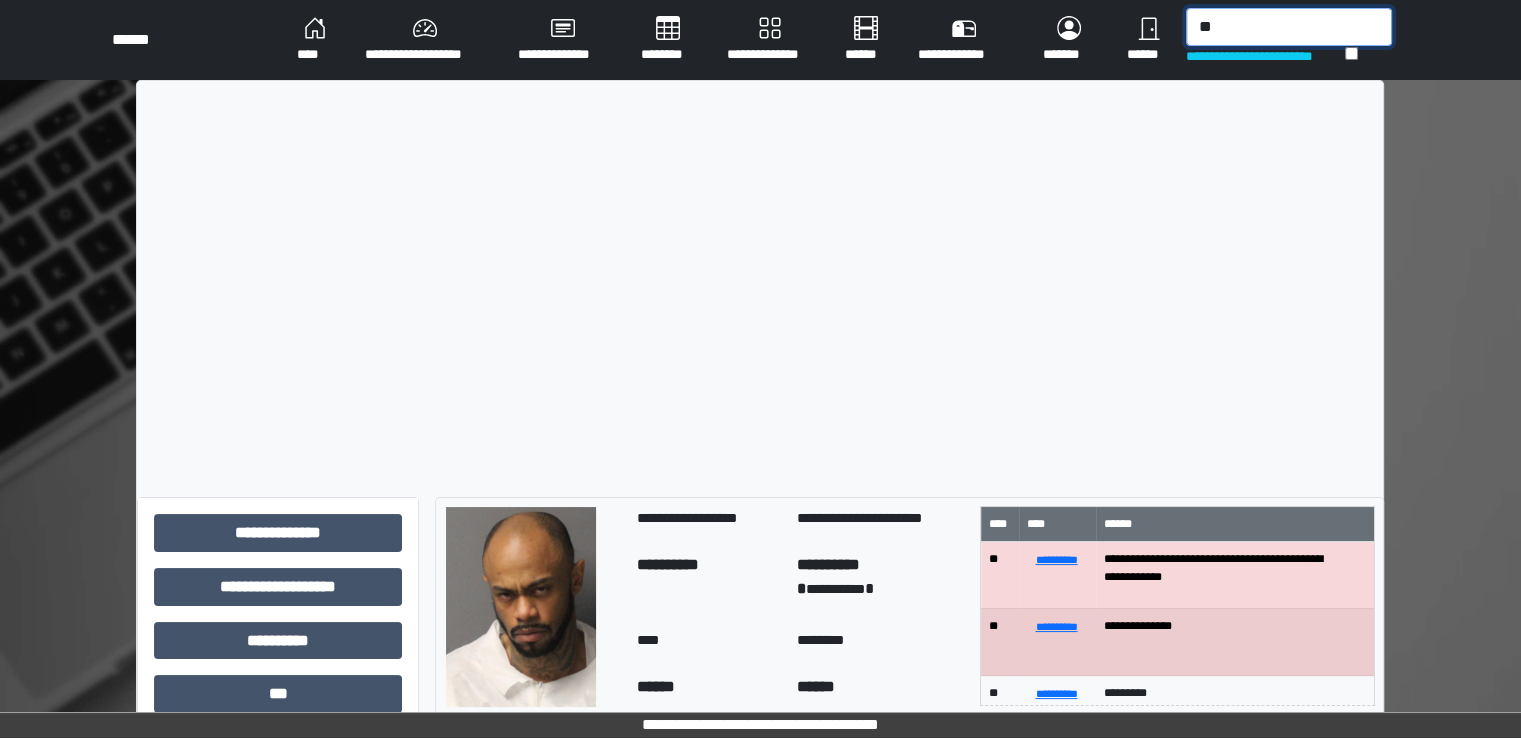 type on "*" 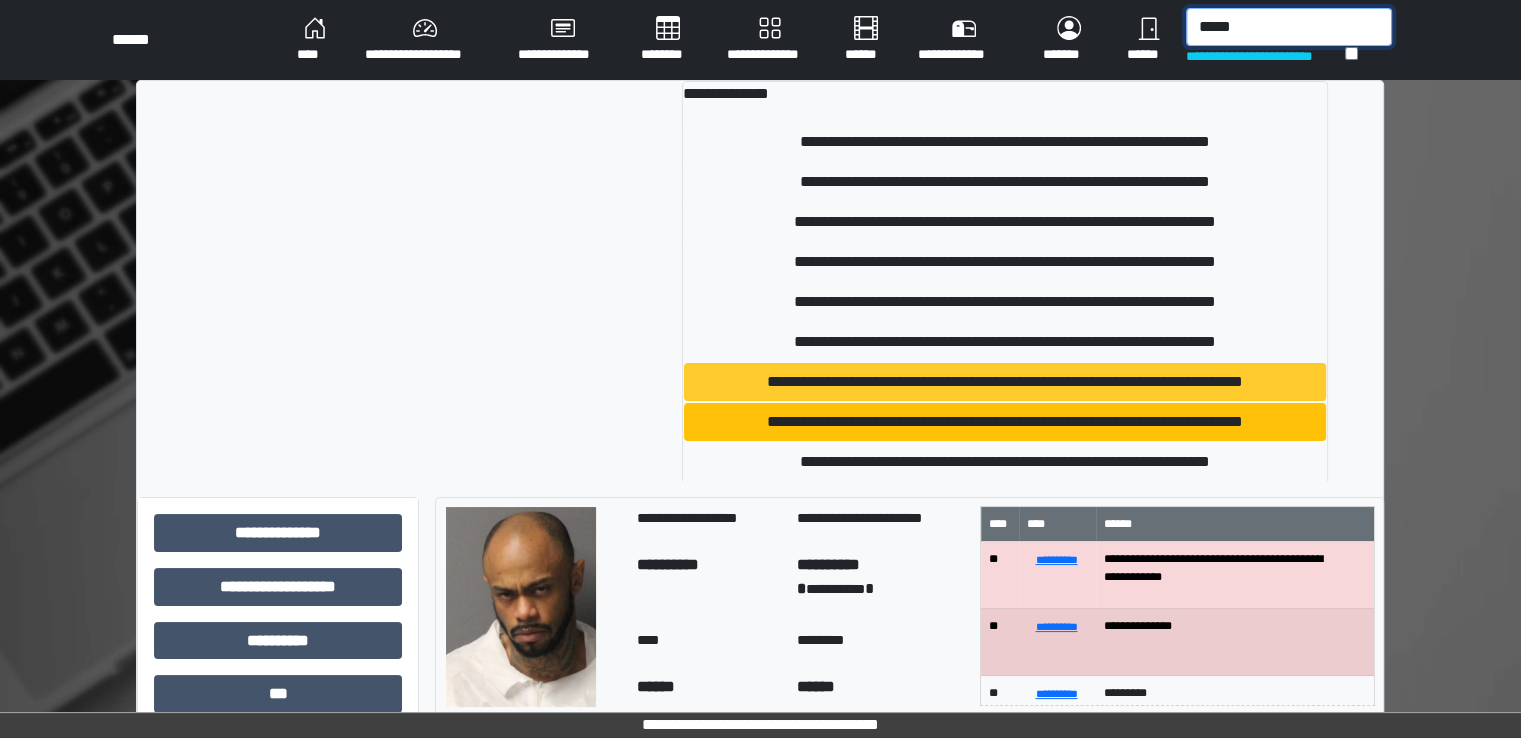 type on "*****" 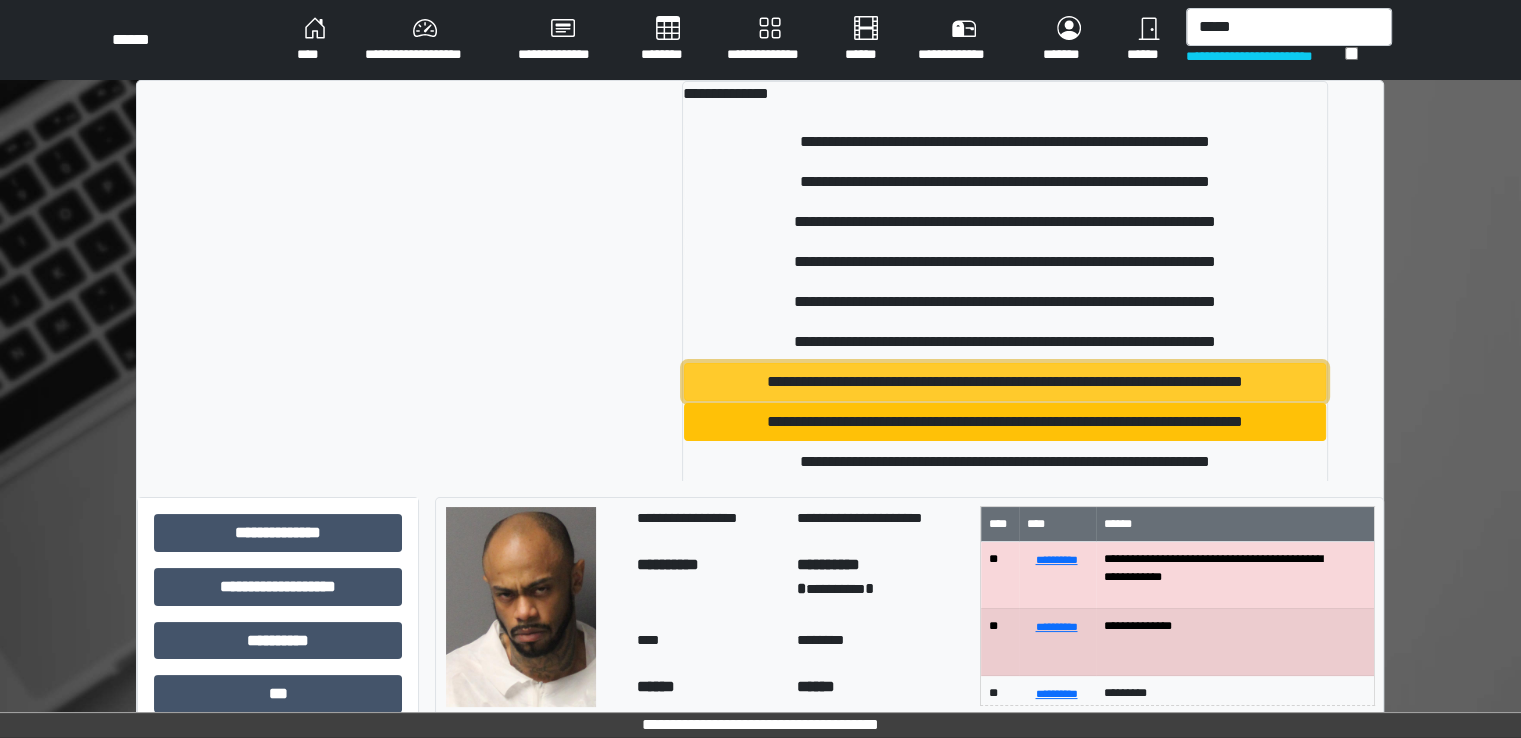 click on "**********" at bounding box center [1005, 382] 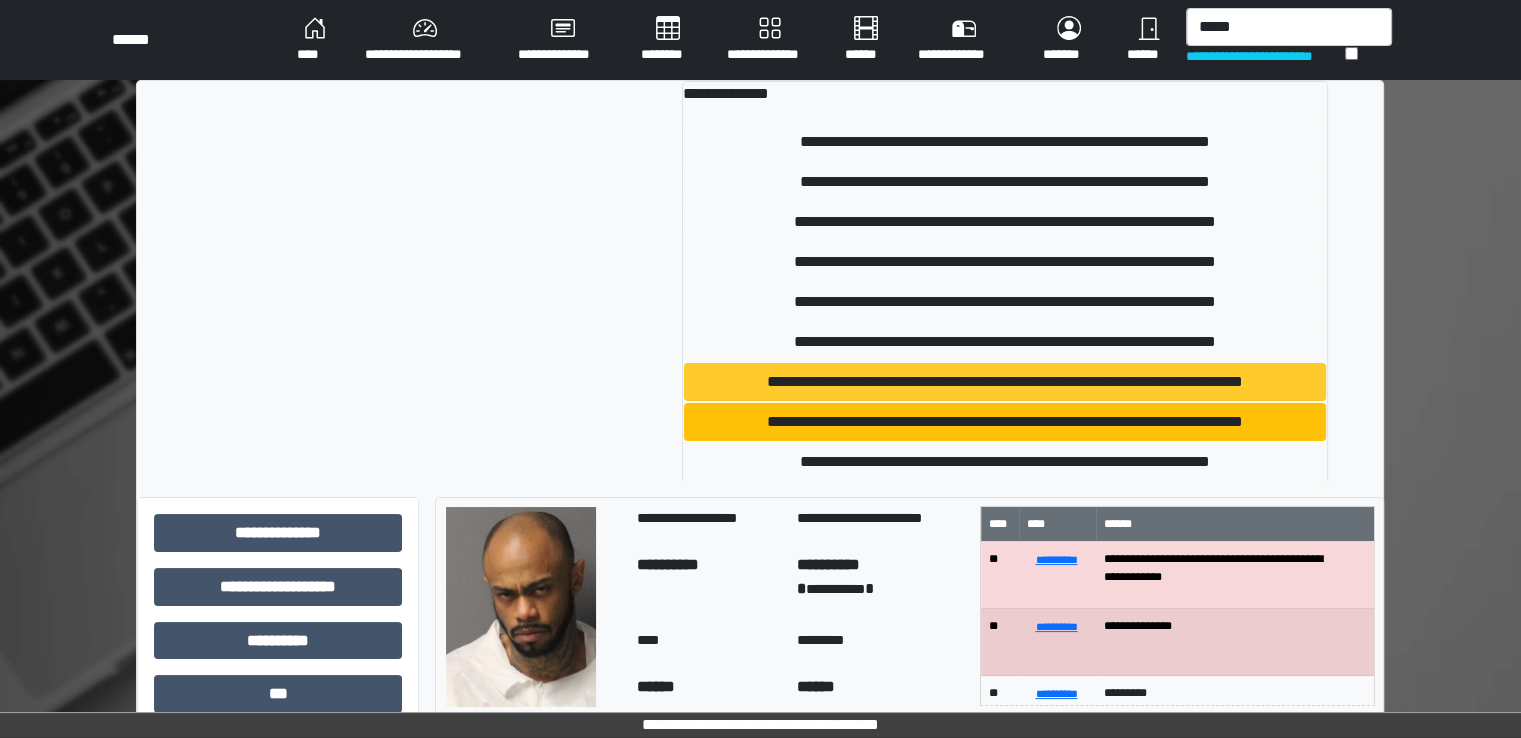 type 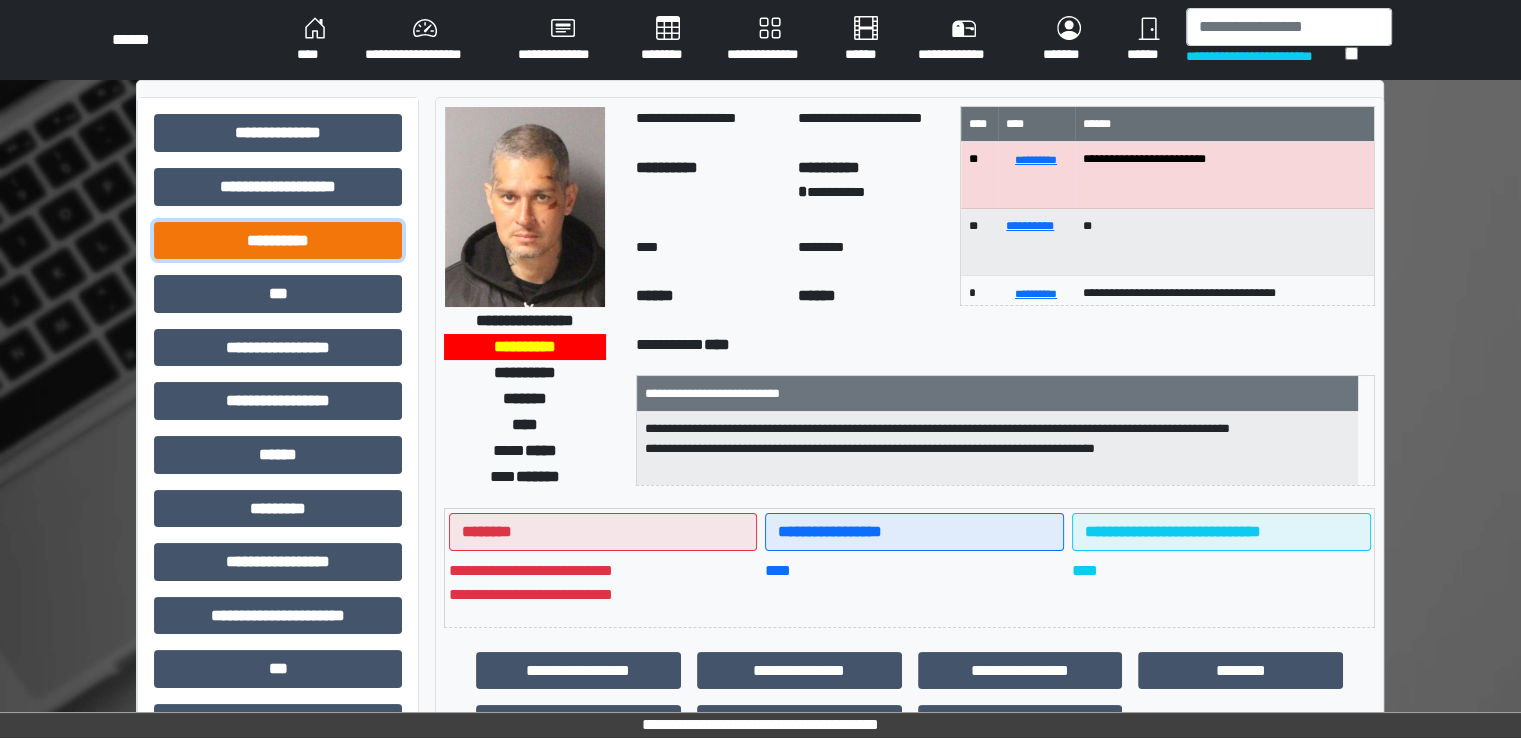click on "**********" at bounding box center (278, 241) 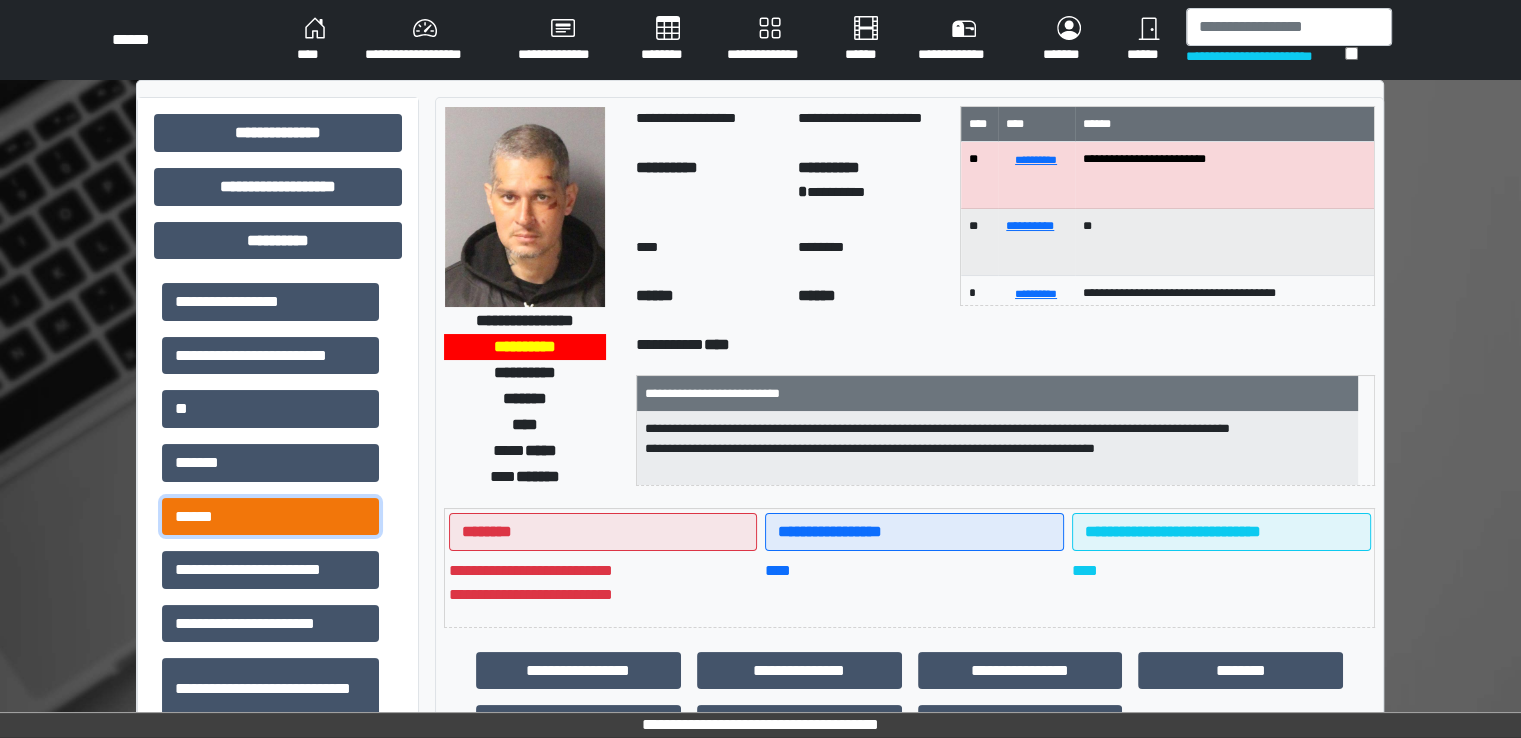 click on "******" at bounding box center [270, 517] 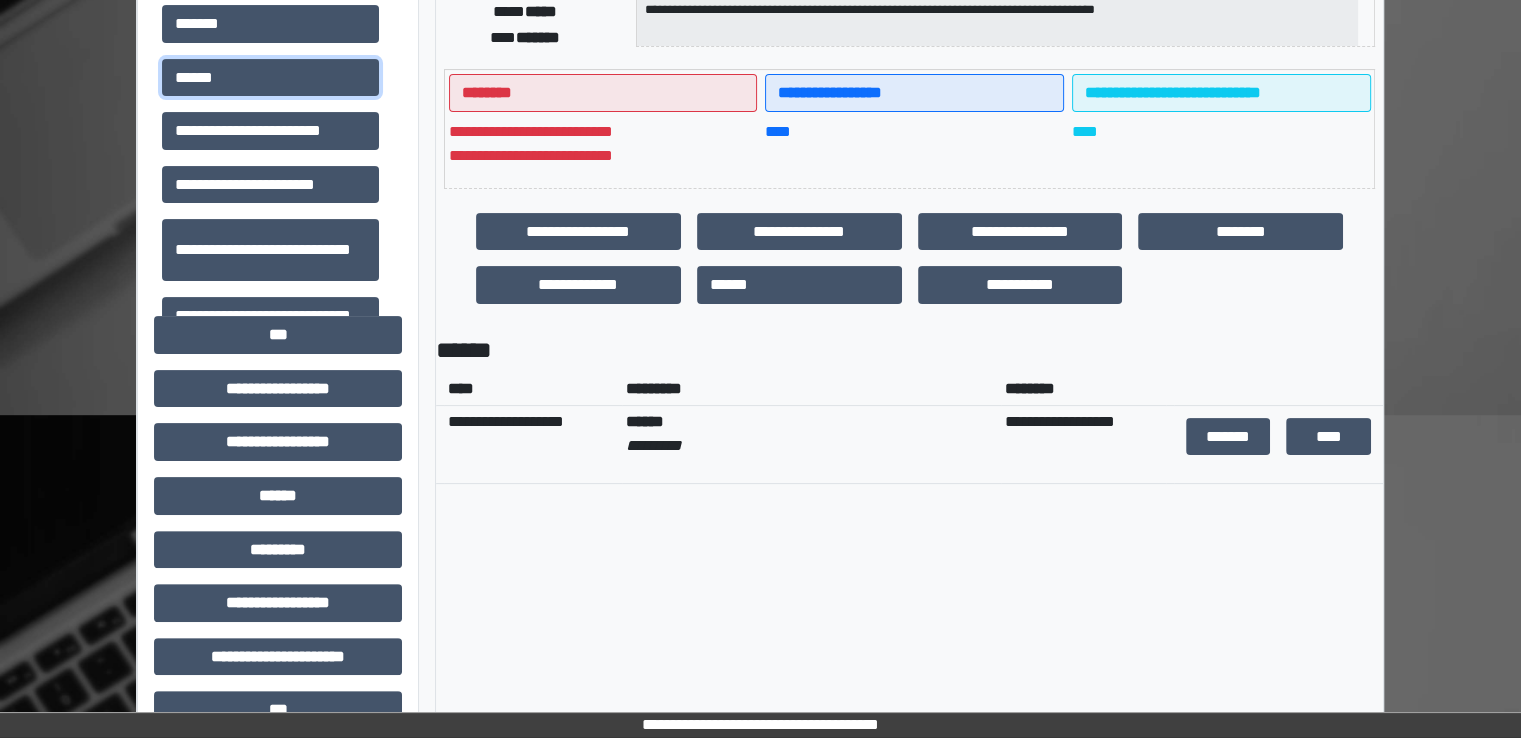 scroll, scrollTop: 500, scrollLeft: 0, axis: vertical 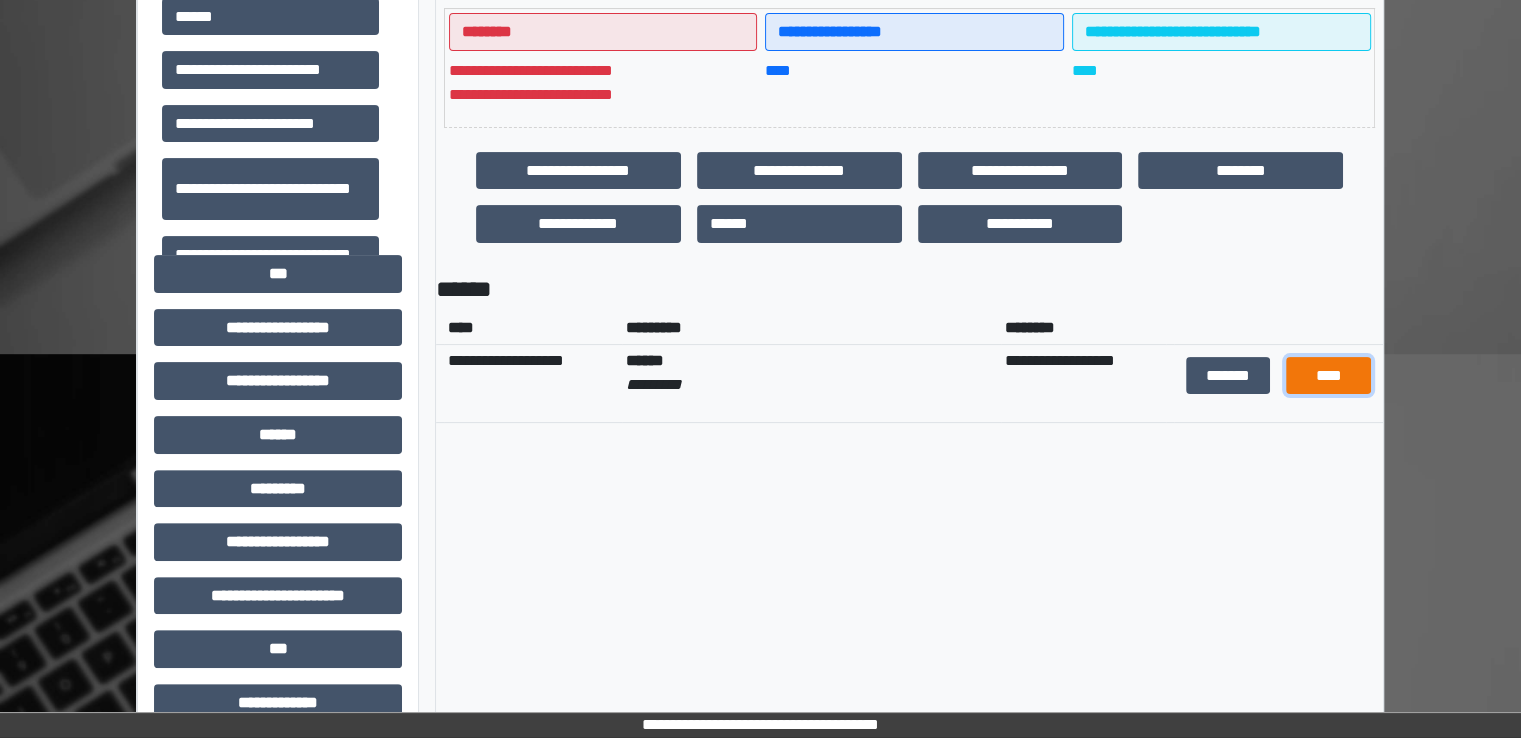 click on "****" at bounding box center (1328, 376) 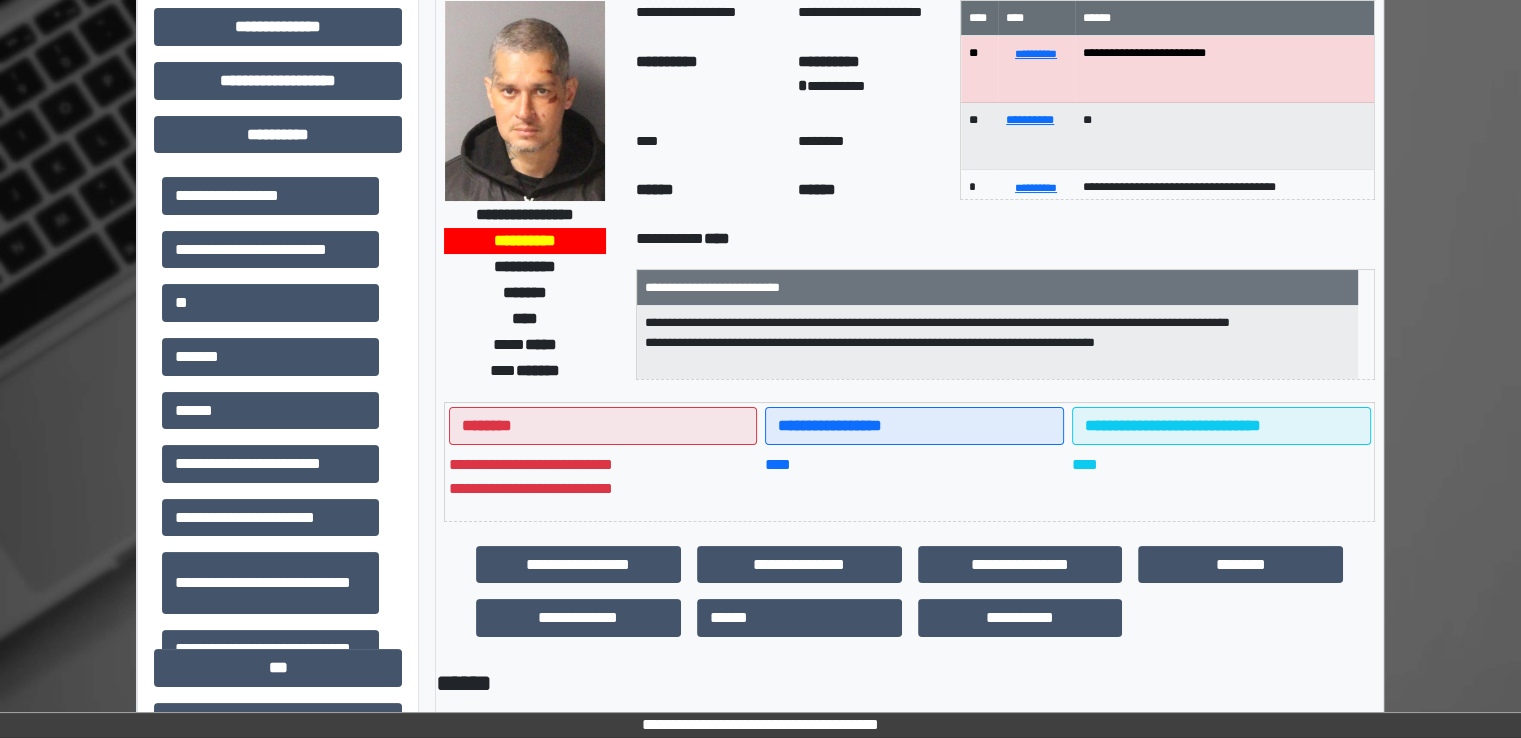 scroll, scrollTop: 0, scrollLeft: 0, axis: both 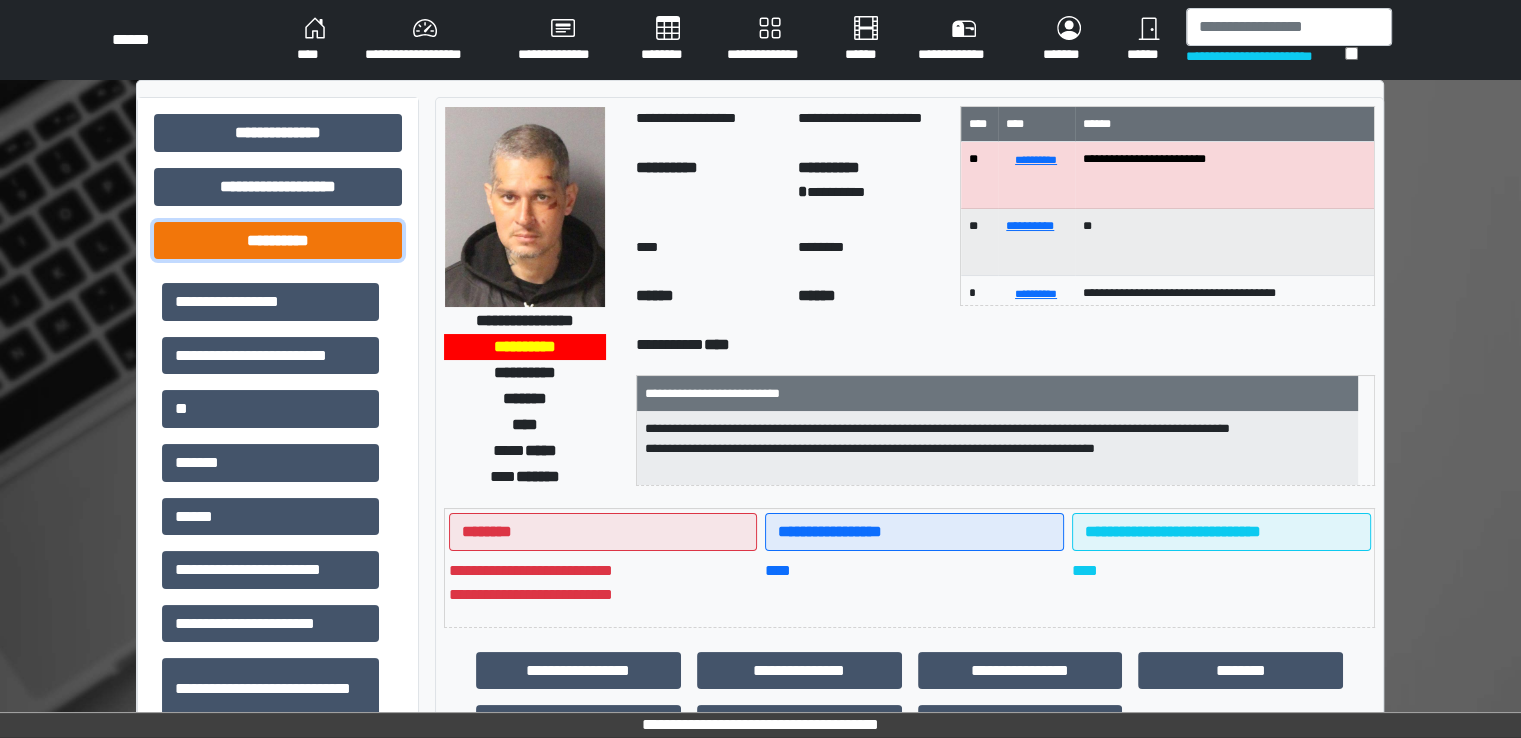 click on "**********" at bounding box center [278, 241] 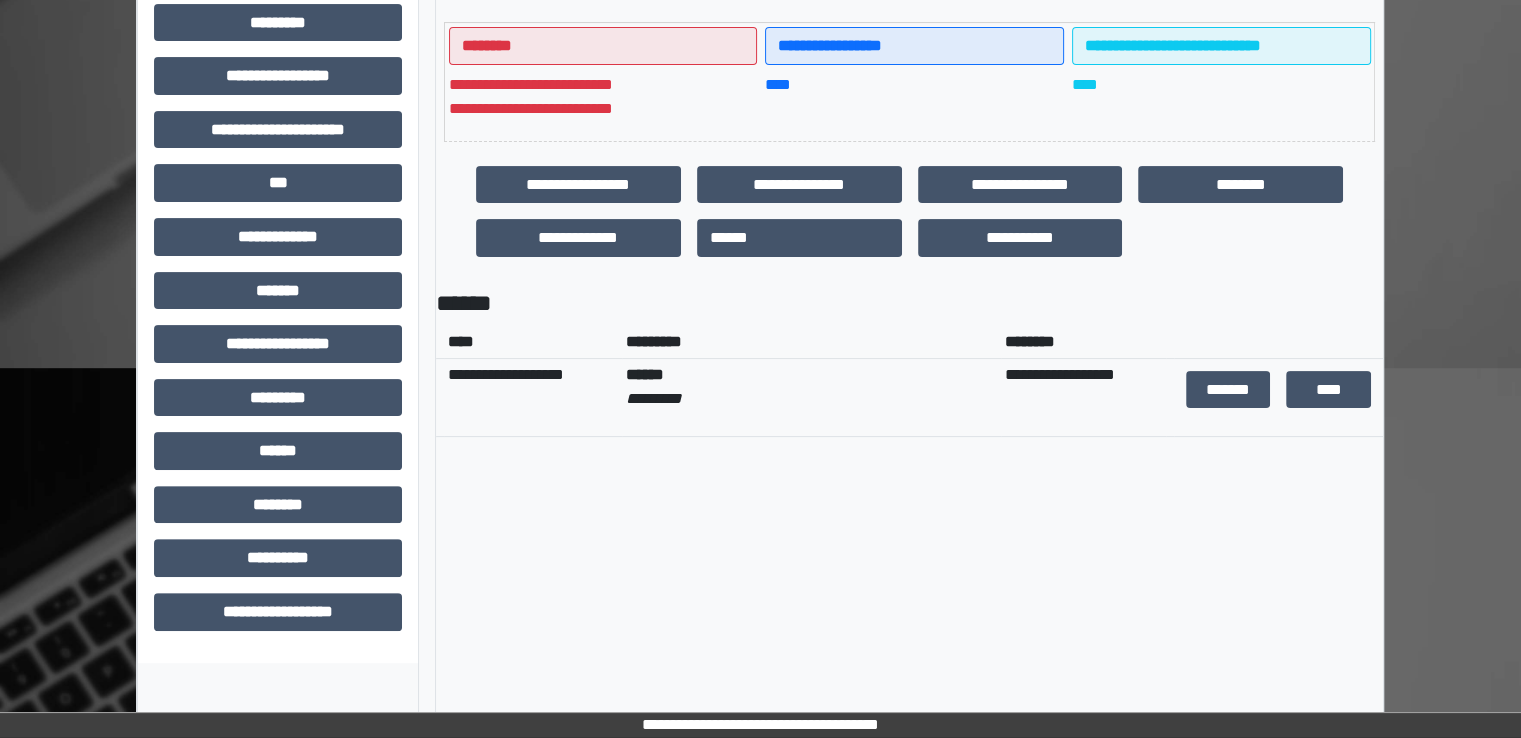 scroll, scrollTop: 500, scrollLeft: 0, axis: vertical 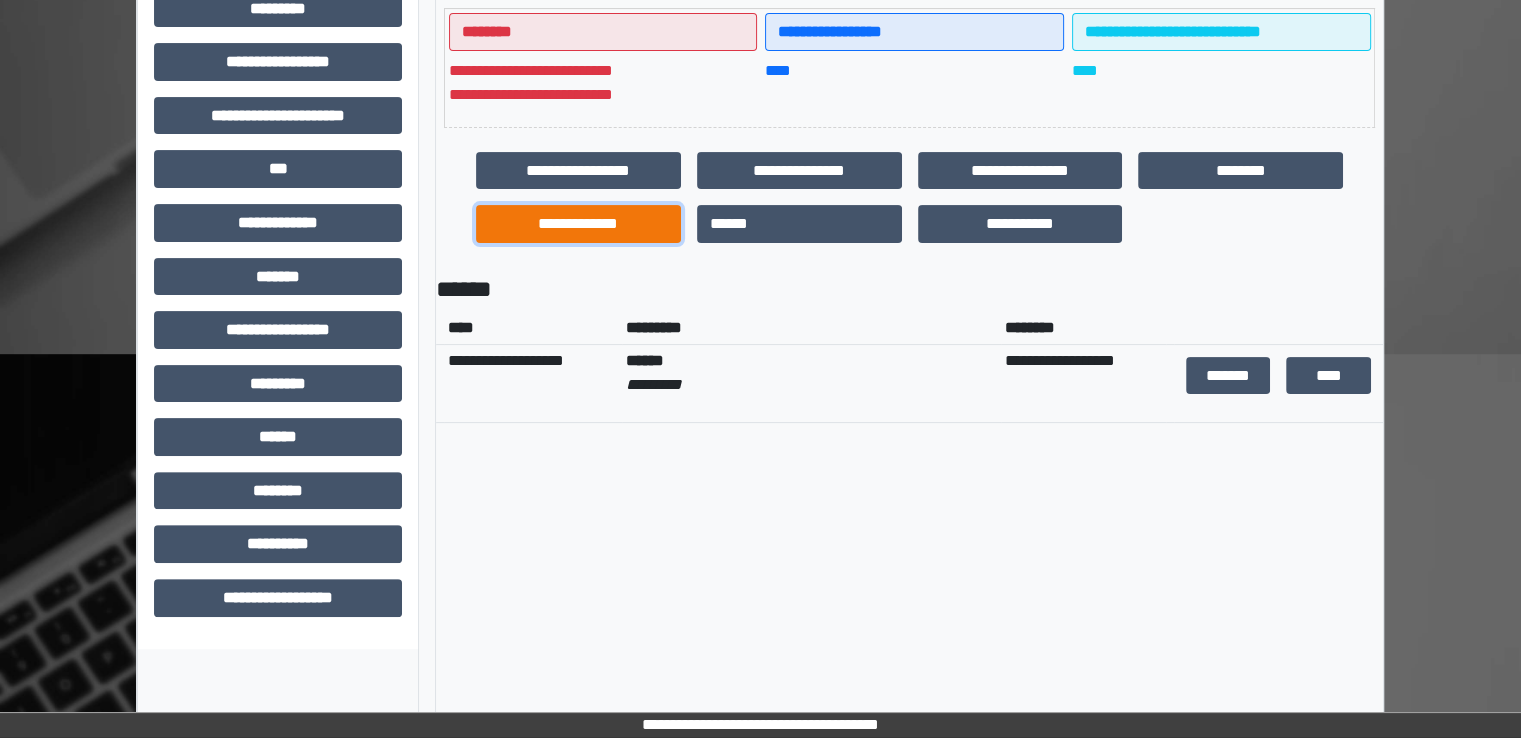 click on "**********" at bounding box center (578, 224) 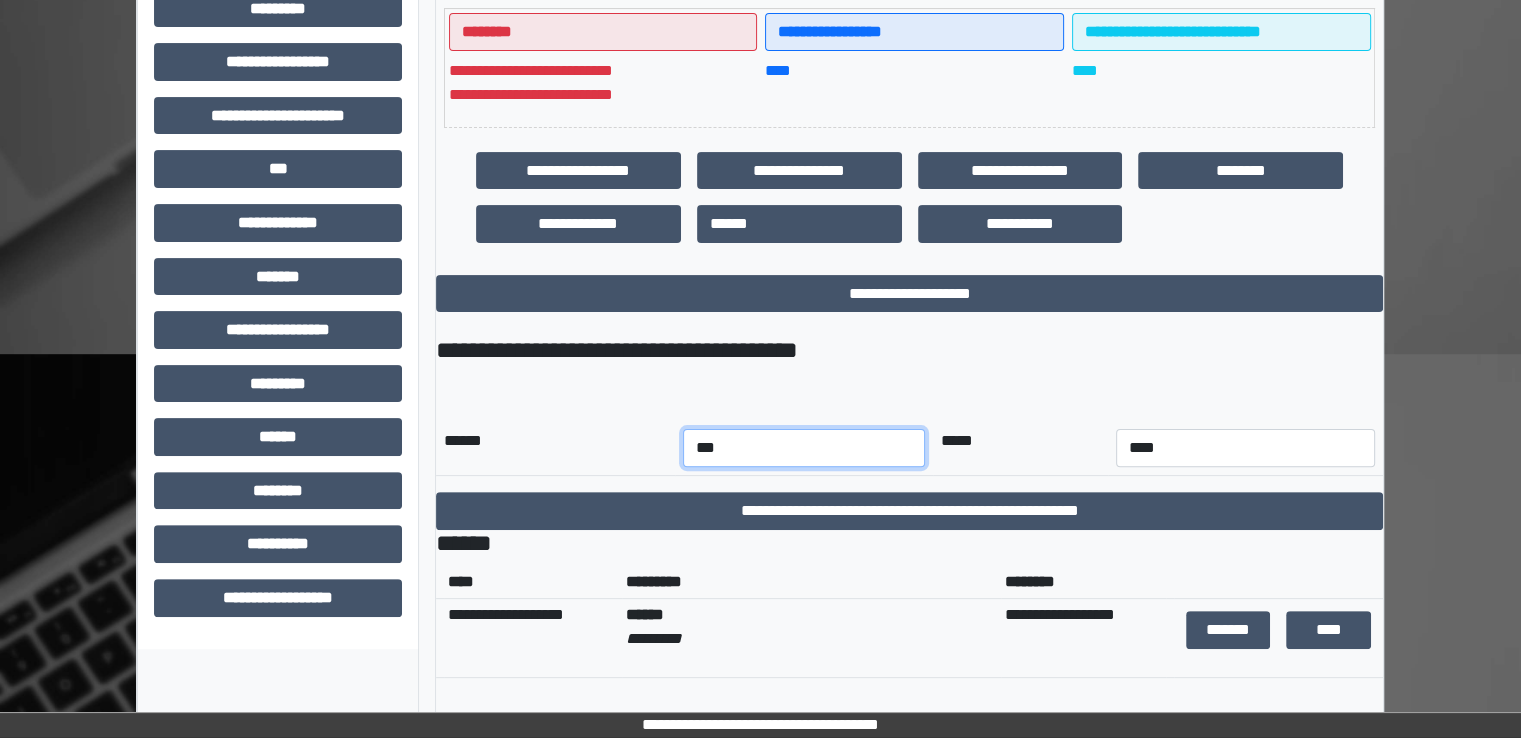 click on "***
***
***
***
***
***
***
***
***
***
***
***" at bounding box center (804, 448) 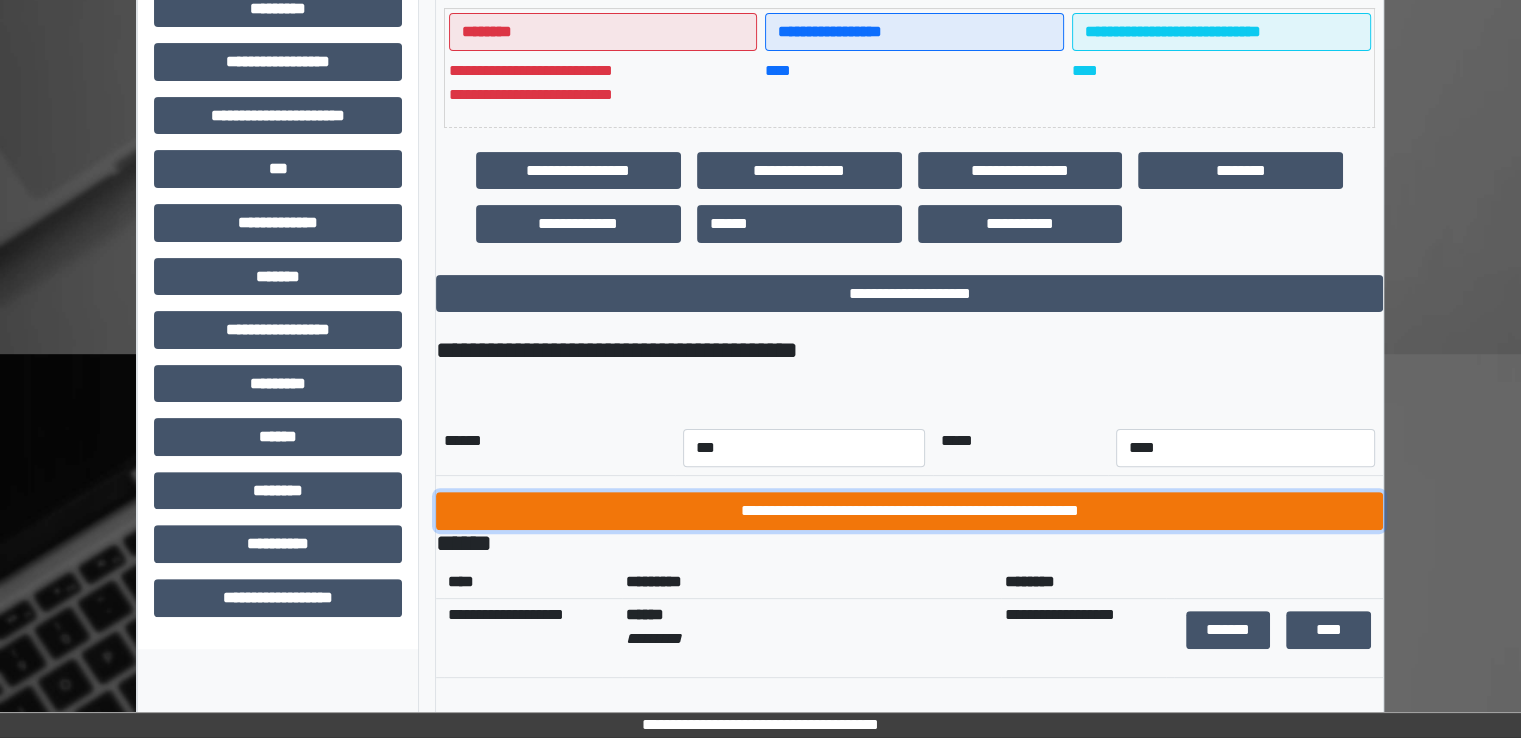 click on "**********" at bounding box center (909, 511) 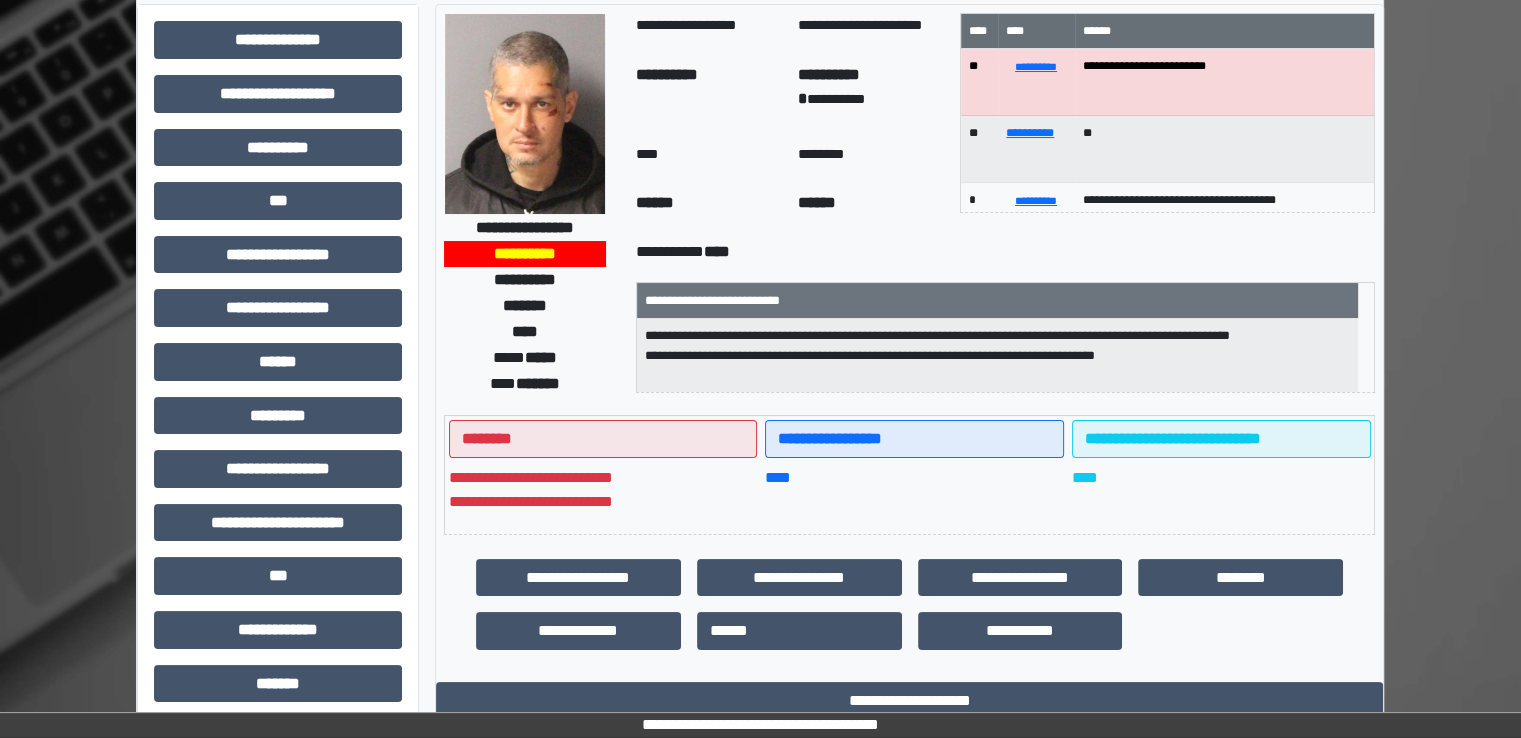 scroll, scrollTop: 0, scrollLeft: 0, axis: both 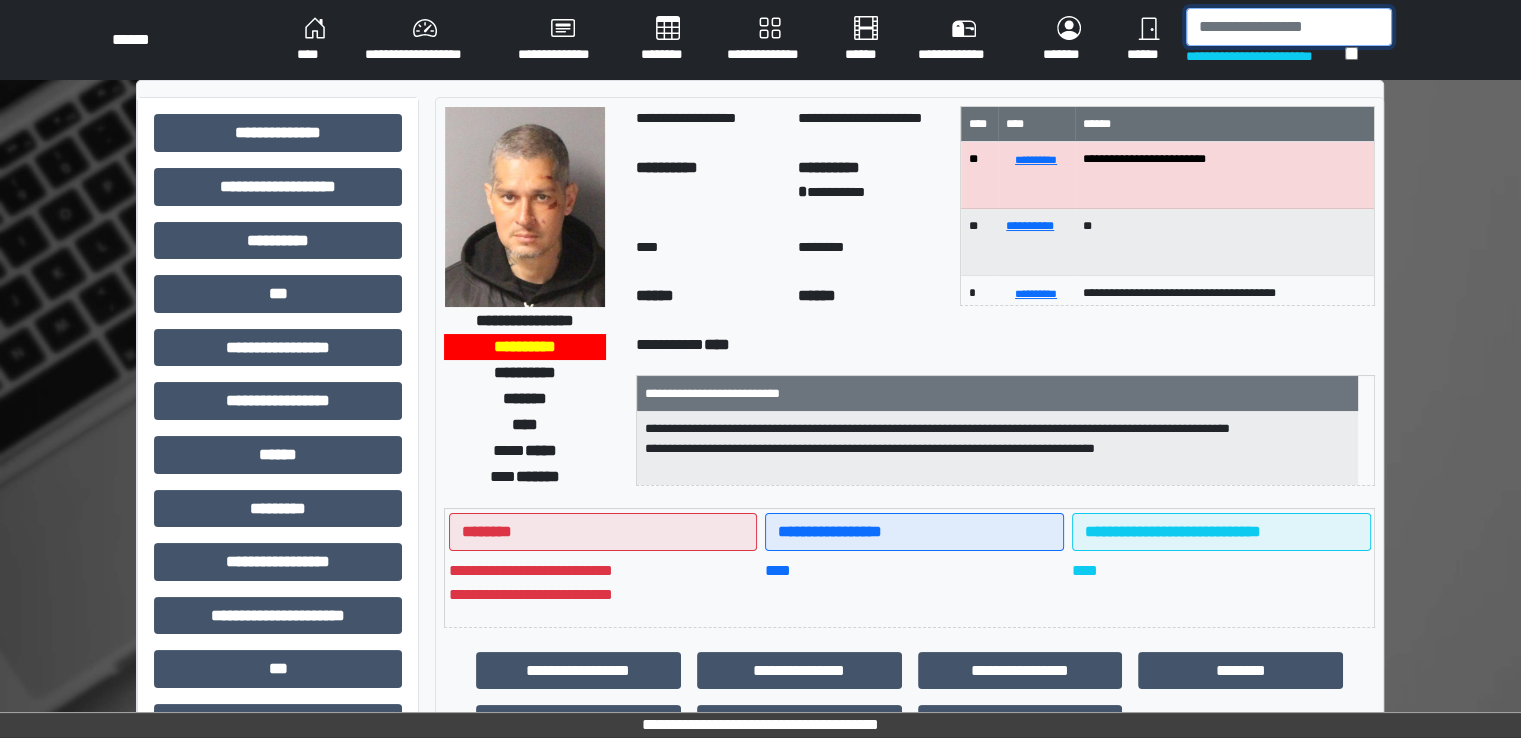 click at bounding box center (1289, 27) 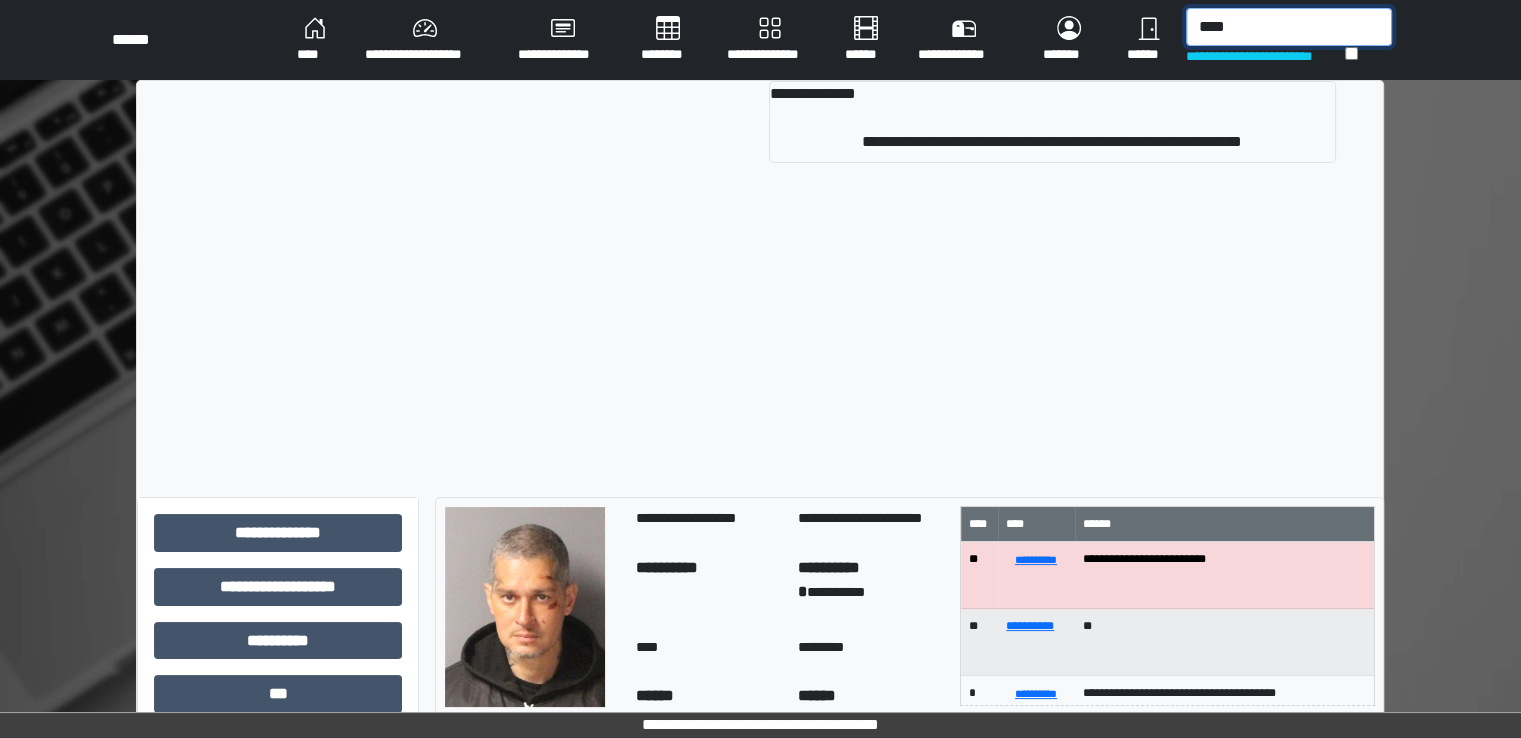 type on "****" 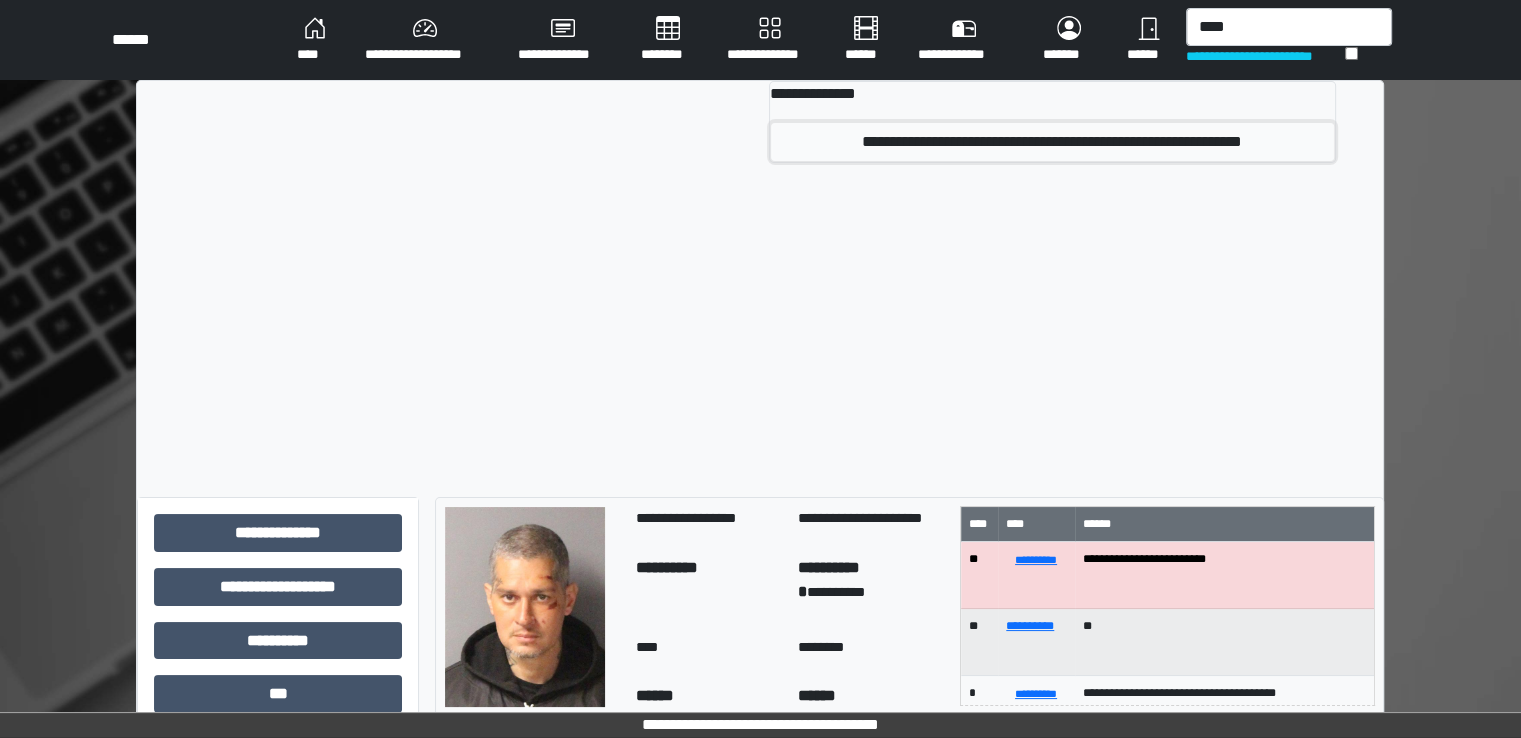 click on "**********" at bounding box center (1052, 142) 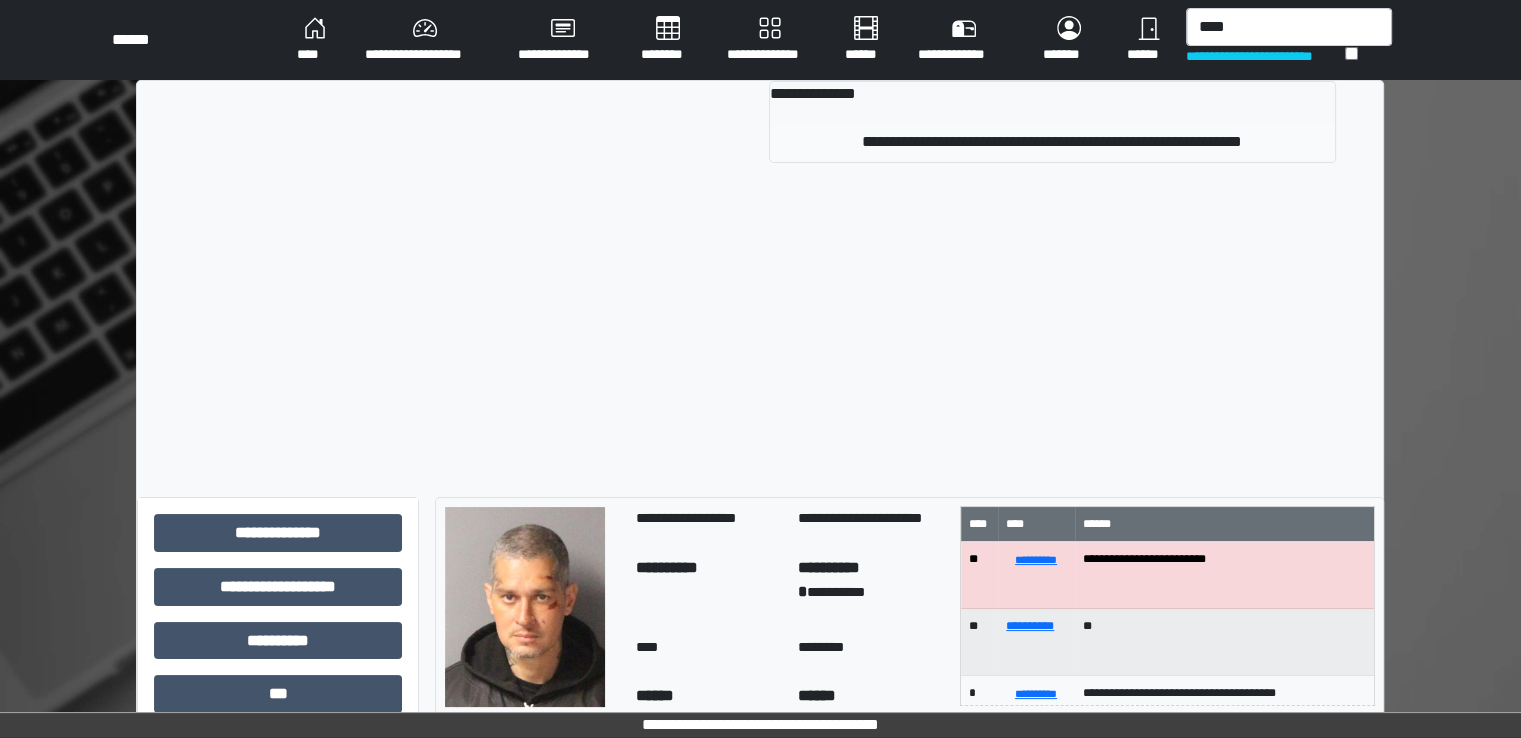 type 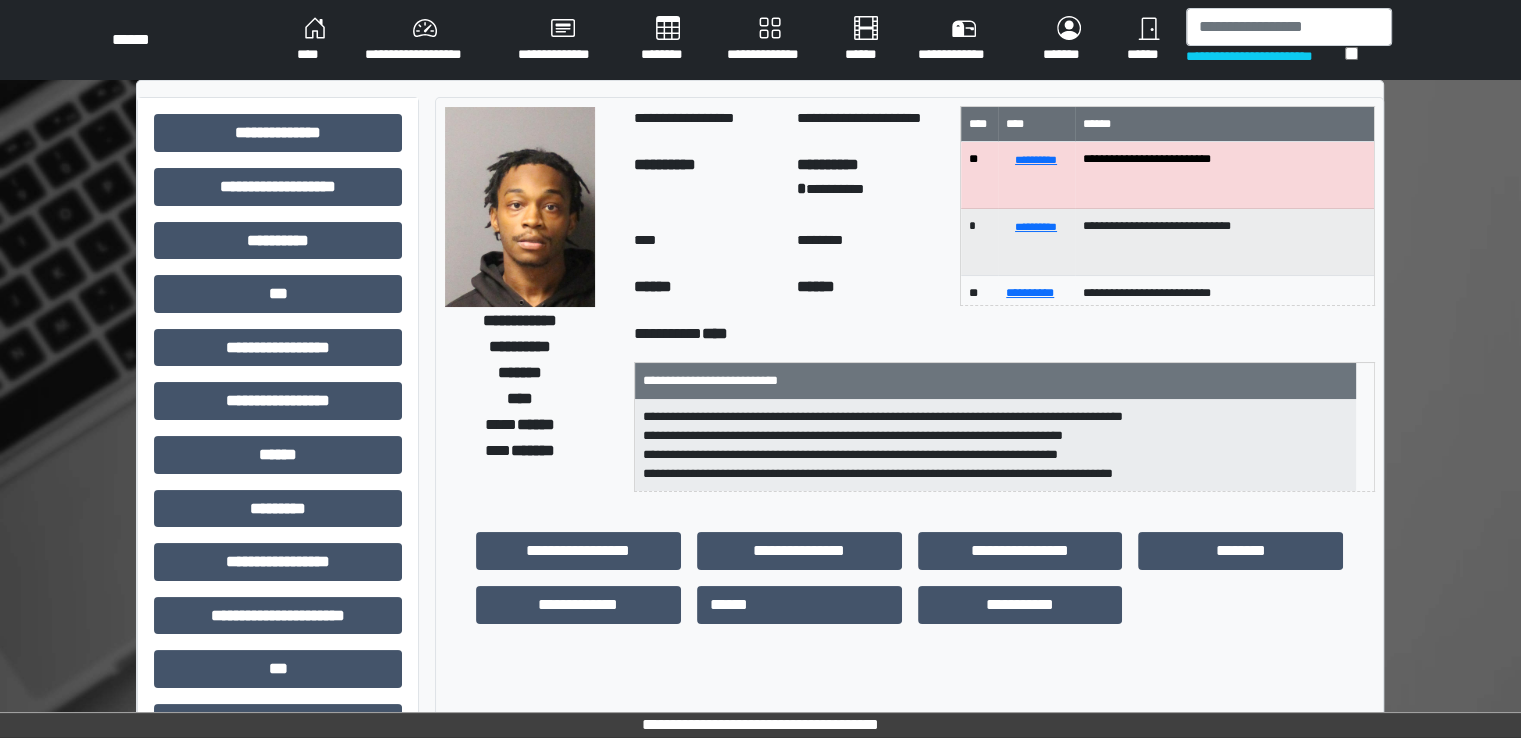 click on "********" at bounding box center [668, 40] 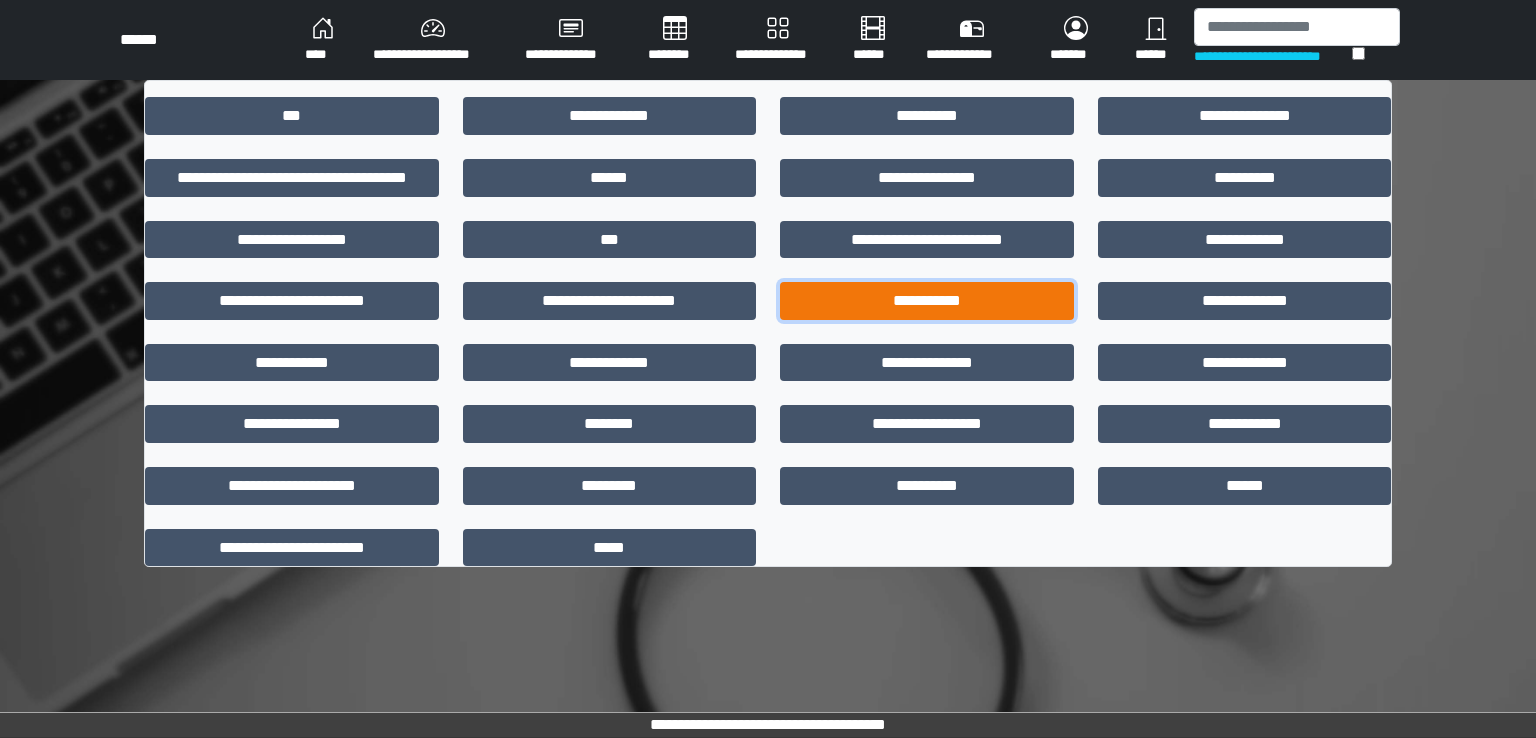 click on "**********" at bounding box center [927, 301] 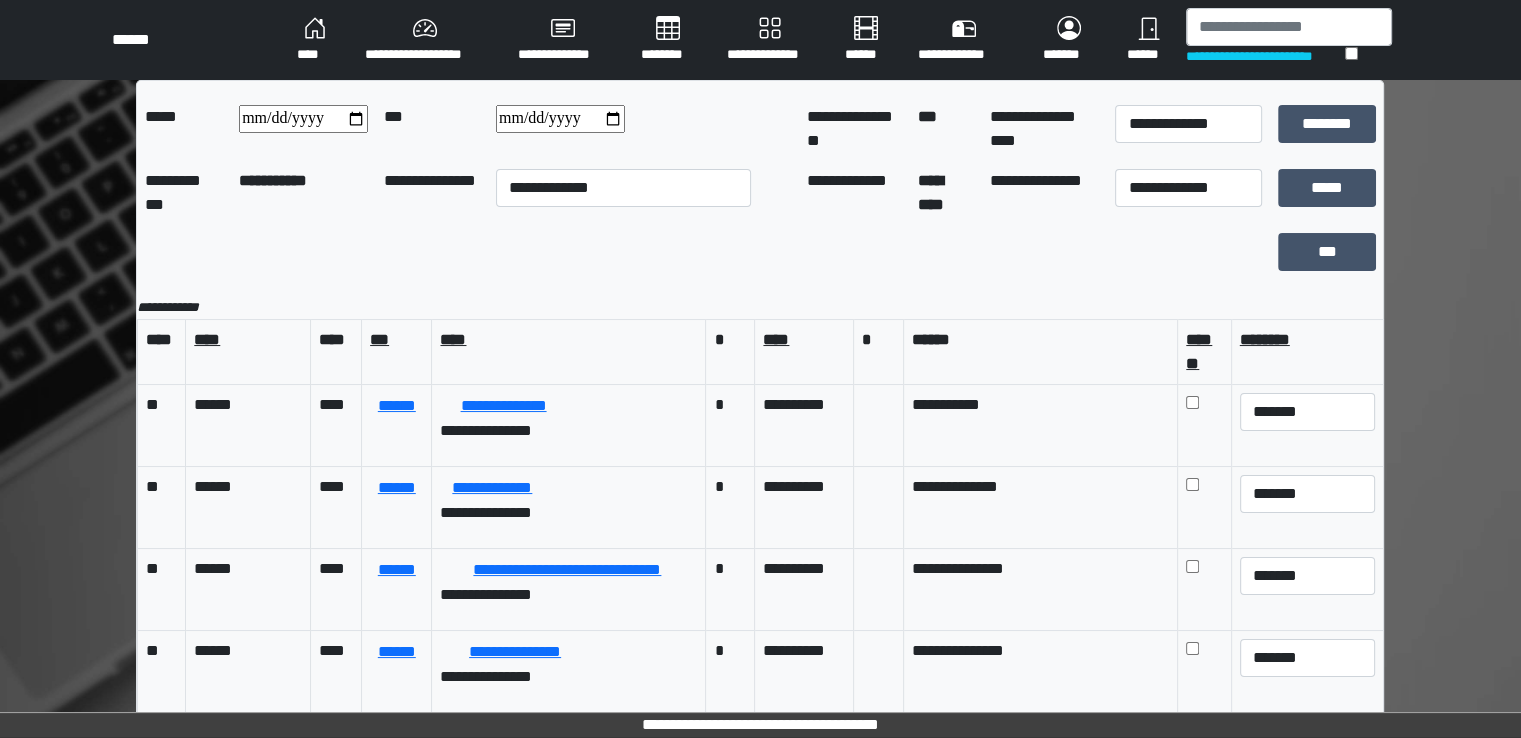 click on "********" at bounding box center (668, 40) 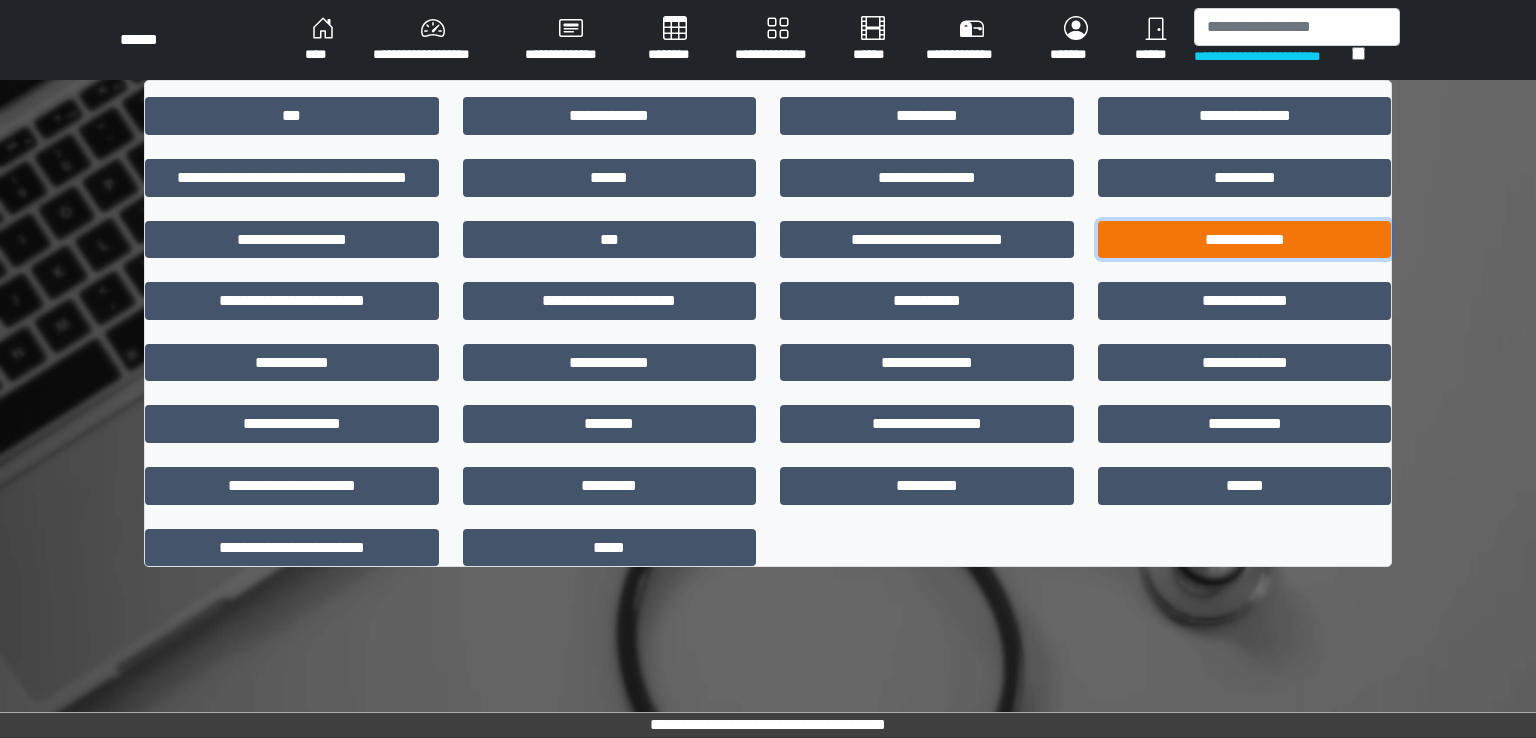 click on "**********" at bounding box center (1245, 240) 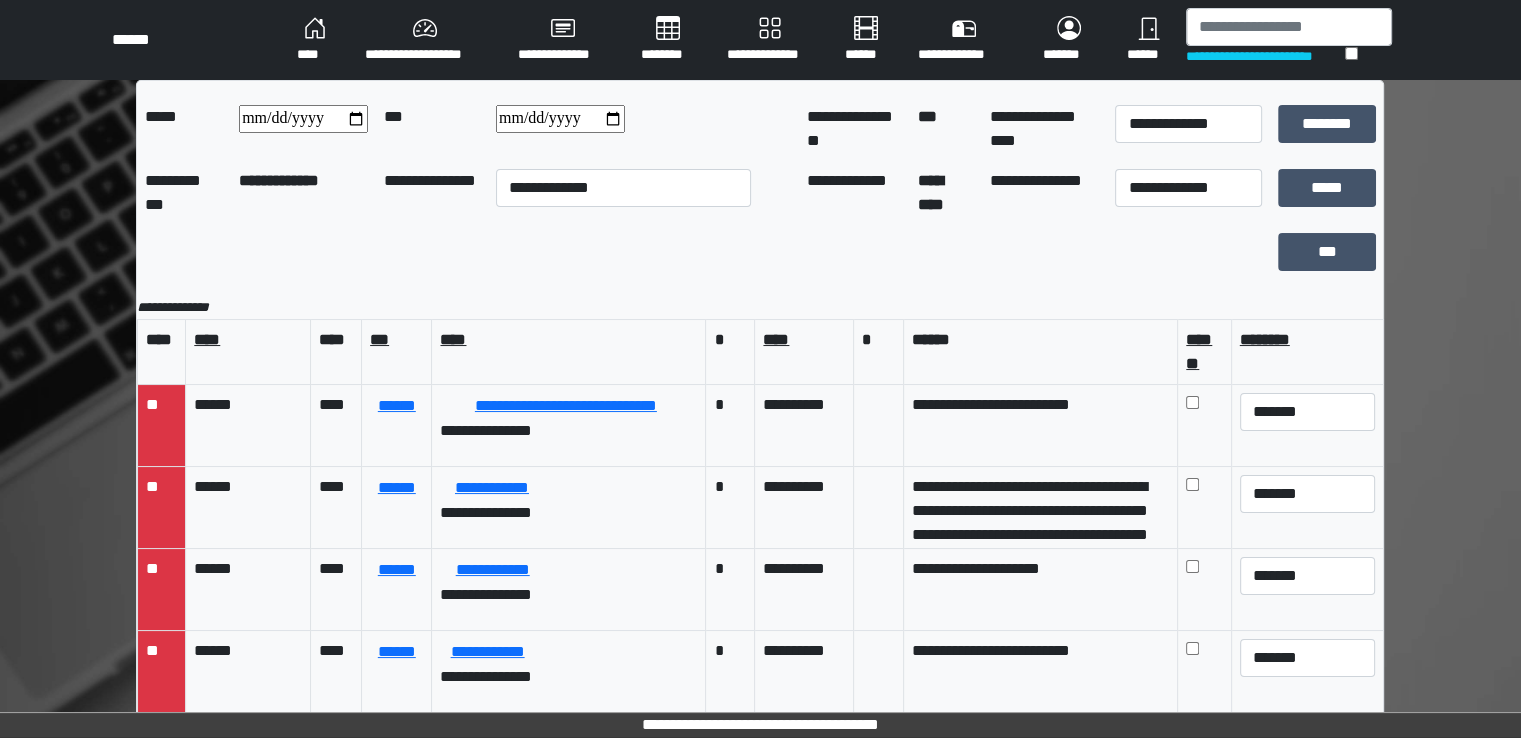 click on "********" at bounding box center [668, 40] 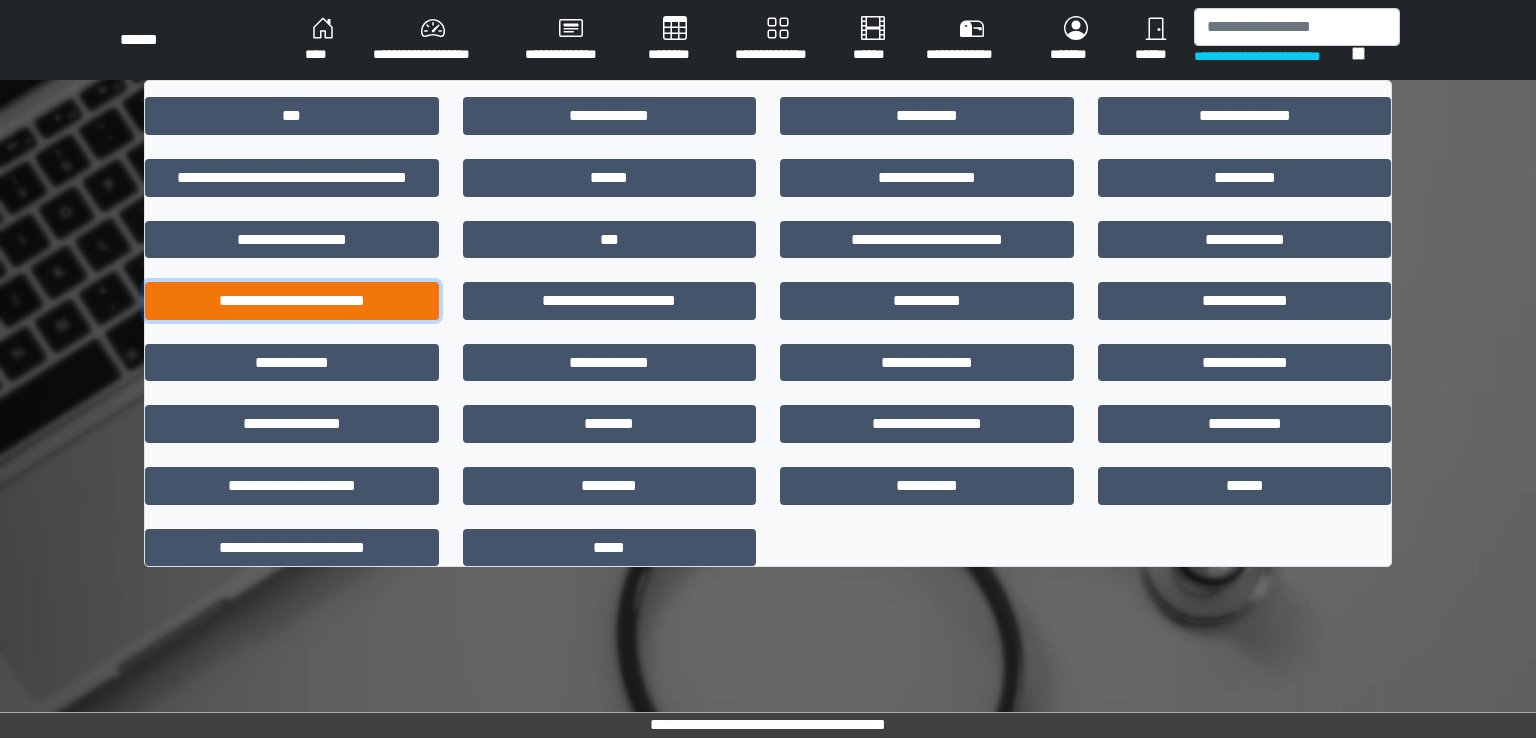 click on "**********" at bounding box center [292, 301] 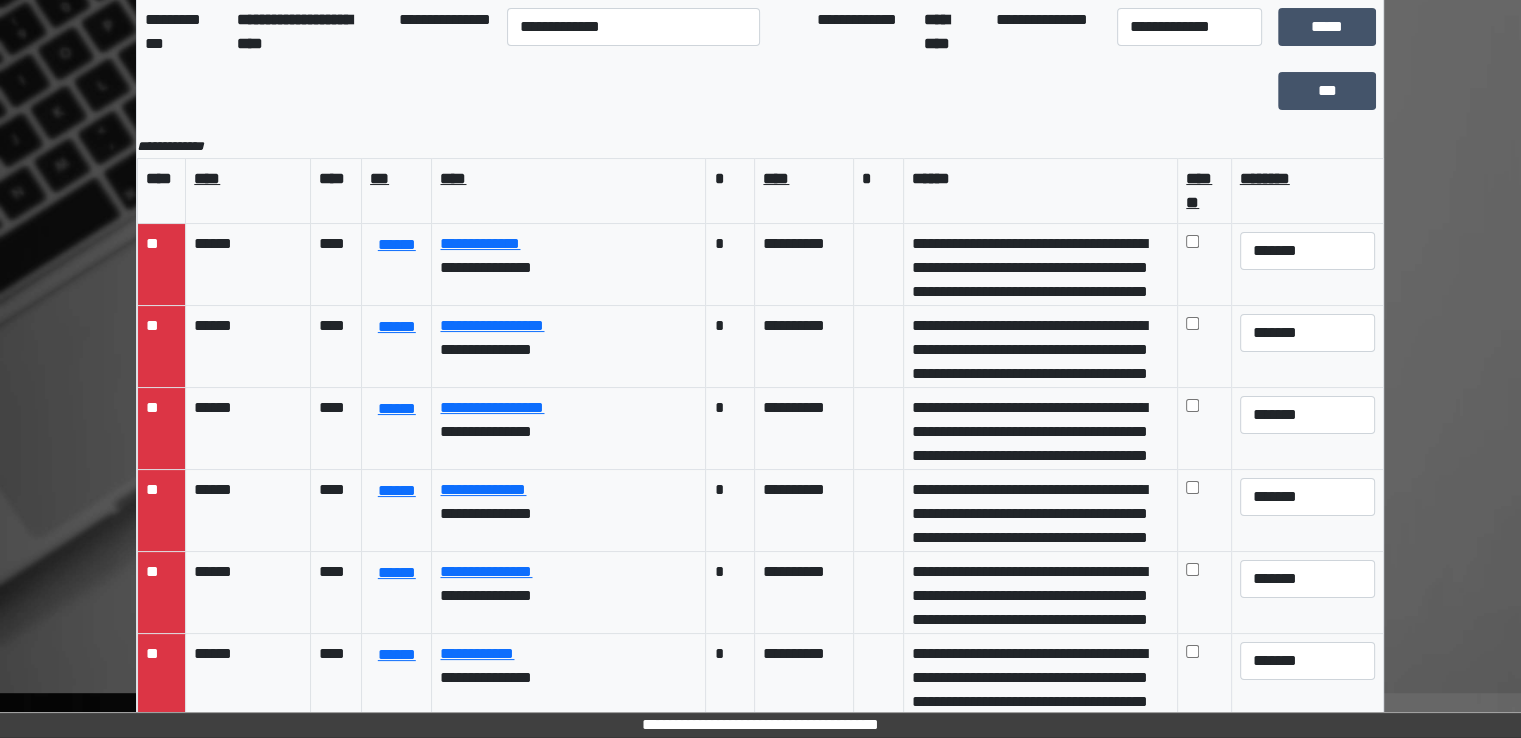 scroll, scrollTop: 174, scrollLeft: 0, axis: vertical 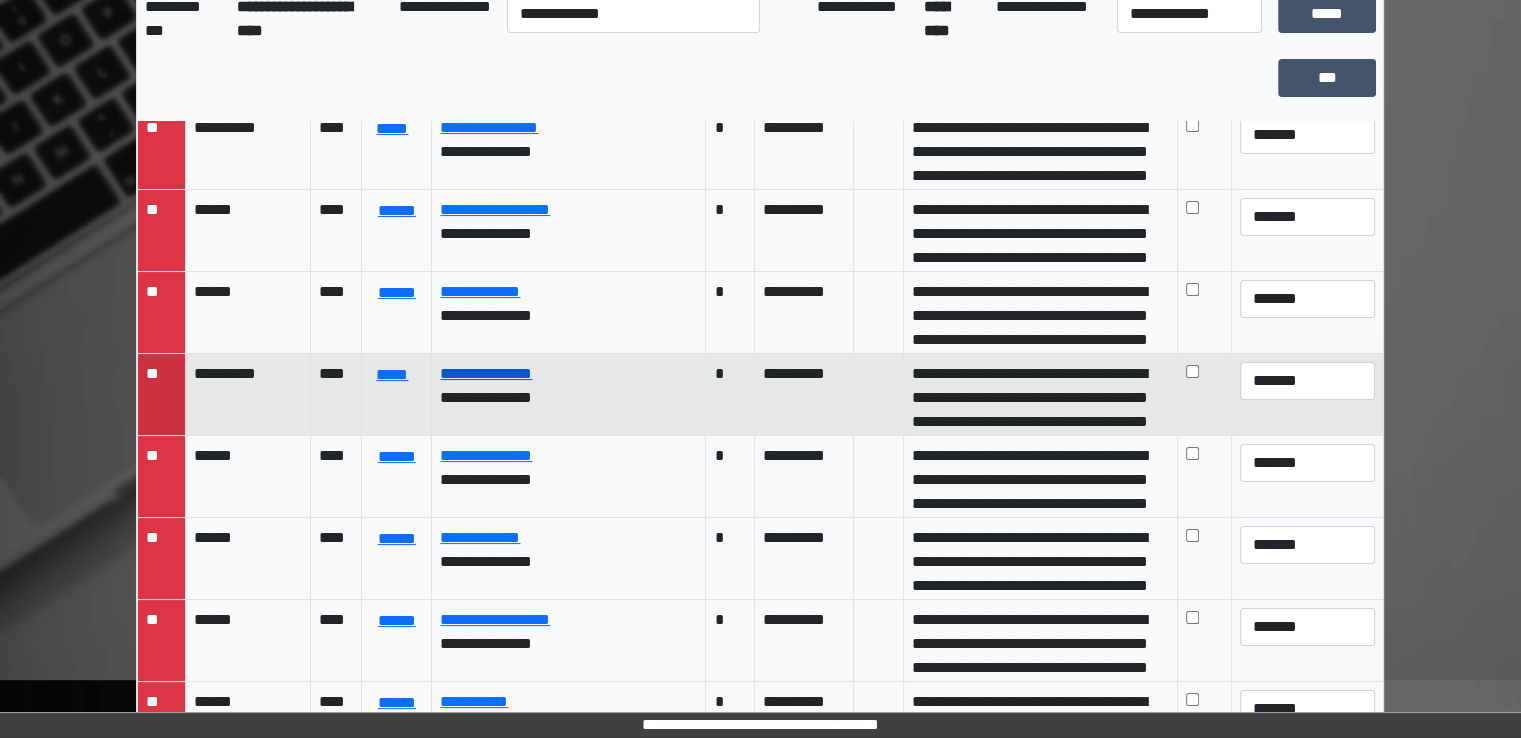 click on "**********" at bounding box center (486, 373) 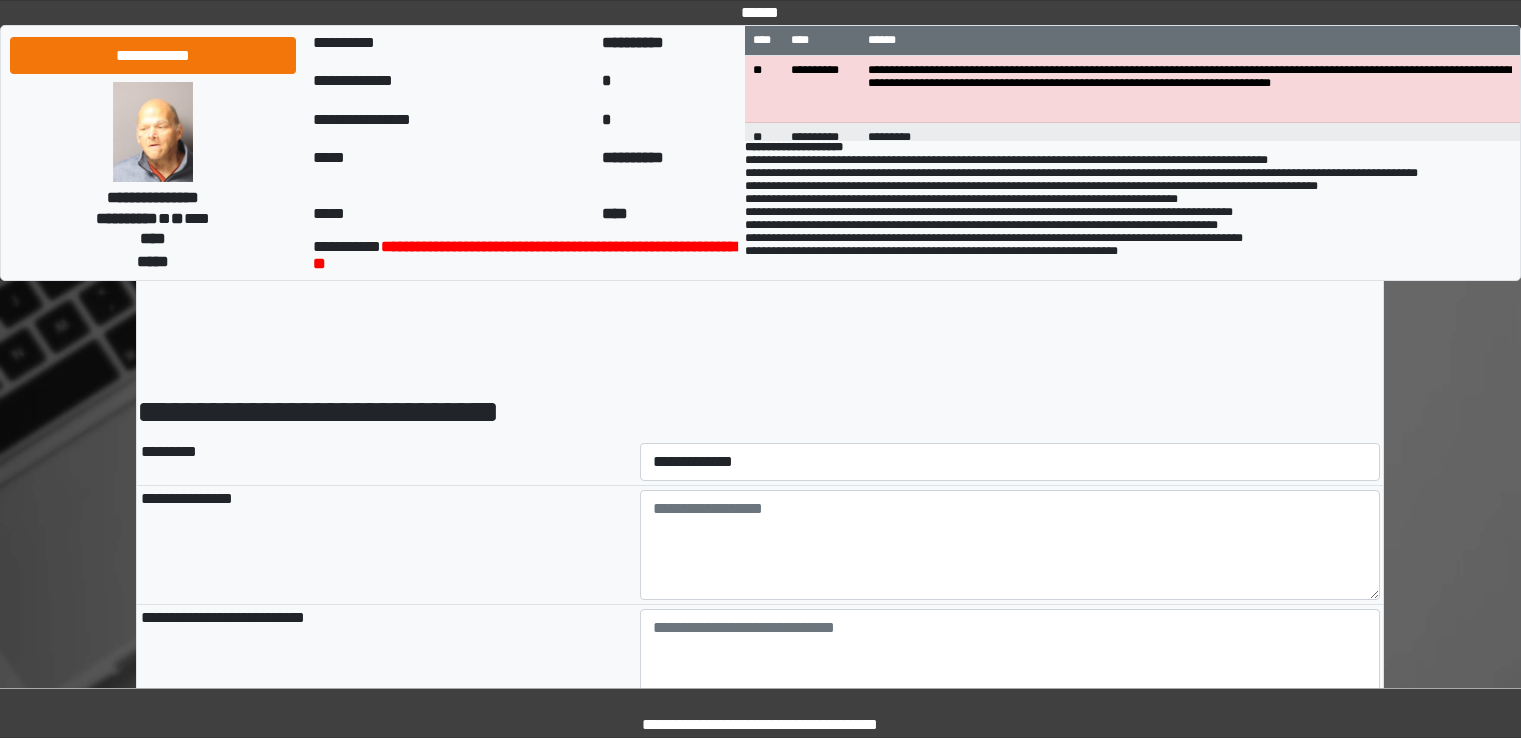 scroll, scrollTop: 0, scrollLeft: 0, axis: both 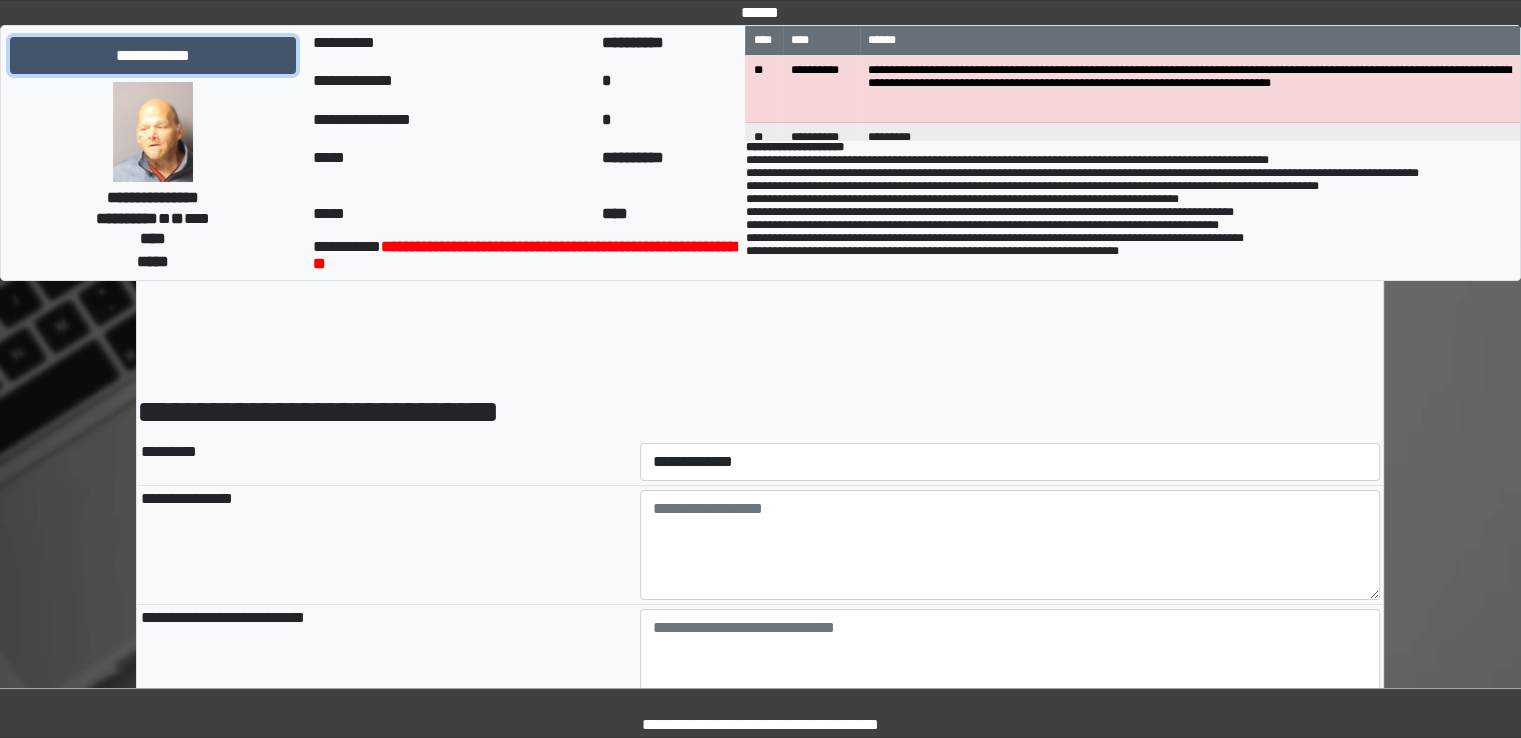 click on "**********" at bounding box center (153, 56) 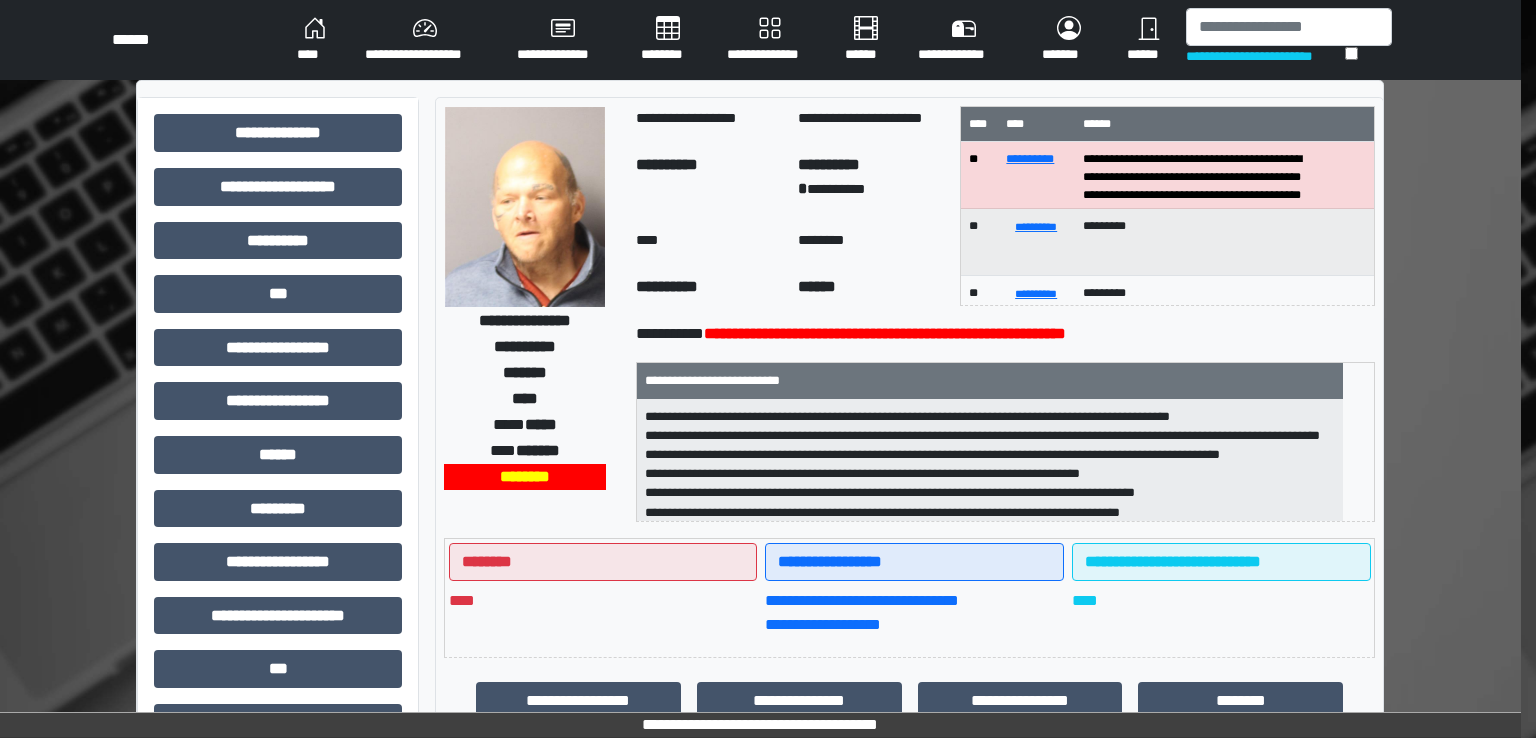 scroll, scrollTop: 0, scrollLeft: 0, axis: both 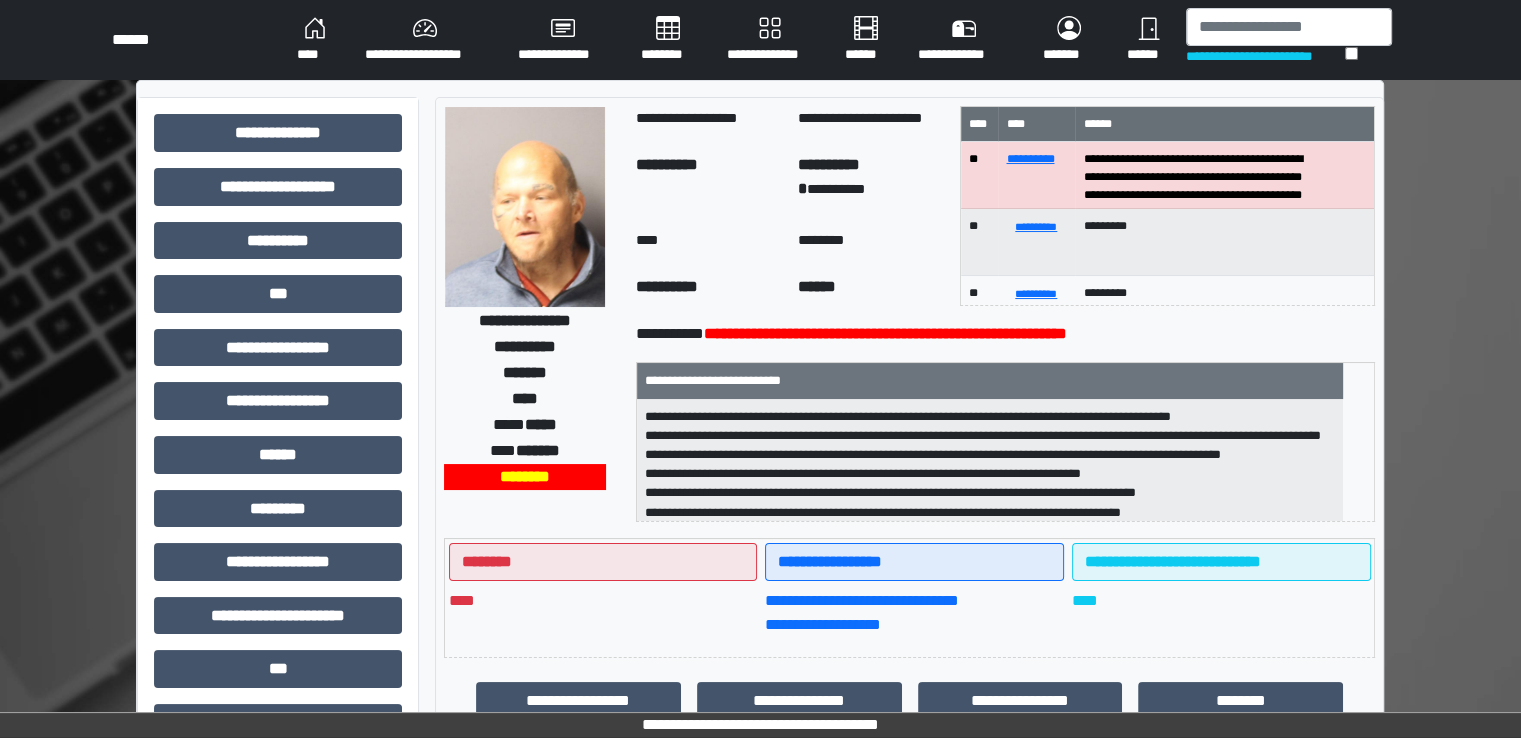 click on "********" at bounding box center [668, 40] 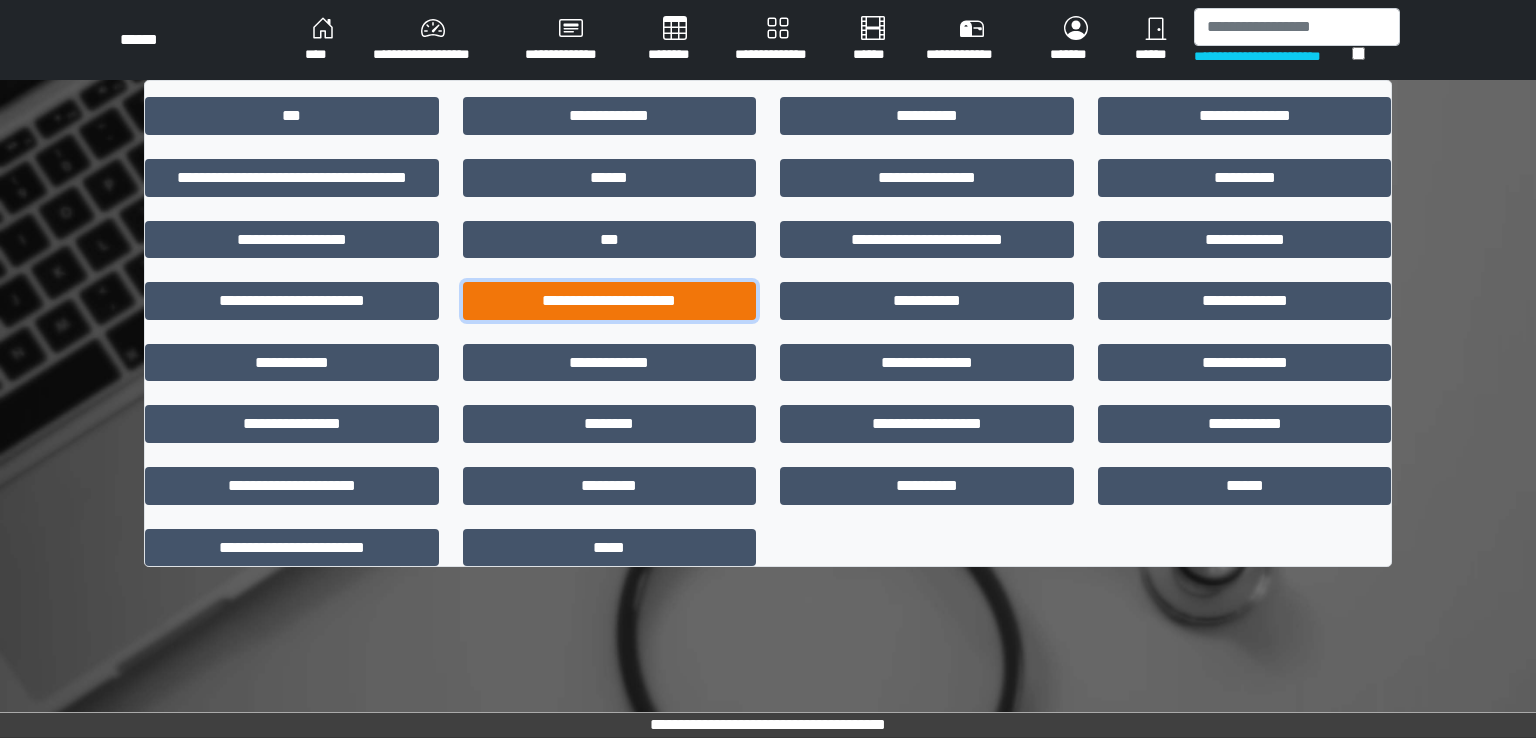 click on "**********" at bounding box center [610, 301] 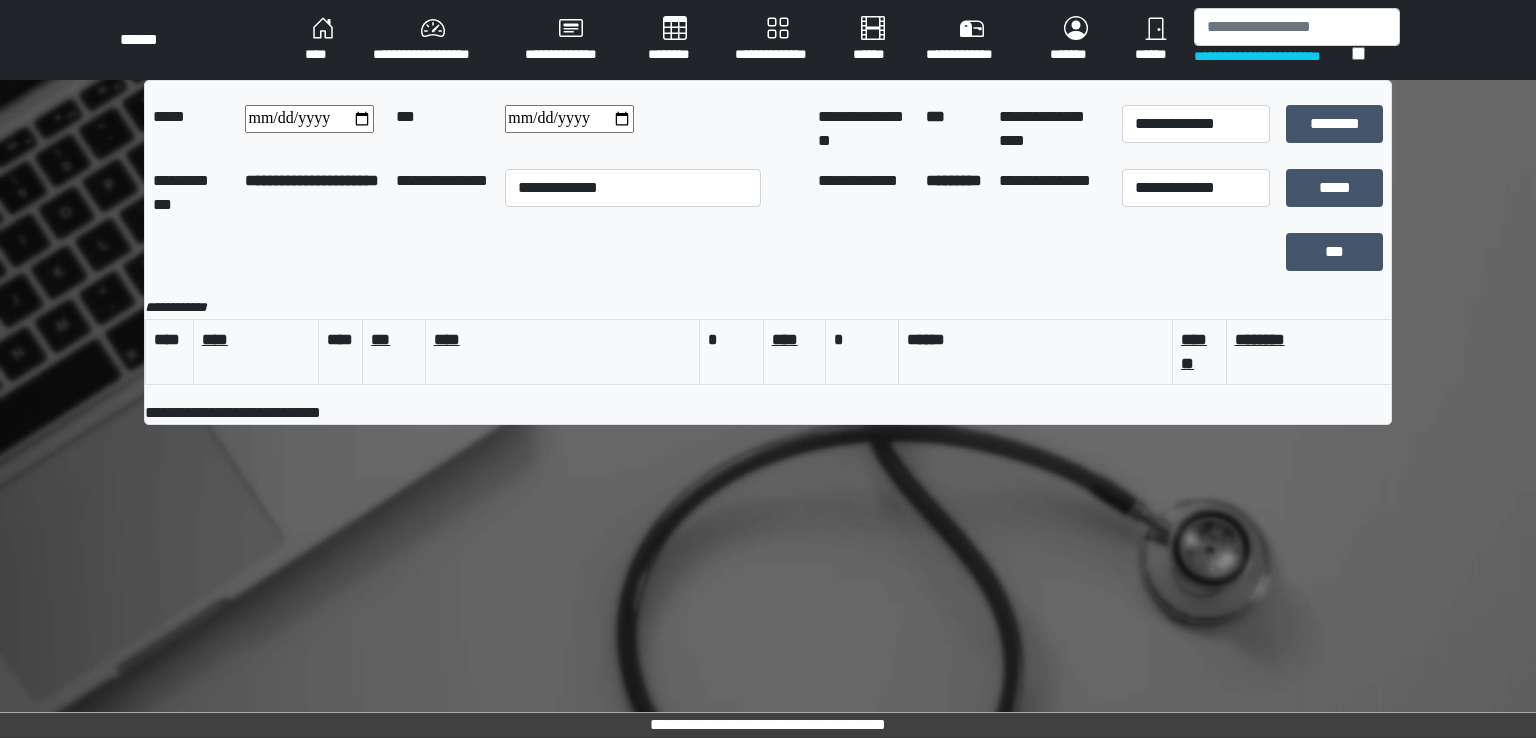 click on "****" at bounding box center [323, 40] 